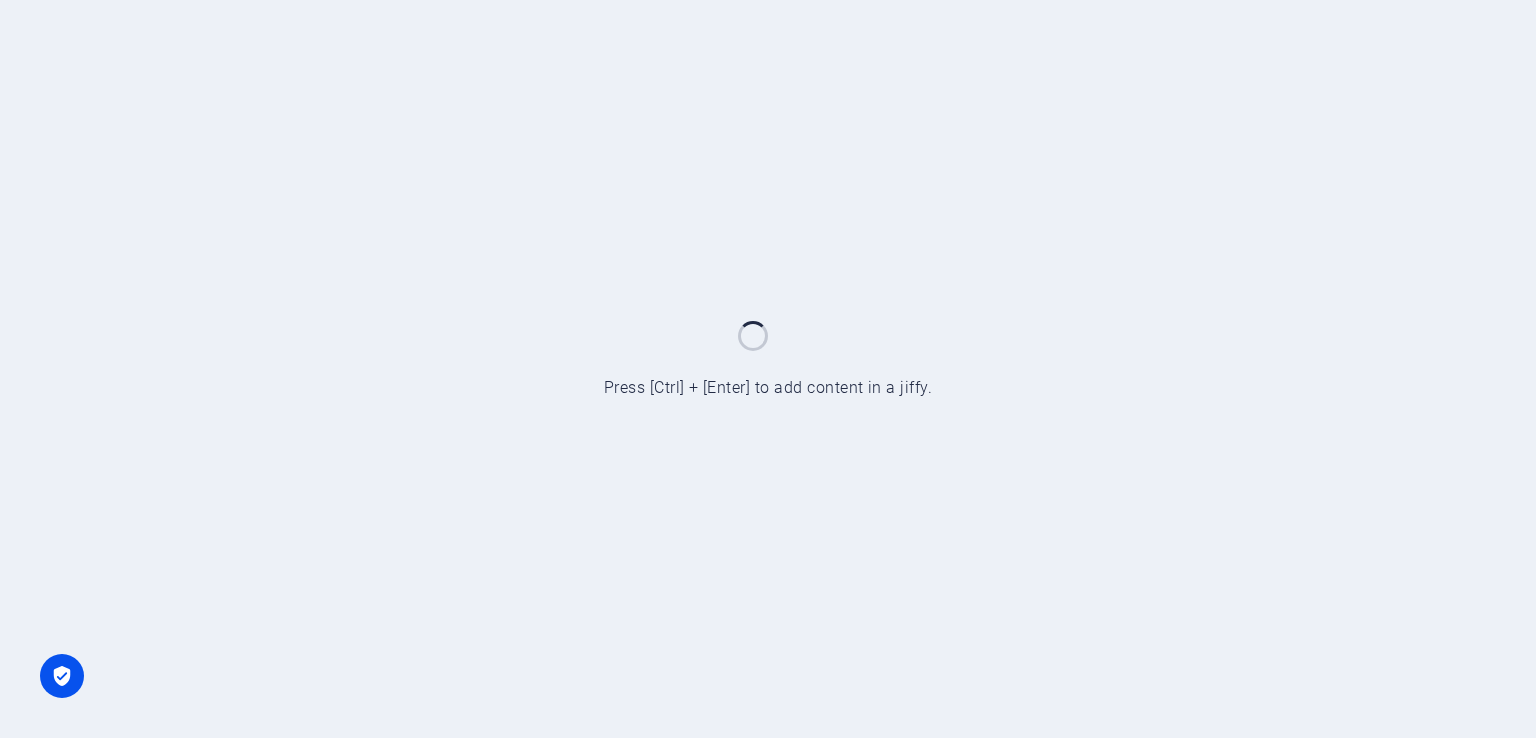 scroll, scrollTop: 0, scrollLeft: 0, axis: both 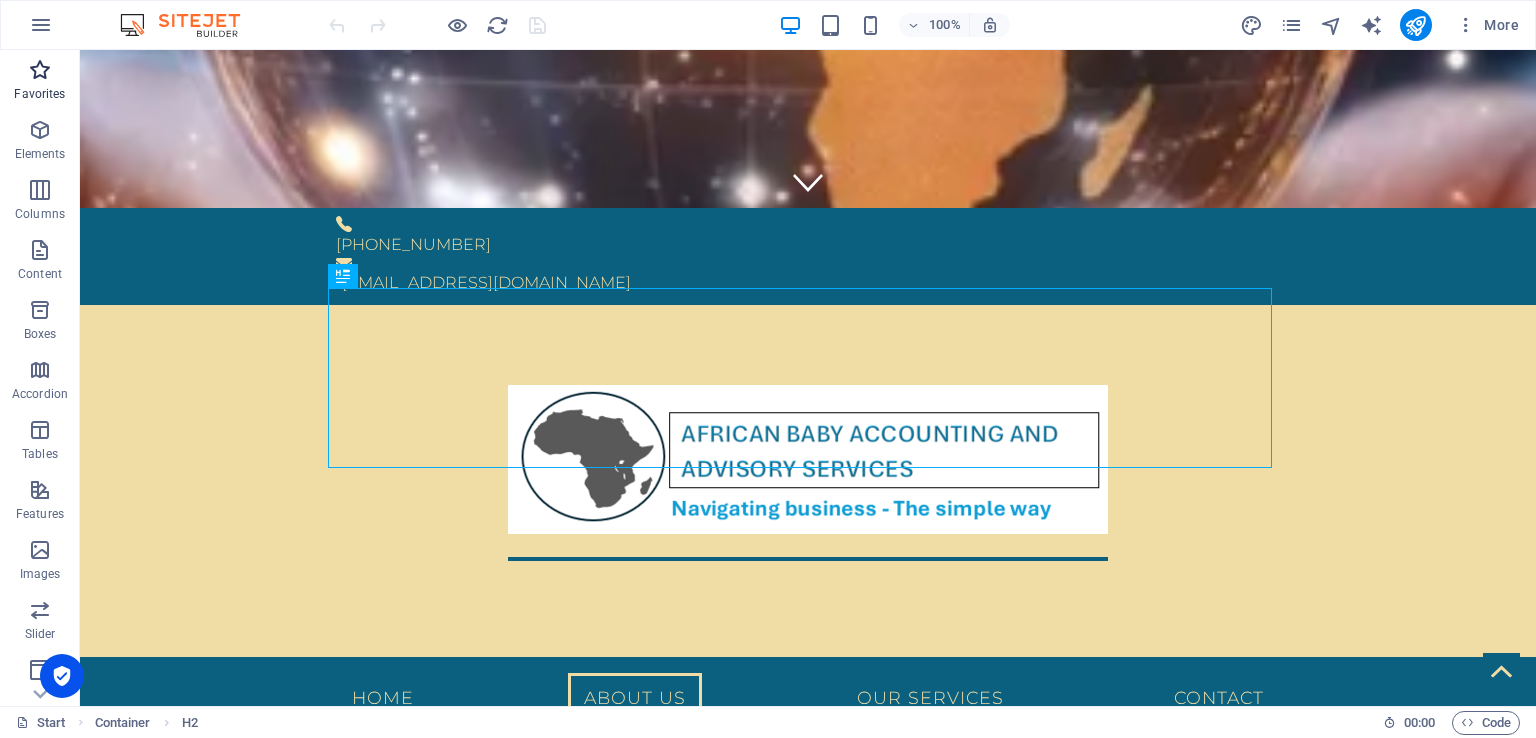 click at bounding box center (40, 70) 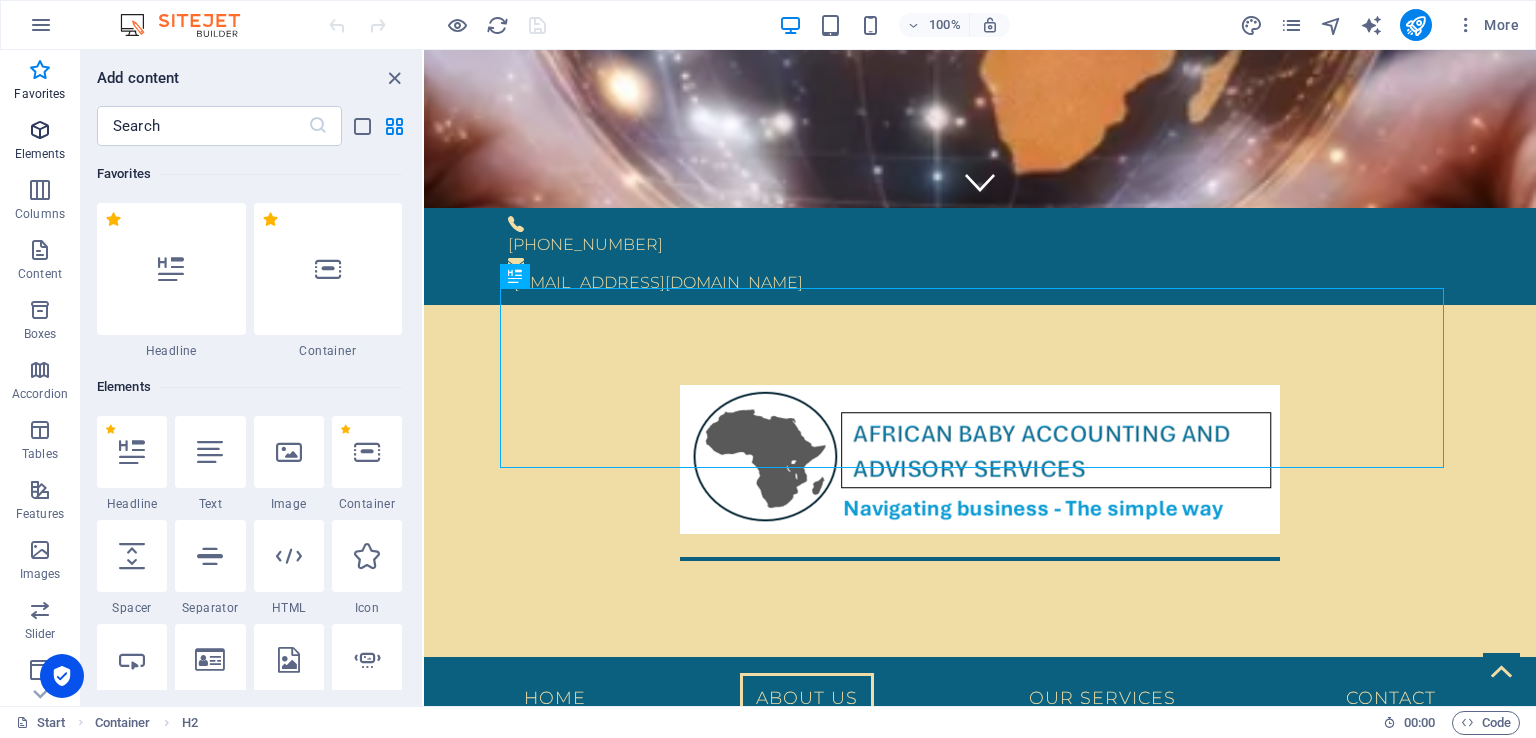 click on "Elements" at bounding box center (40, 142) 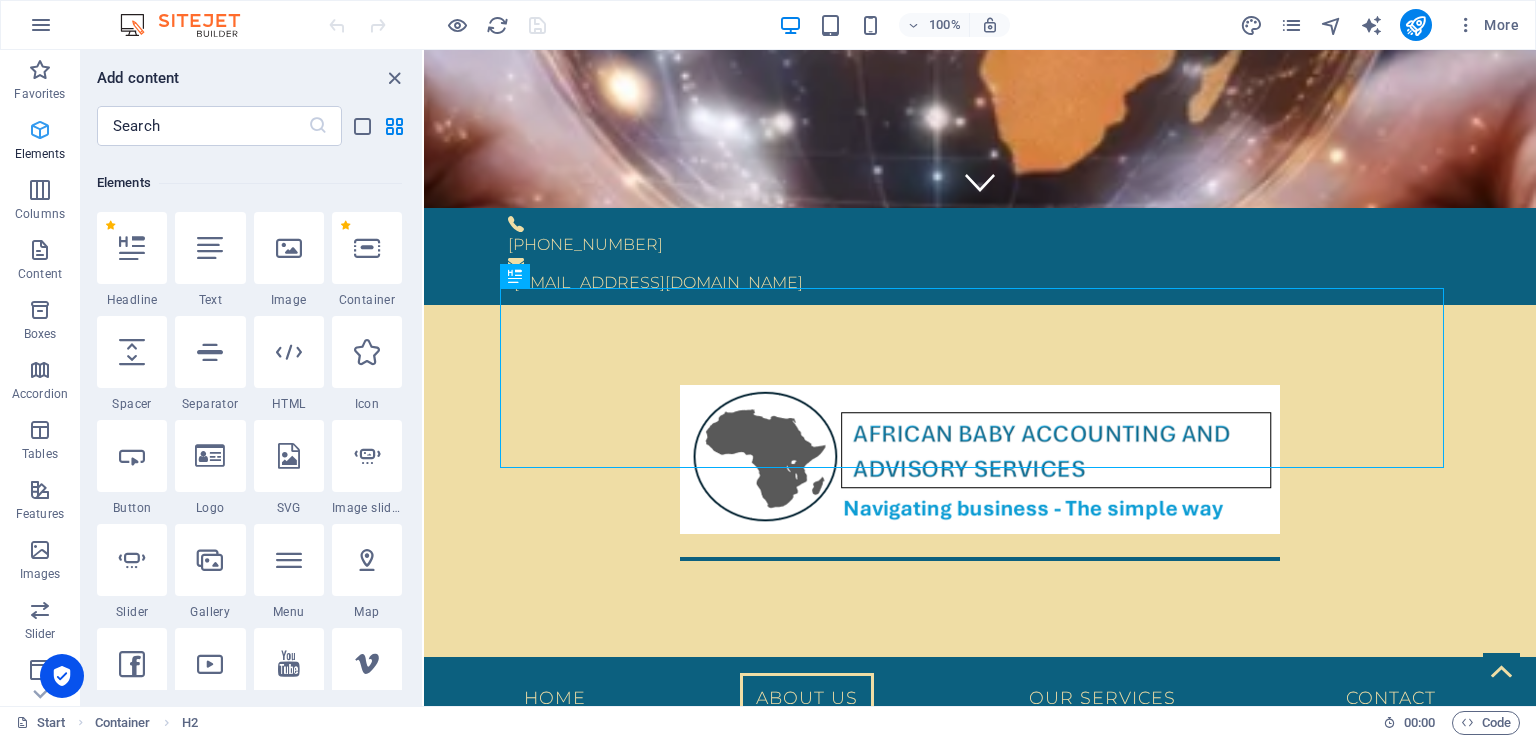 scroll, scrollTop: 212, scrollLeft: 0, axis: vertical 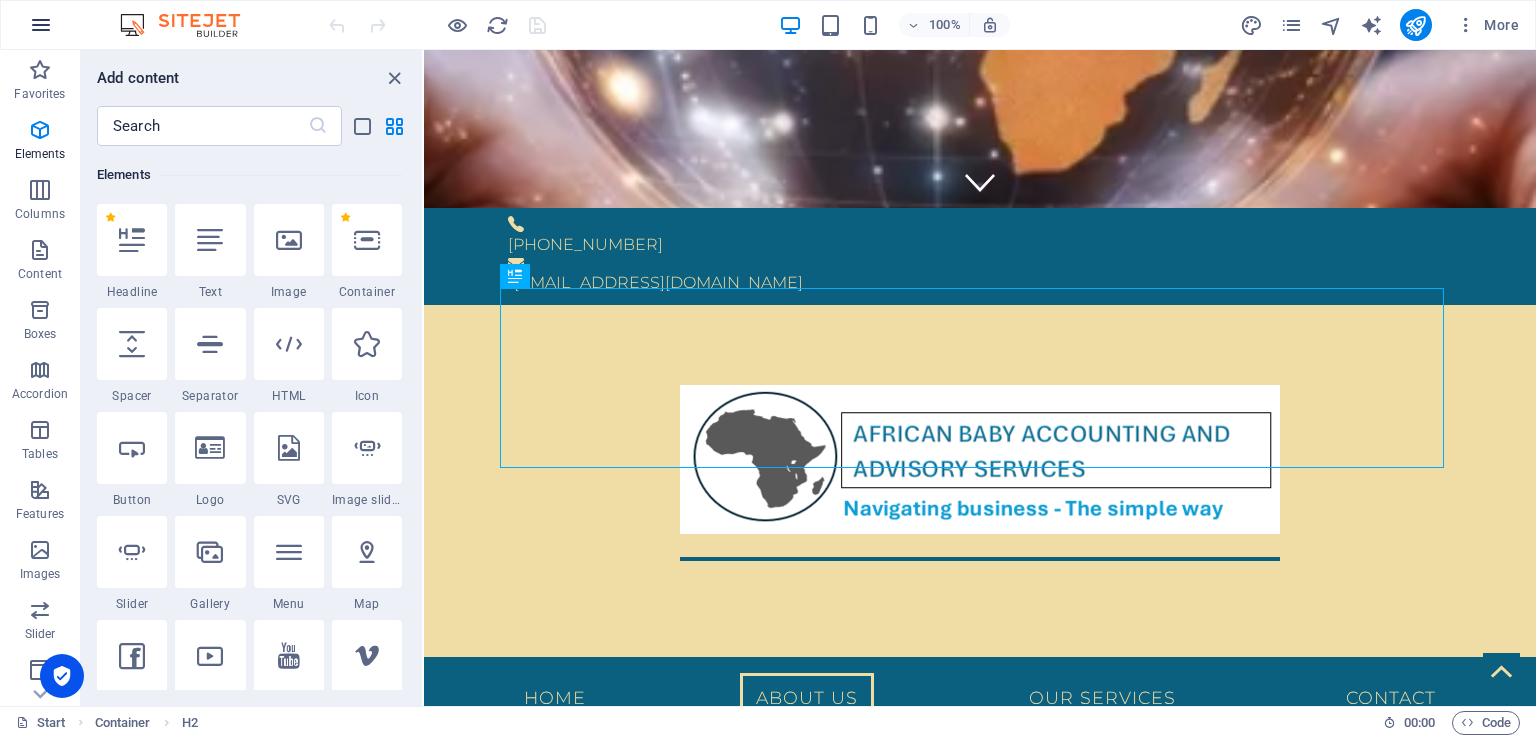 click at bounding box center (41, 25) 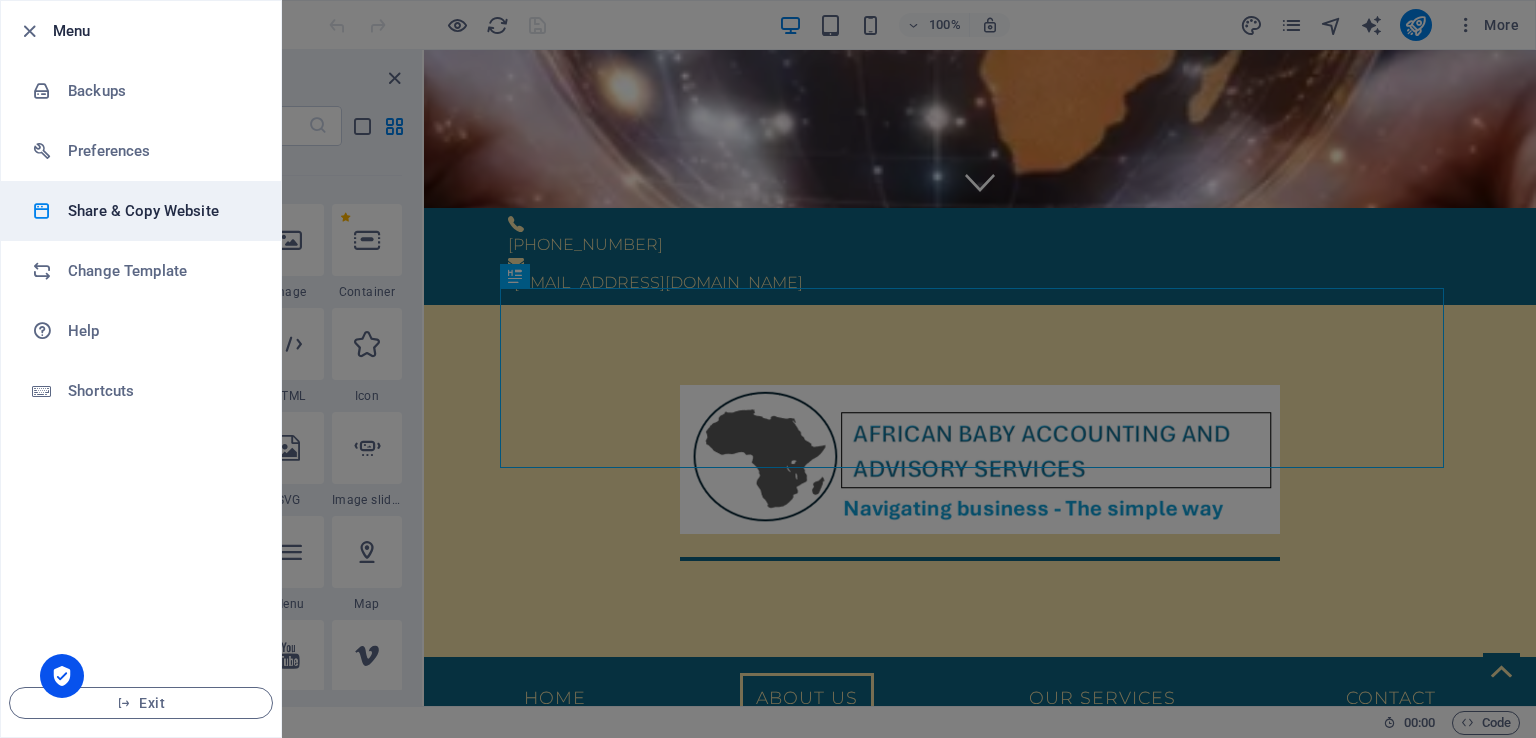 click on "Share & Copy Website" at bounding box center (160, 211) 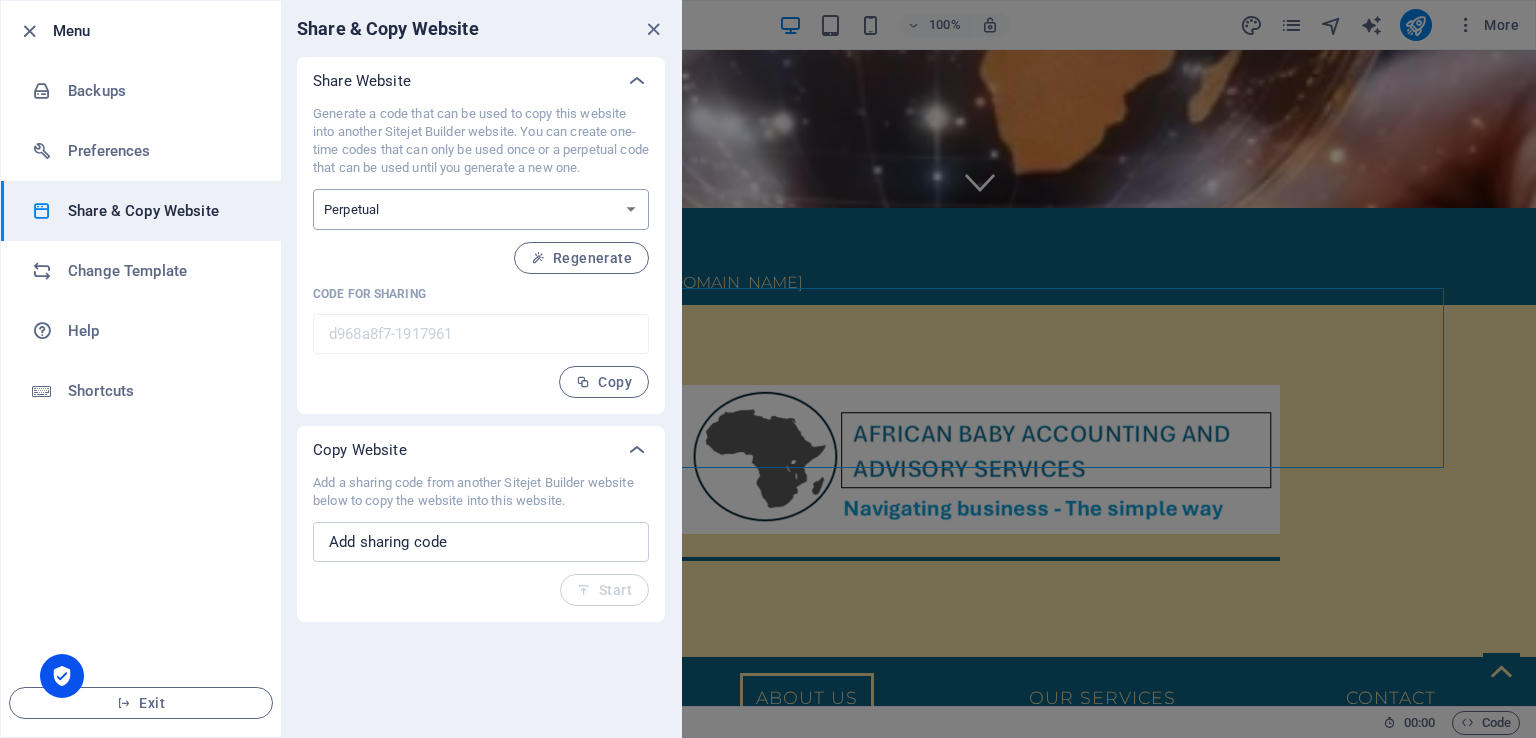 click on "One-time Perpetual" at bounding box center (481, 209) 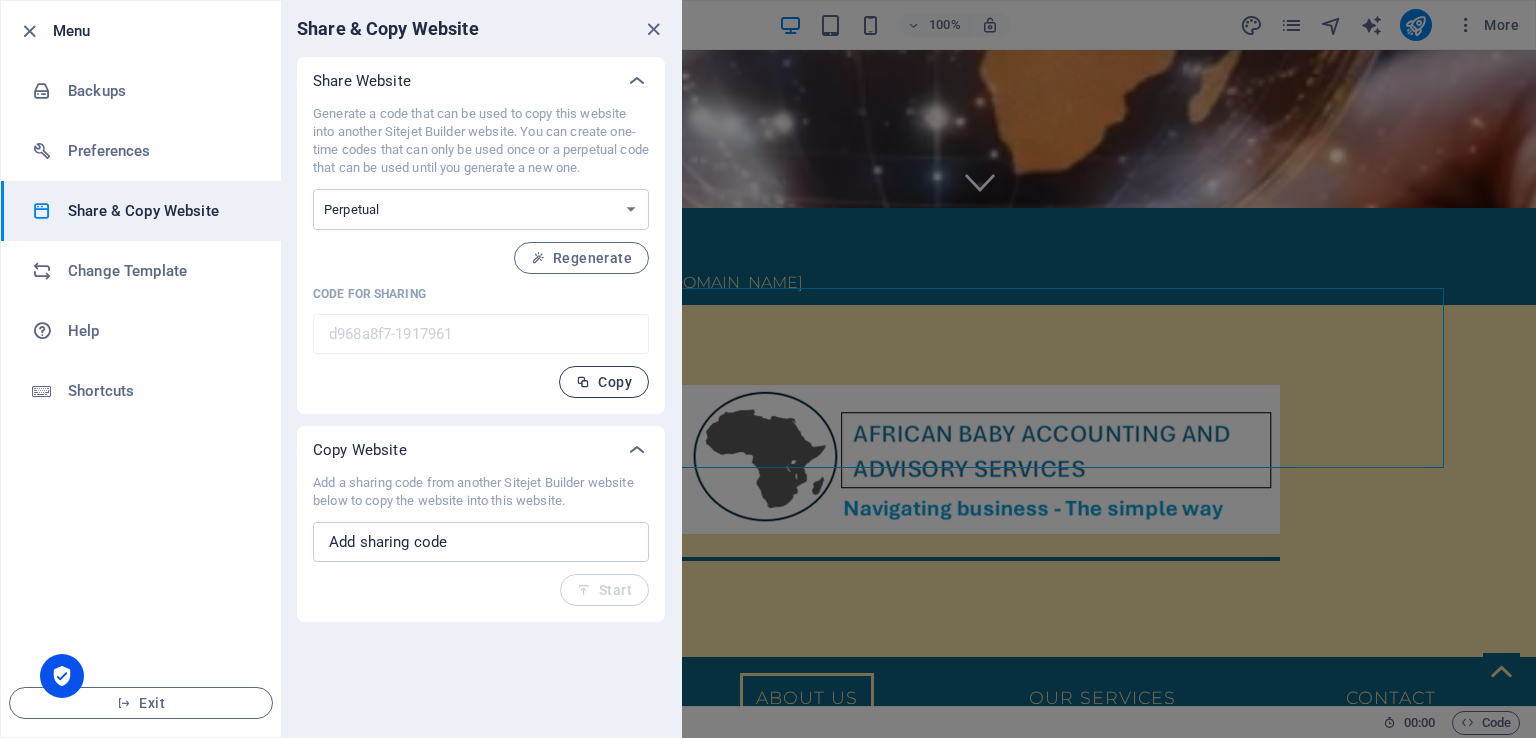 click on "Copy" at bounding box center [604, 382] 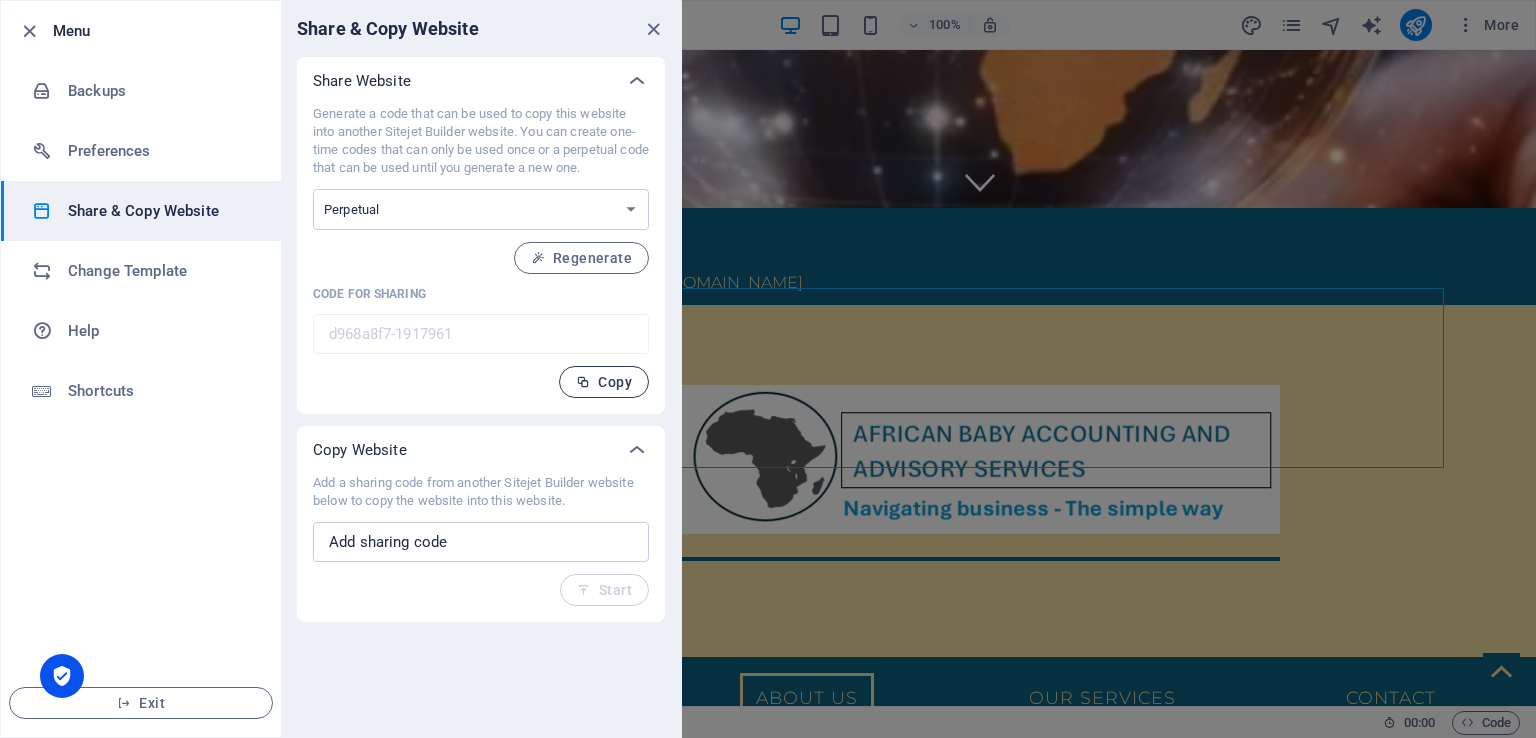 click on "Copy" at bounding box center (604, 382) 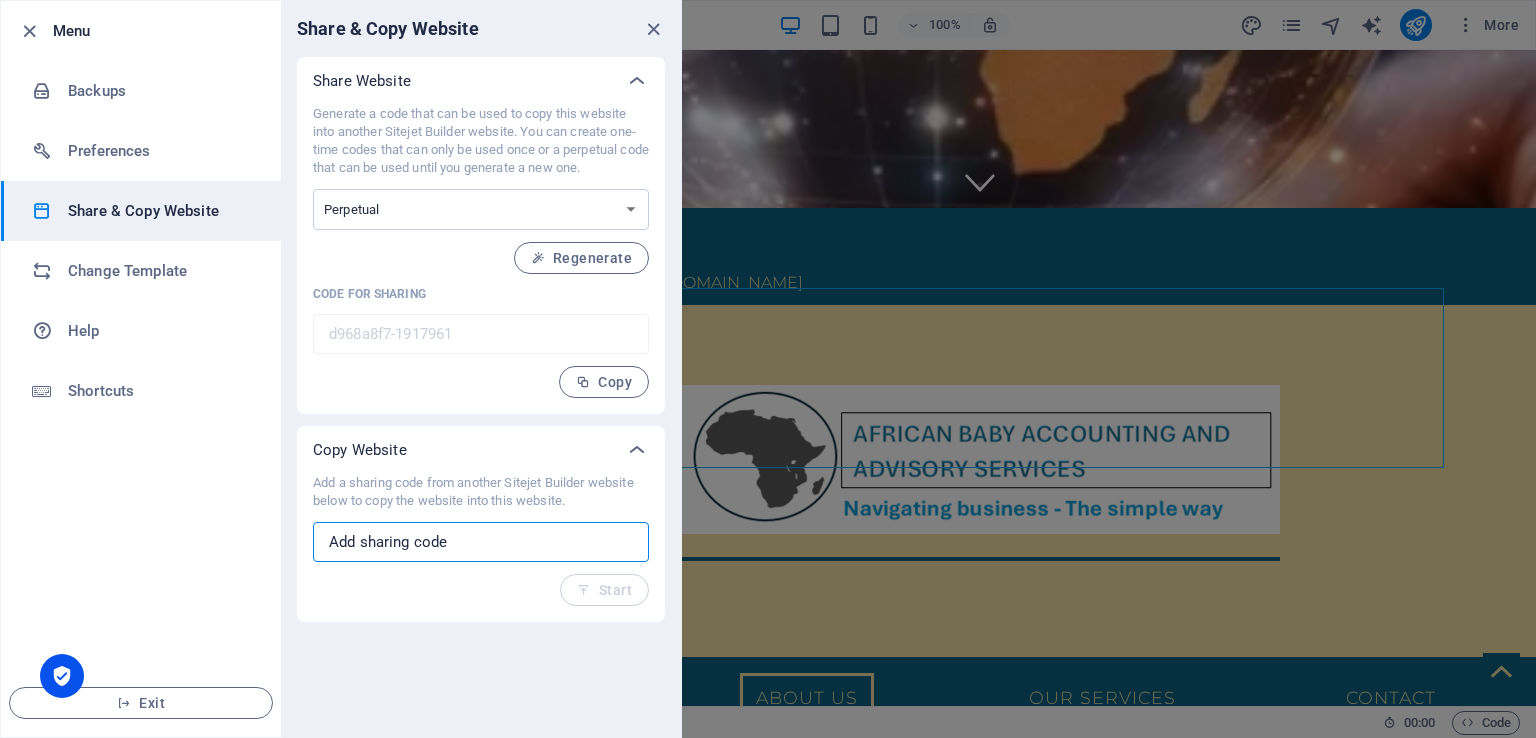 click at bounding box center [481, 542] 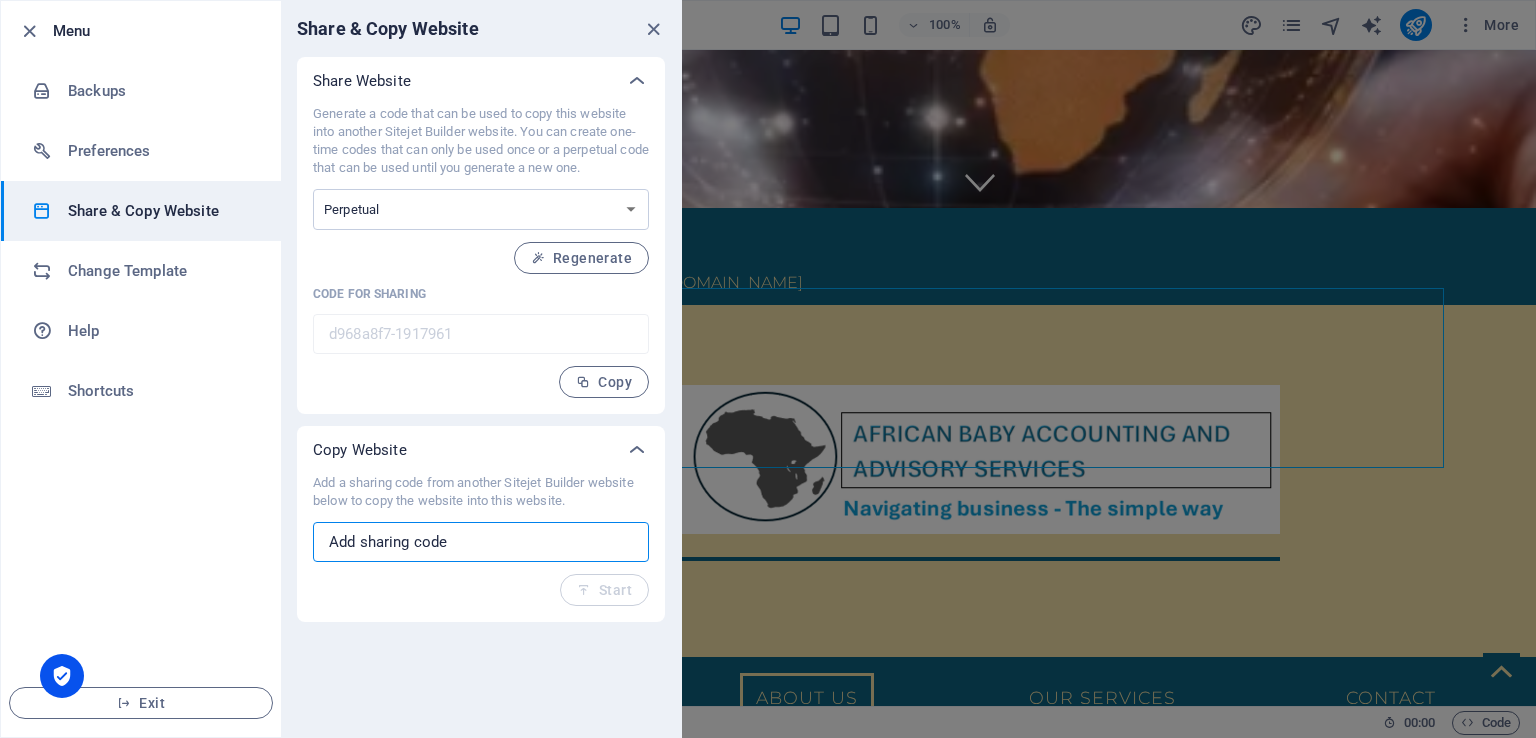 paste on "d968a8f7-1917961" 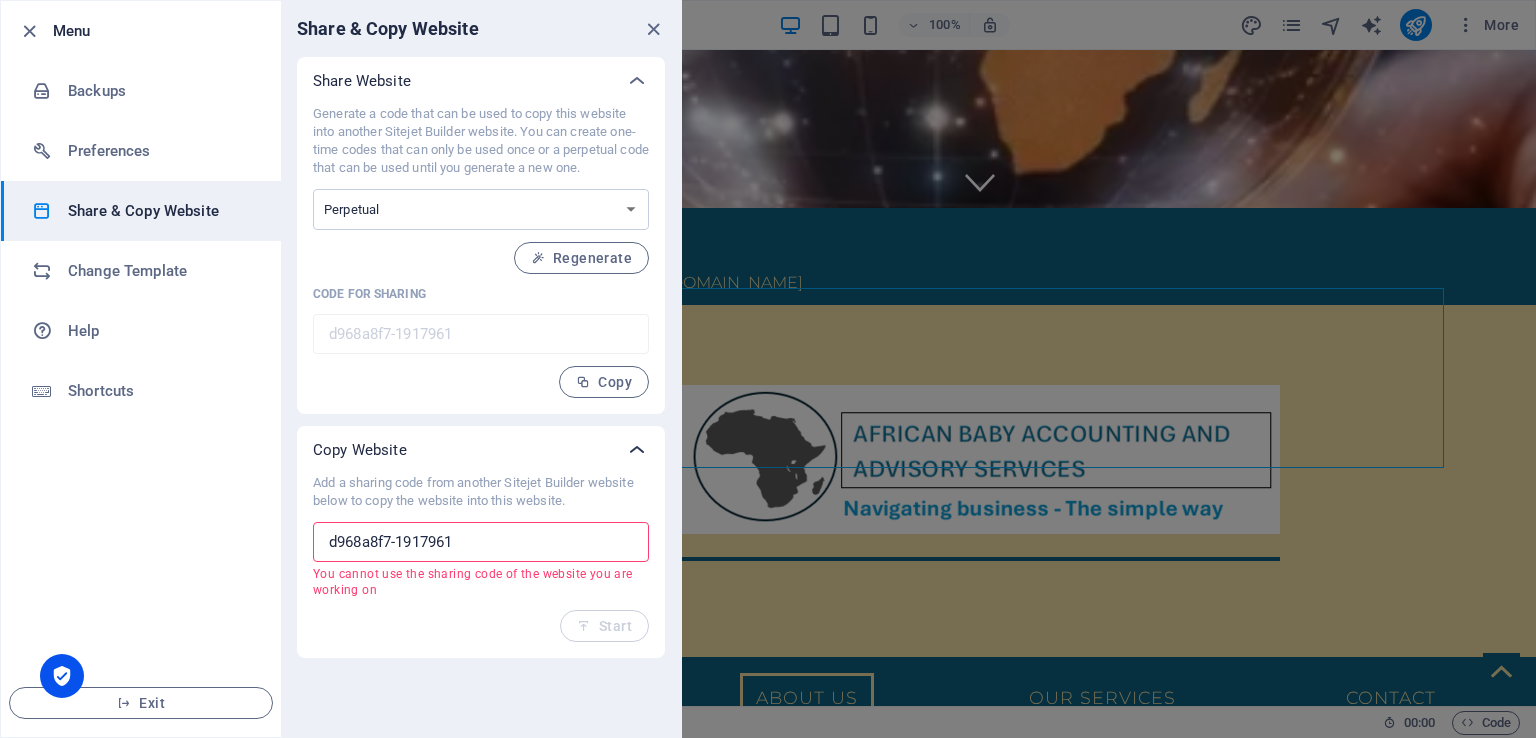 type on "d968a8f7-1917961" 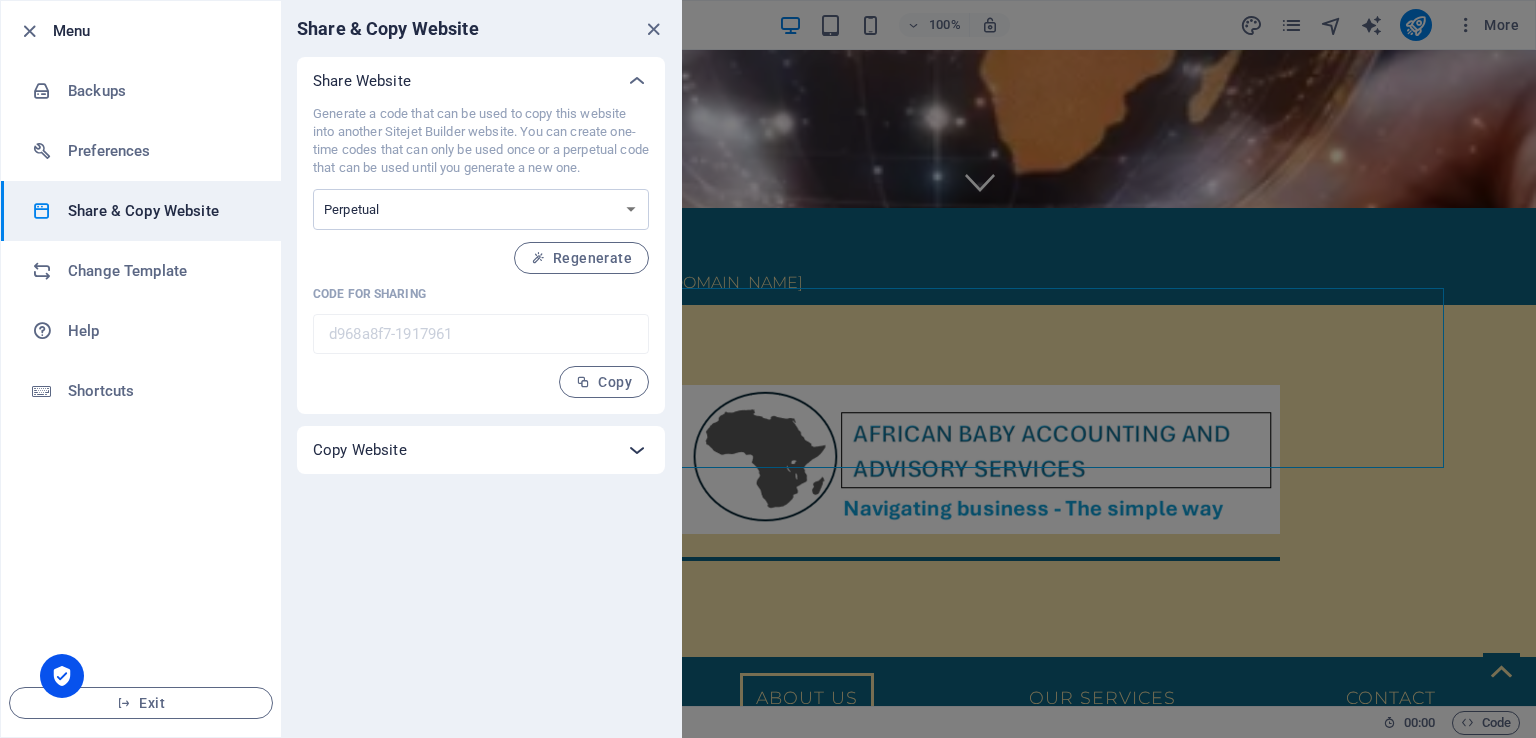 click at bounding box center [637, 450] 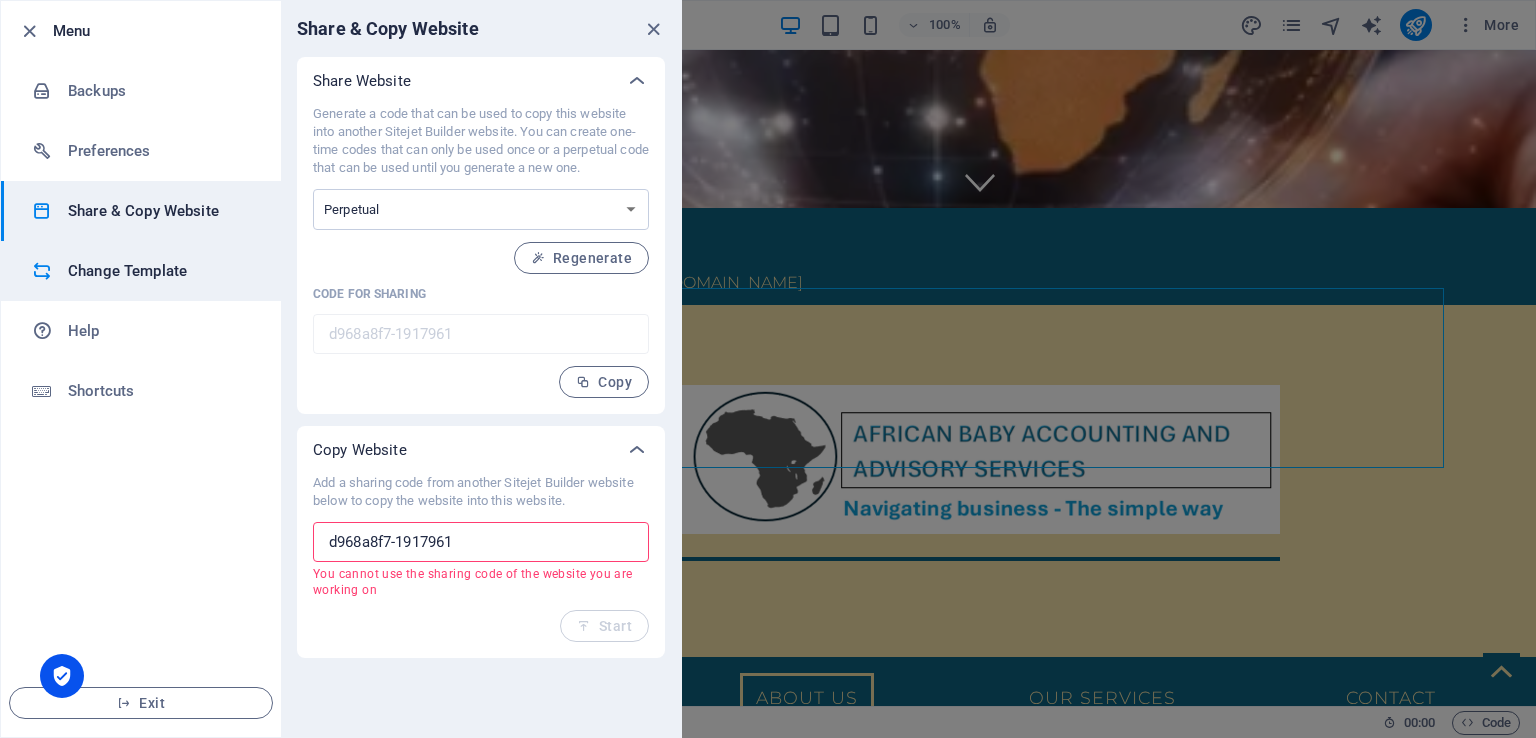 click on "Change Template" at bounding box center (141, 271) 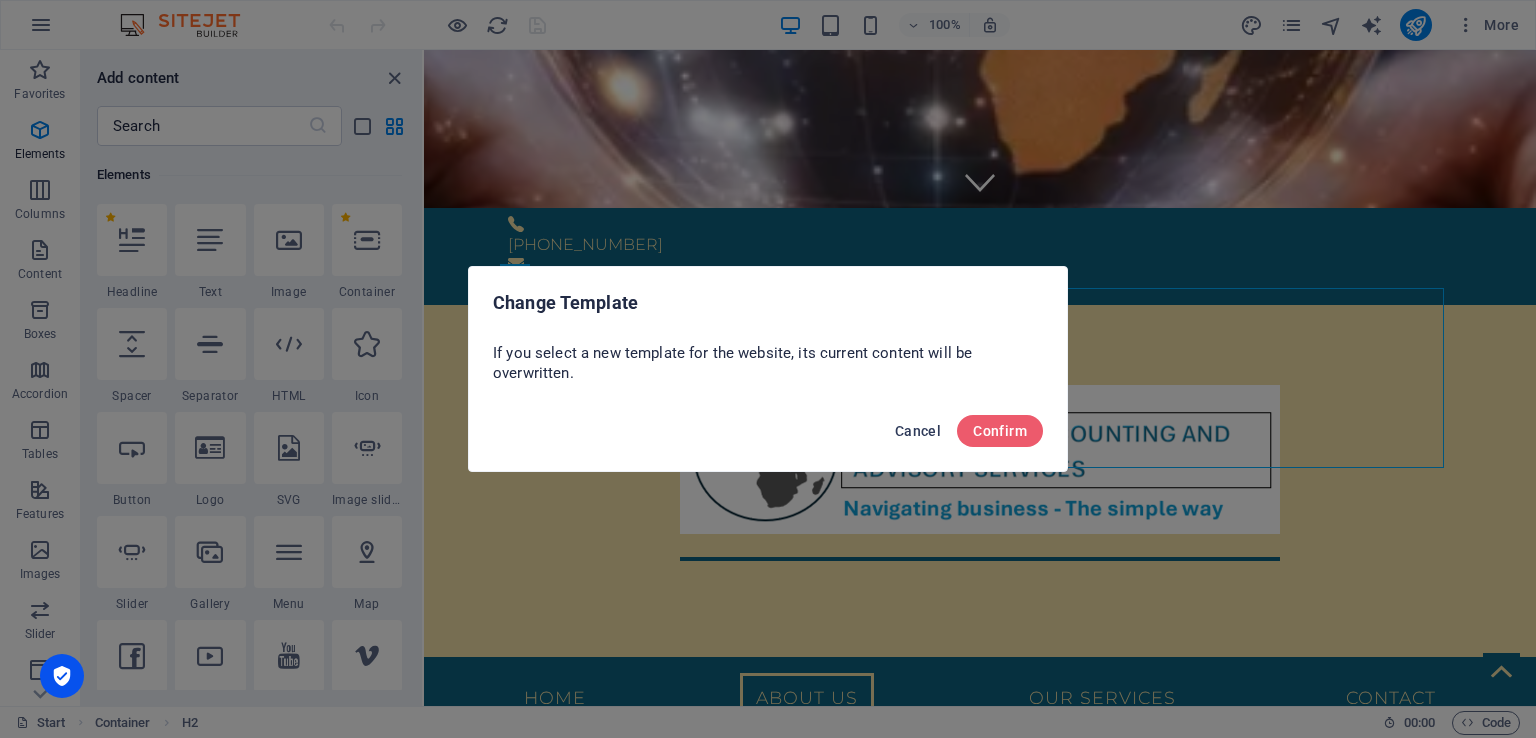 click on "Cancel" at bounding box center [918, 431] 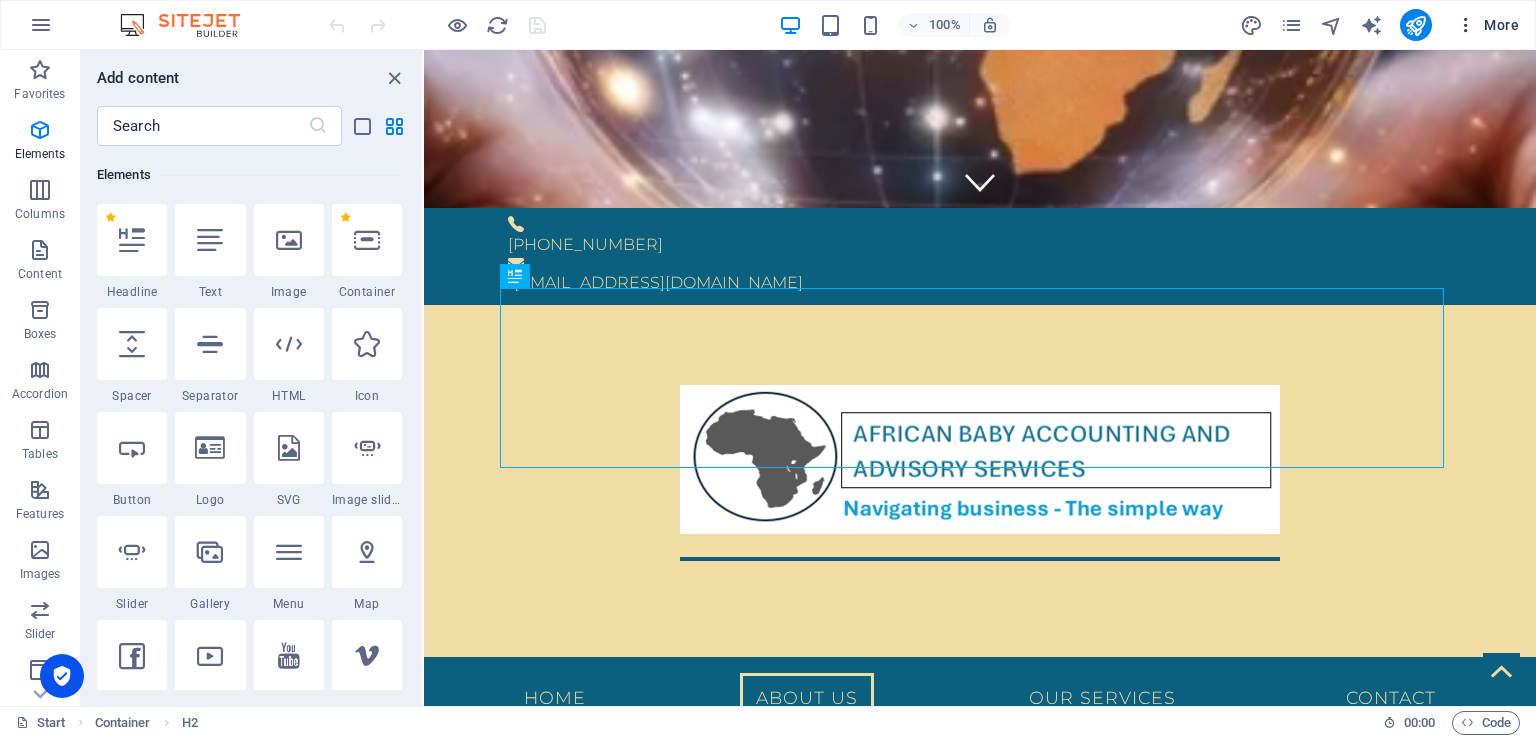 click at bounding box center (1466, 25) 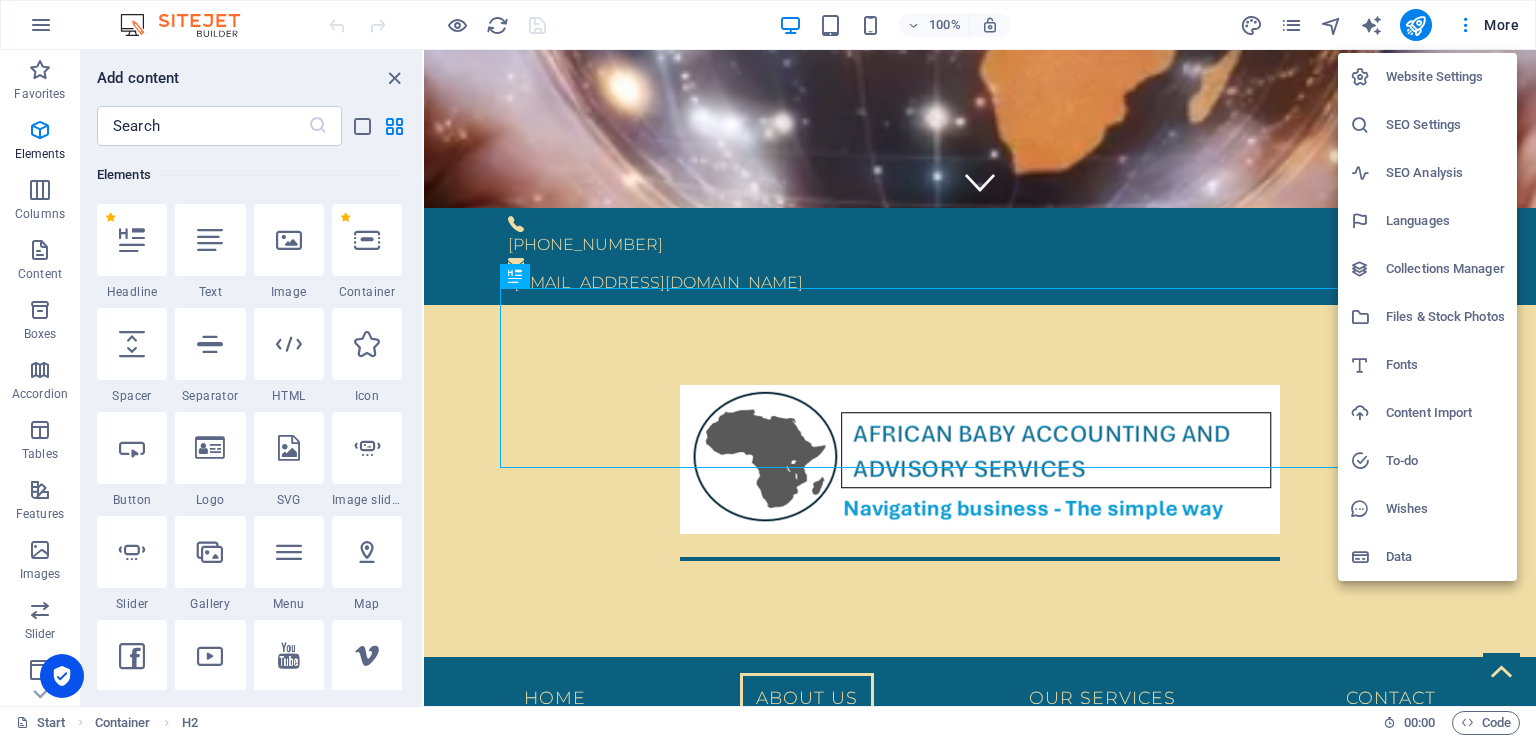click at bounding box center (768, 369) 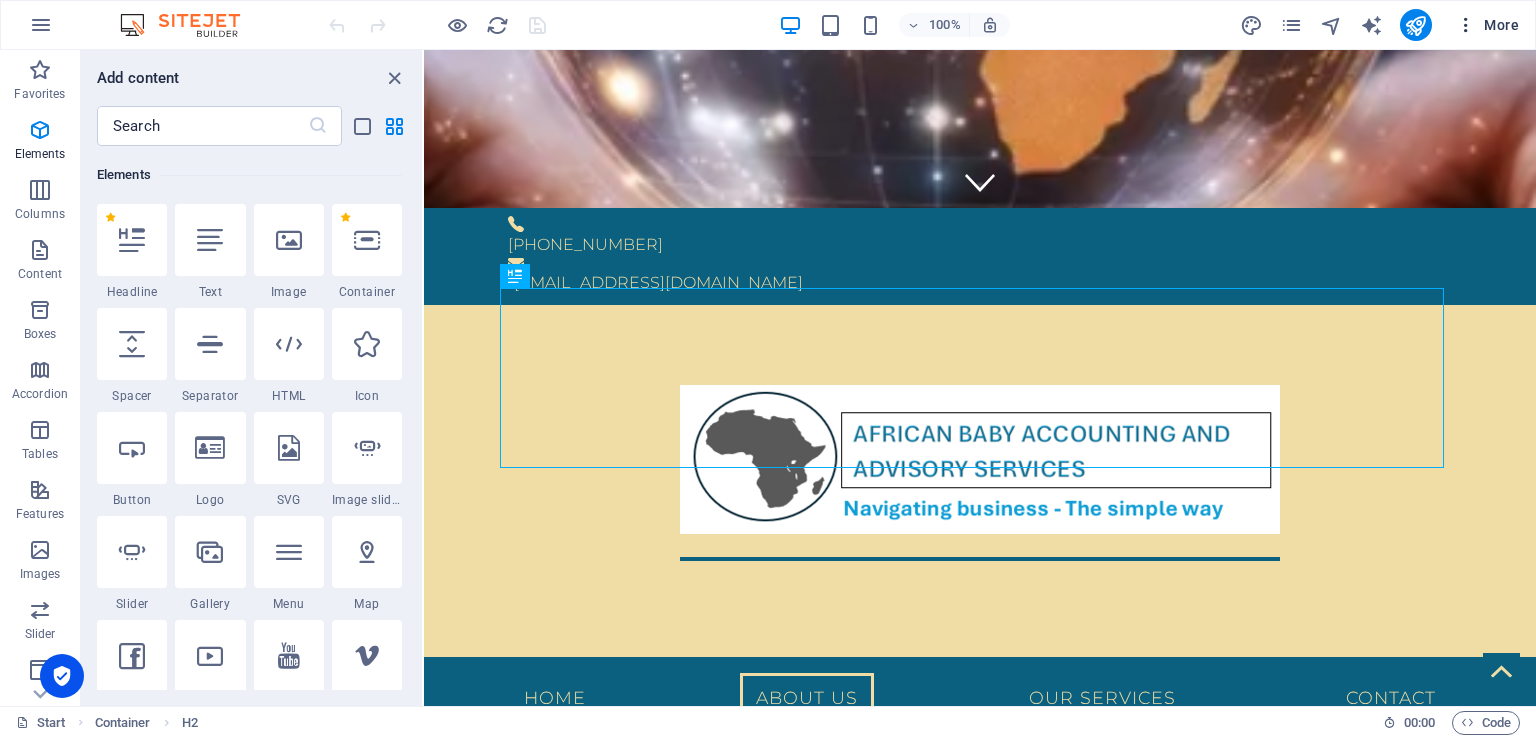 click at bounding box center (1466, 25) 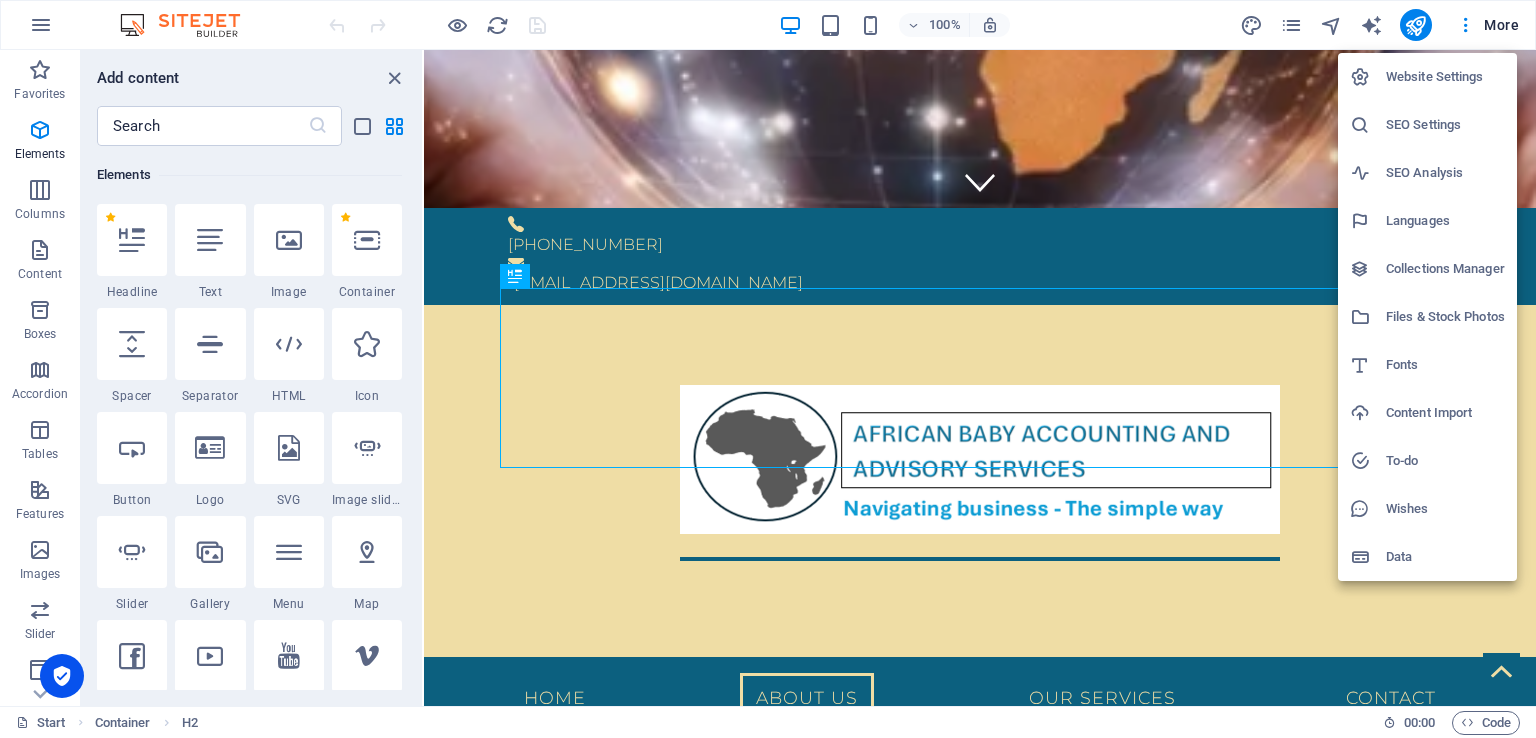 click on "Content Import" at bounding box center (1445, 413) 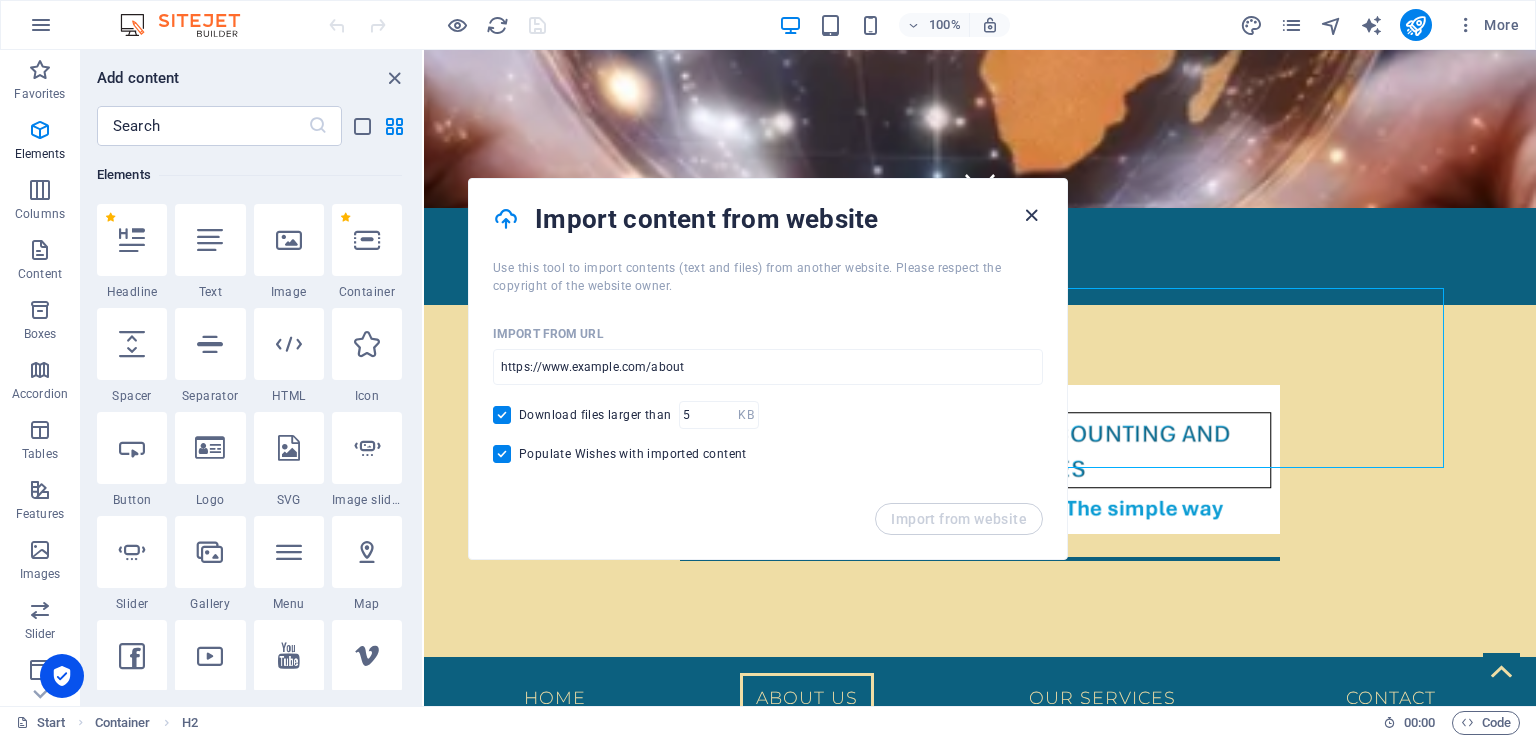 click at bounding box center (1031, 215) 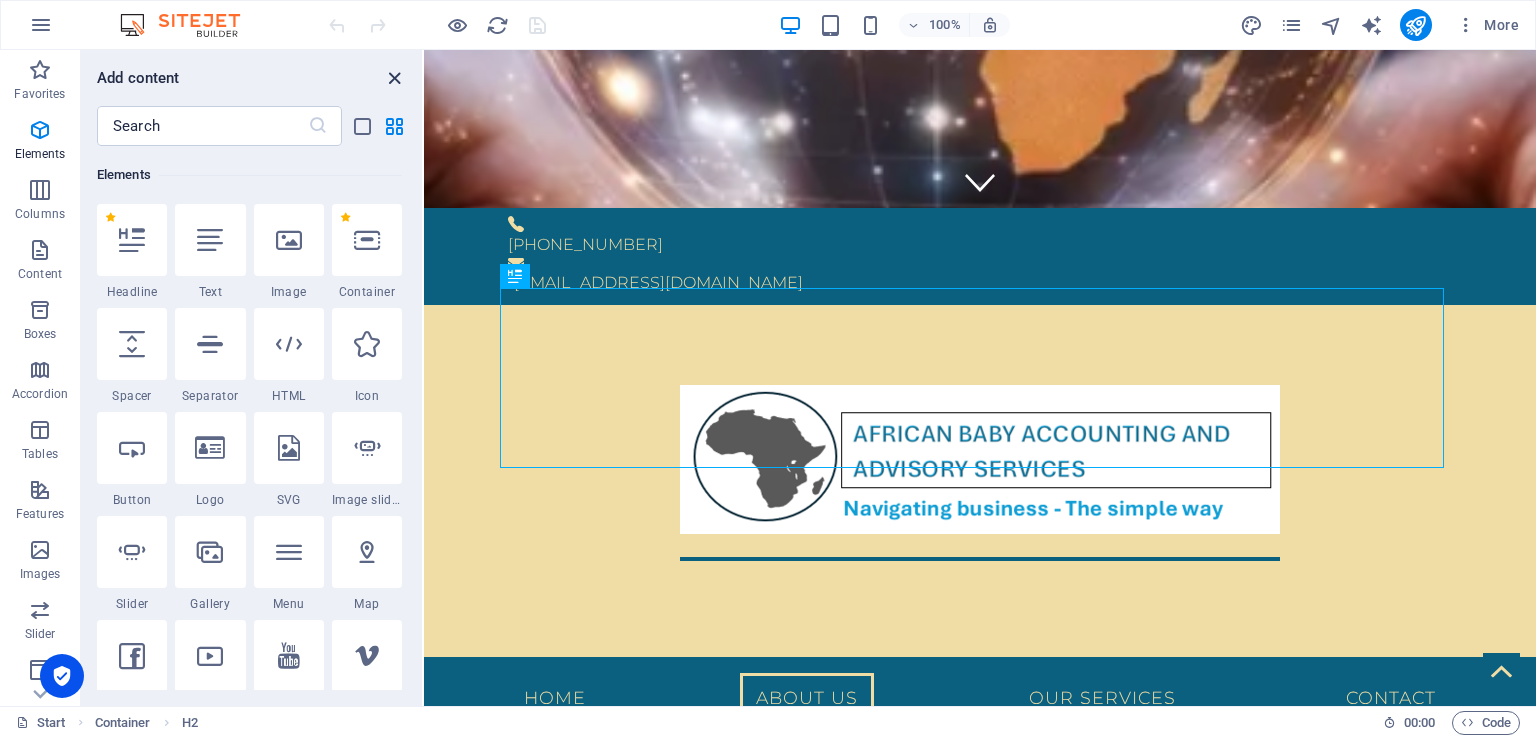click at bounding box center (394, 78) 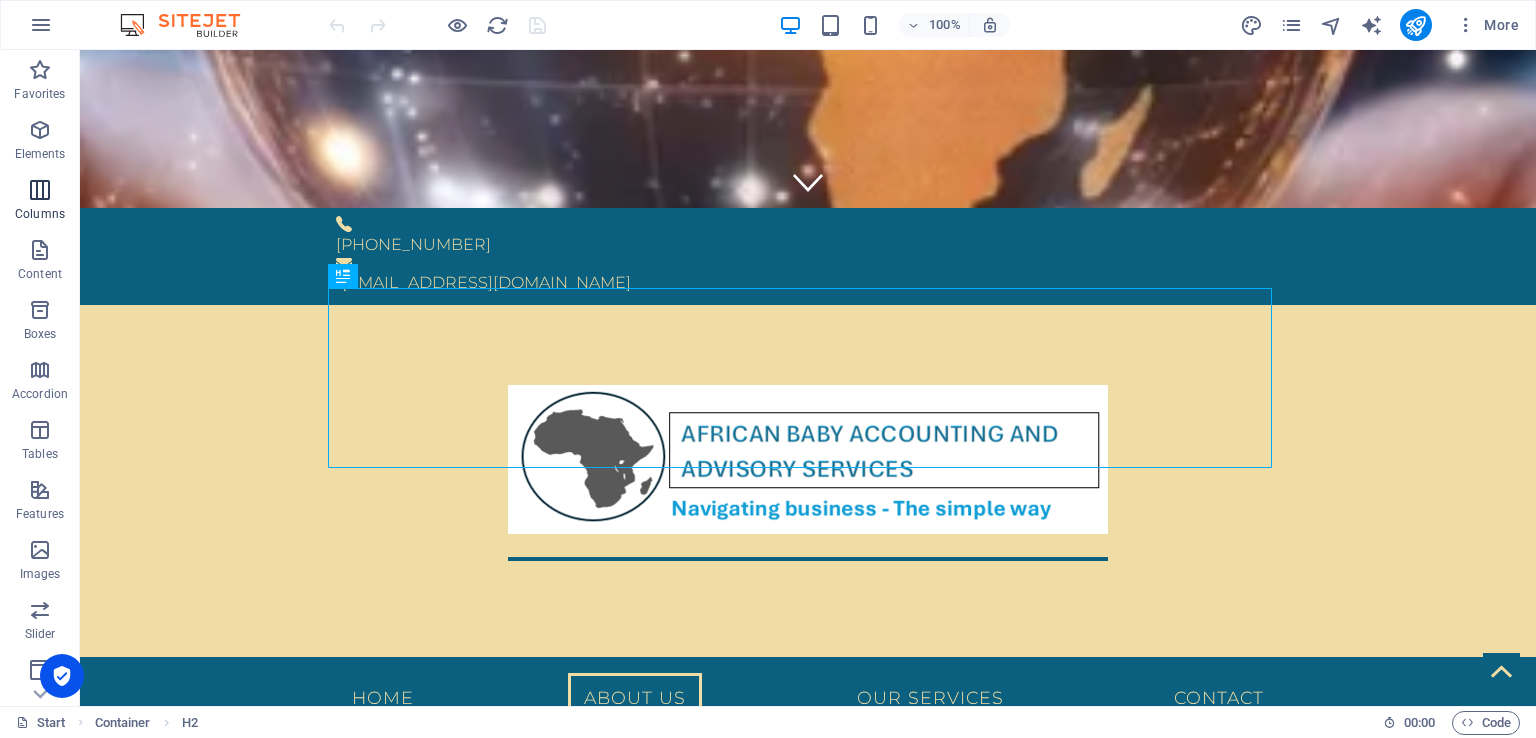 click on "Columns" at bounding box center [40, 200] 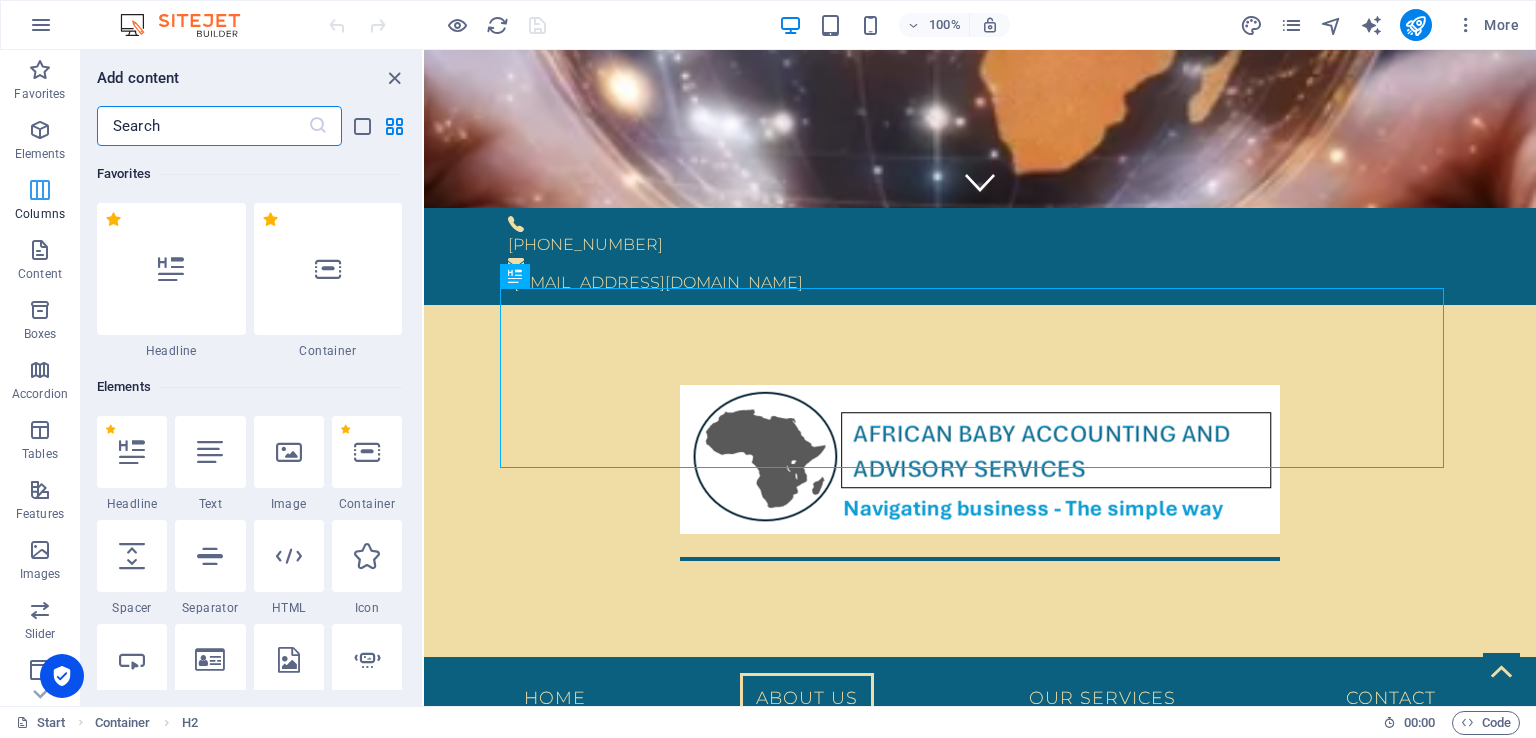 scroll, scrollTop: 3, scrollLeft: 0, axis: vertical 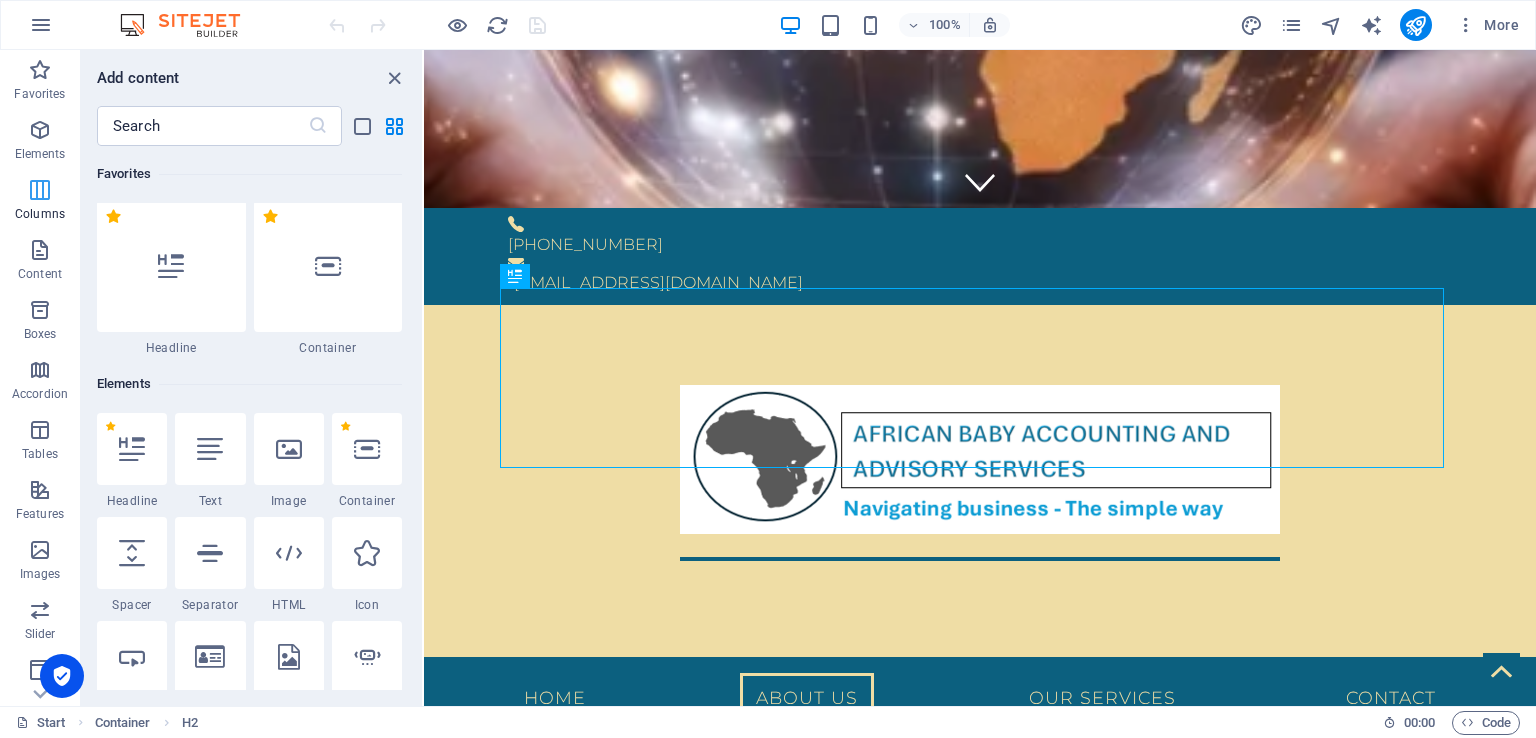 click on "Columns" at bounding box center [40, 202] 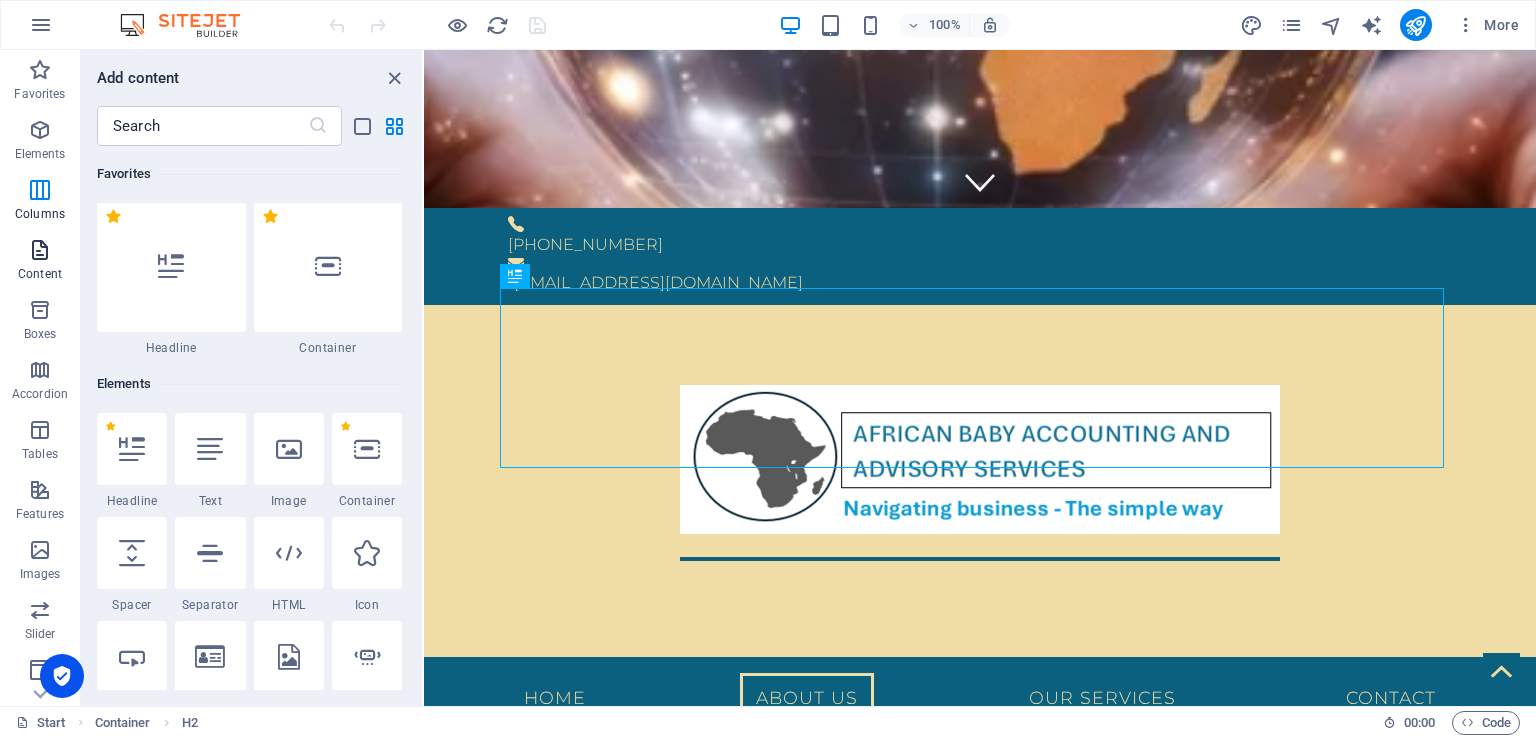 click at bounding box center [40, 250] 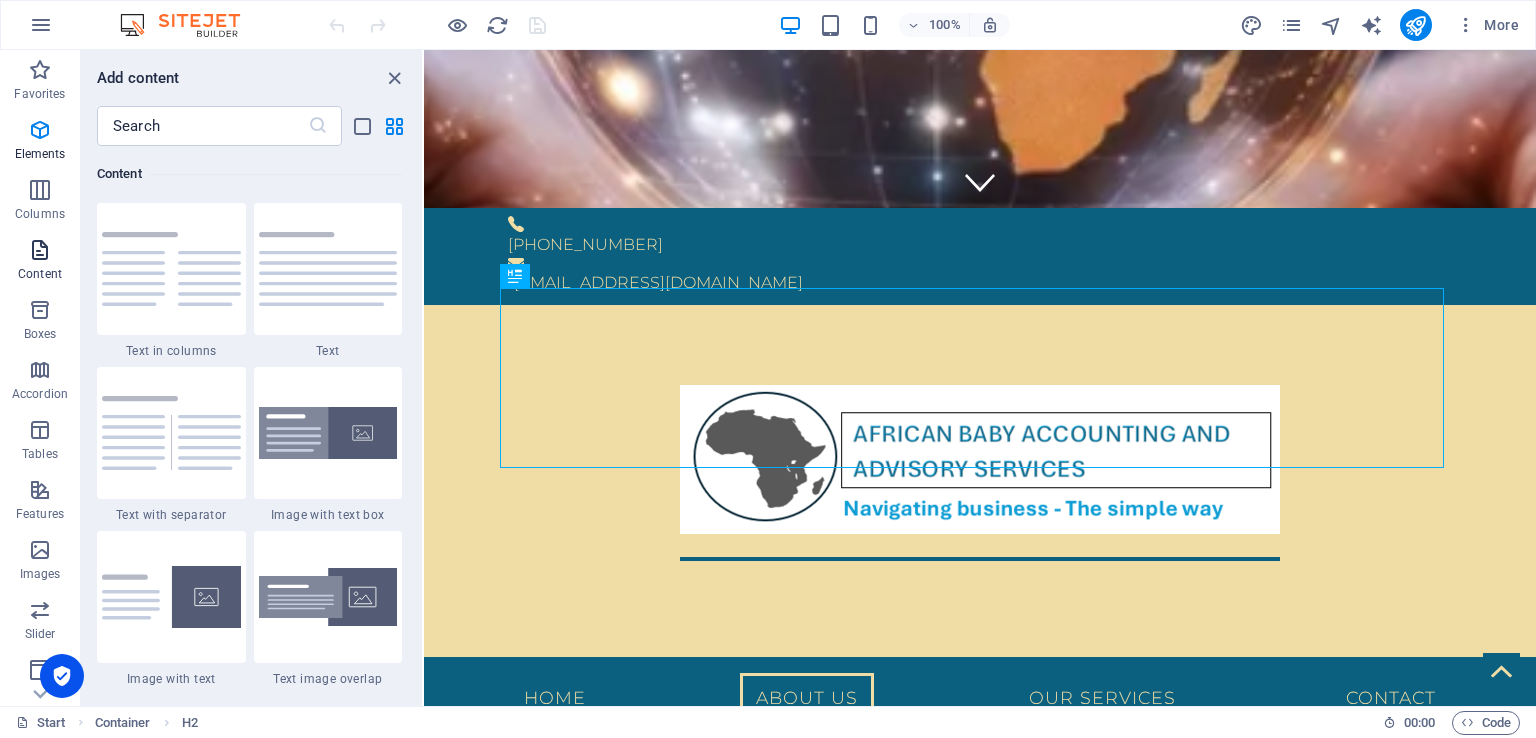 scroll, scrollTop: 3499, scrollLeft: 0, axis: vertical 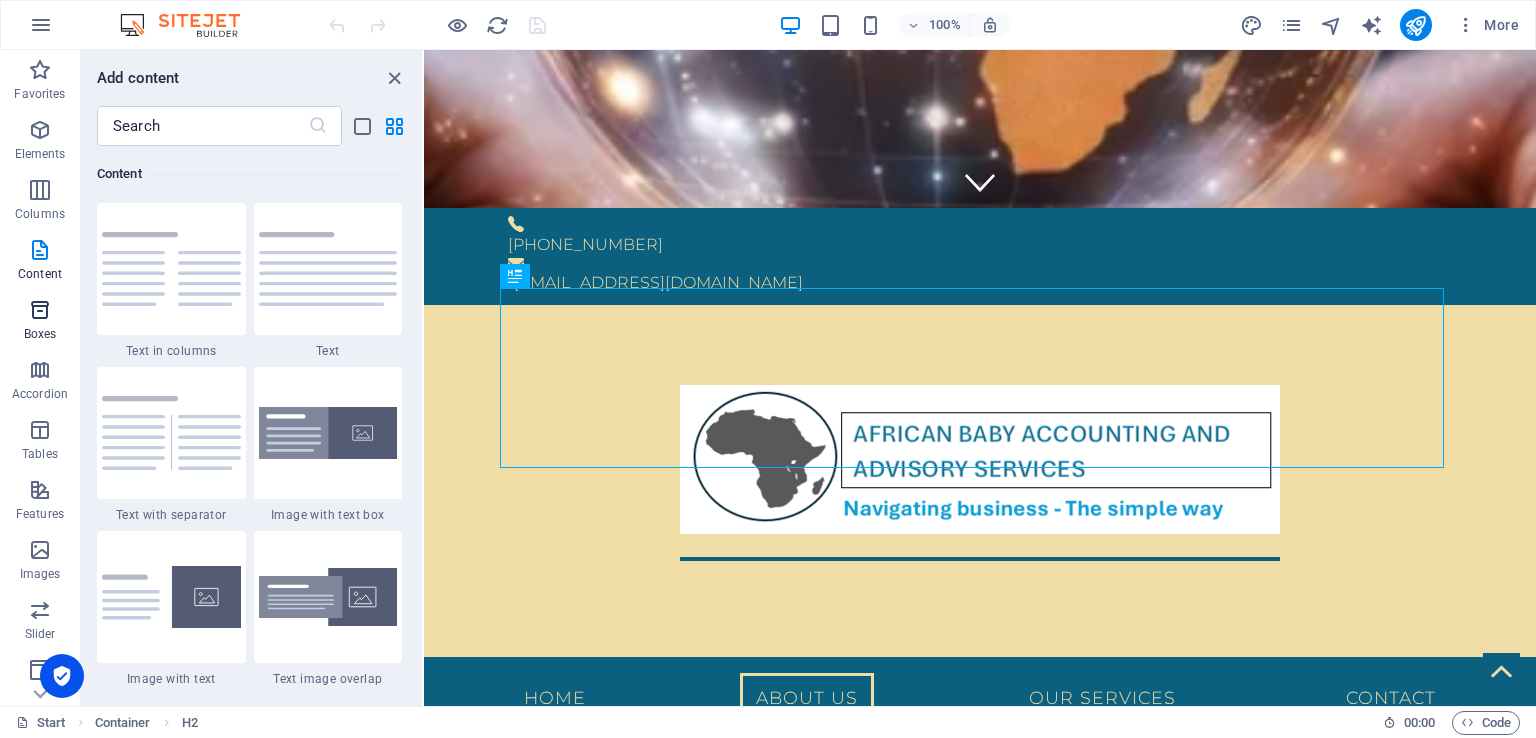 click on "Boxes" at bounding box center [40, 334] 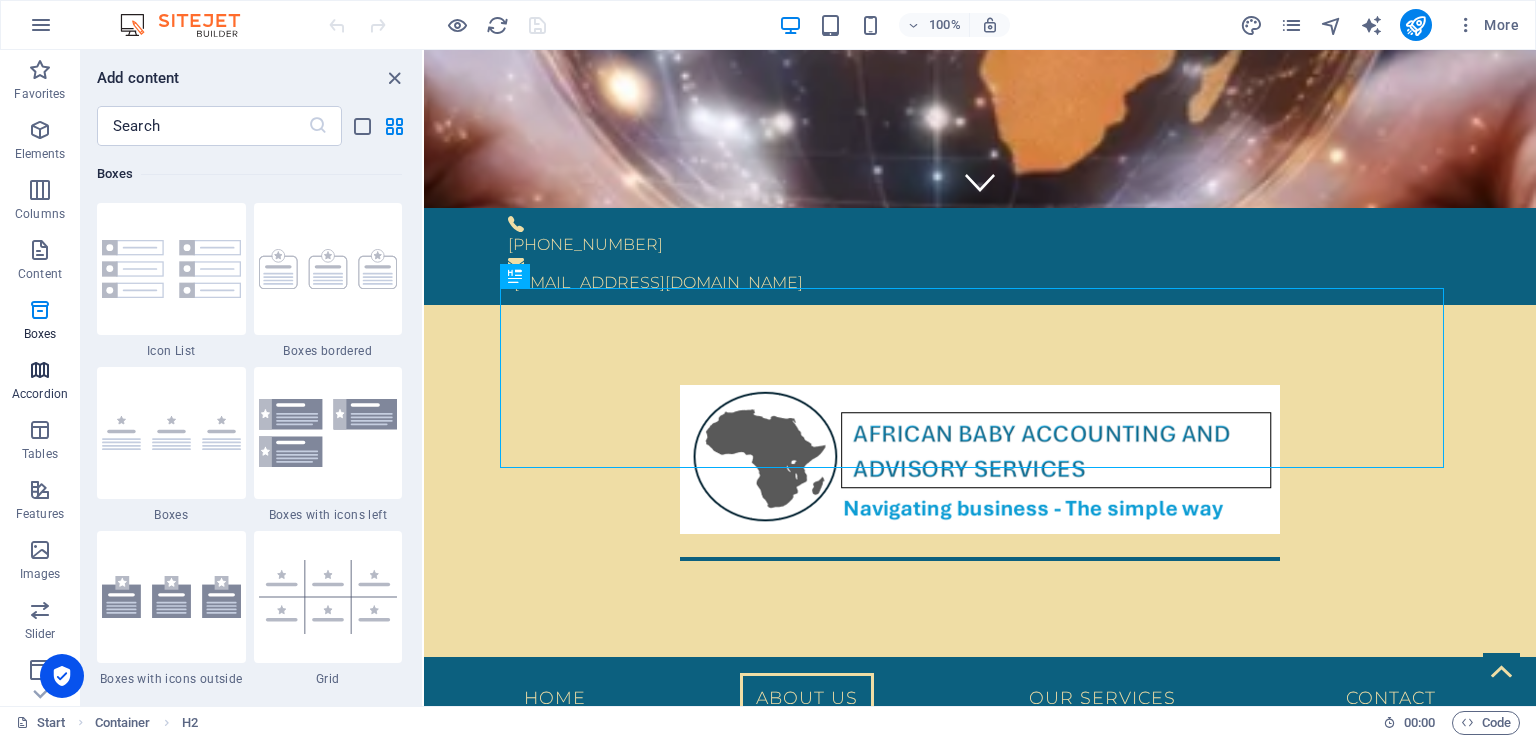 click at bounding box center [40, 370] 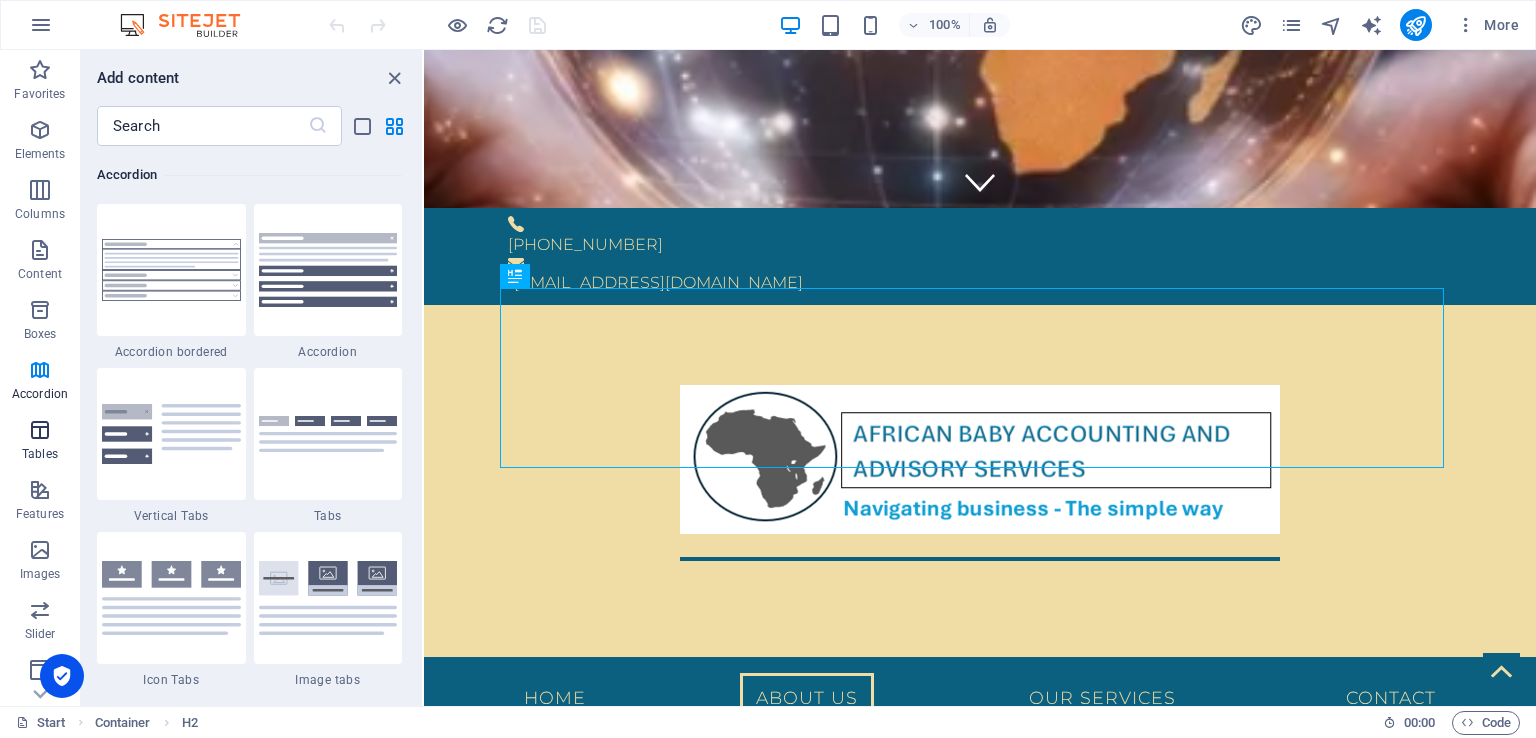 click at bounding box center [40, 430] 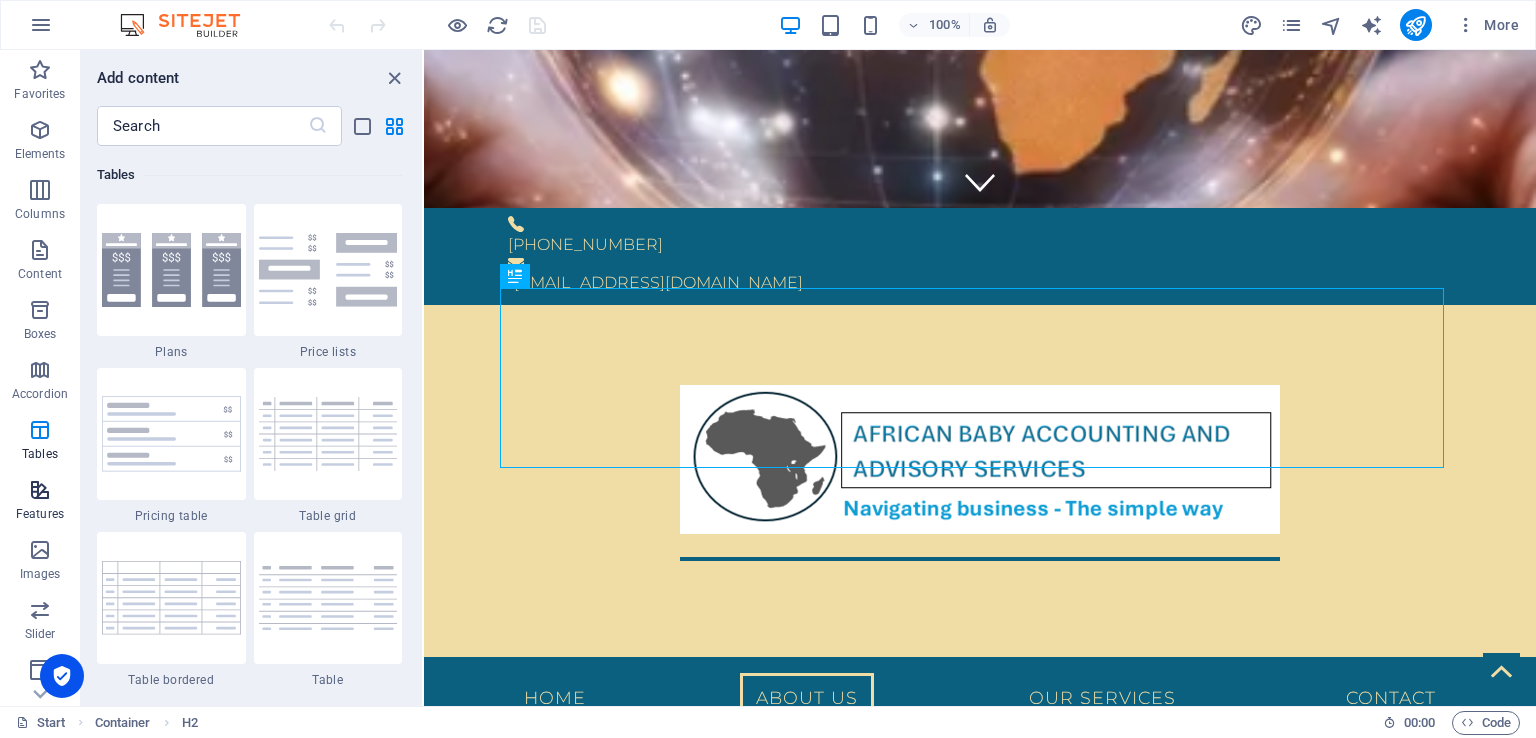 click on "Features" at bounding box center [40, 514] 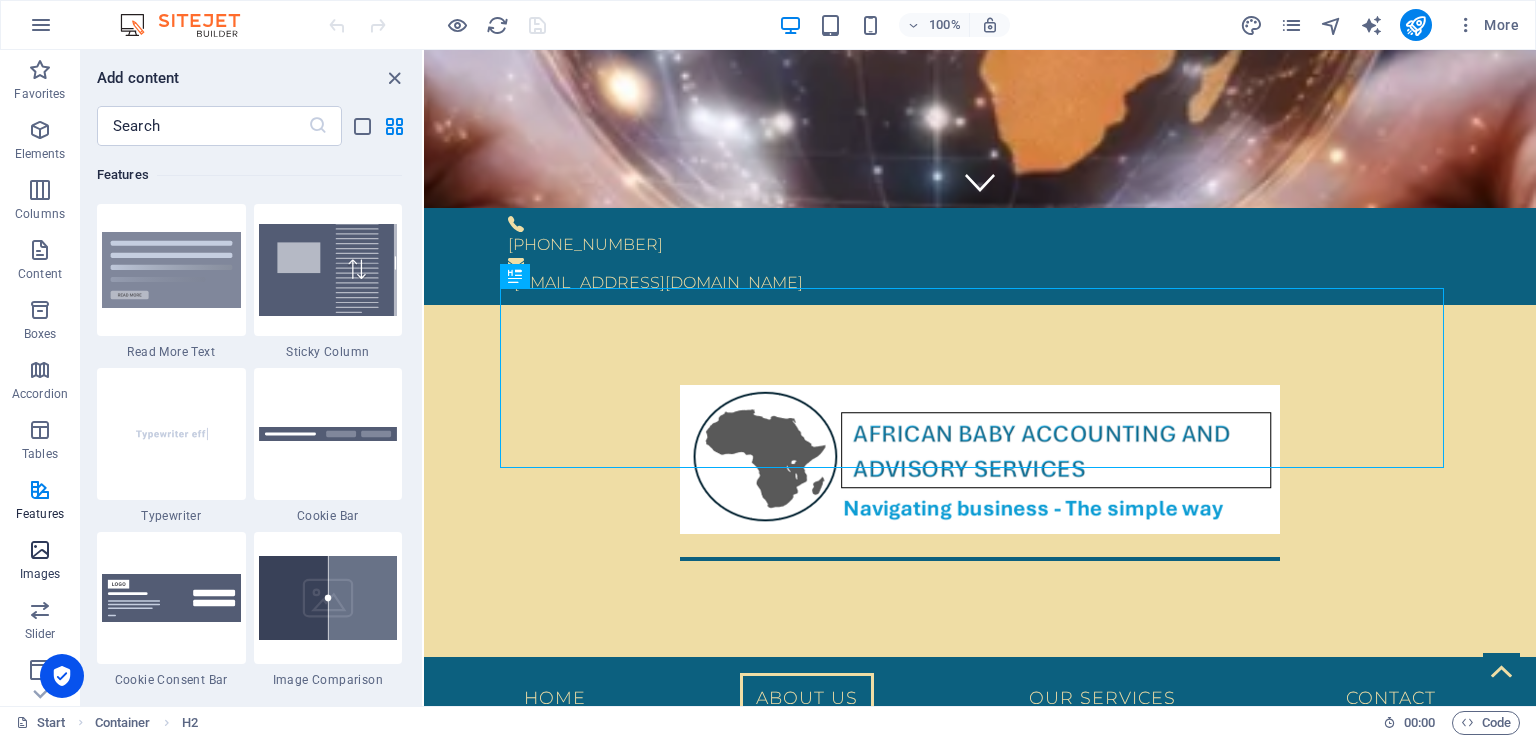 click on "Images" at bounding box center [40, 574] 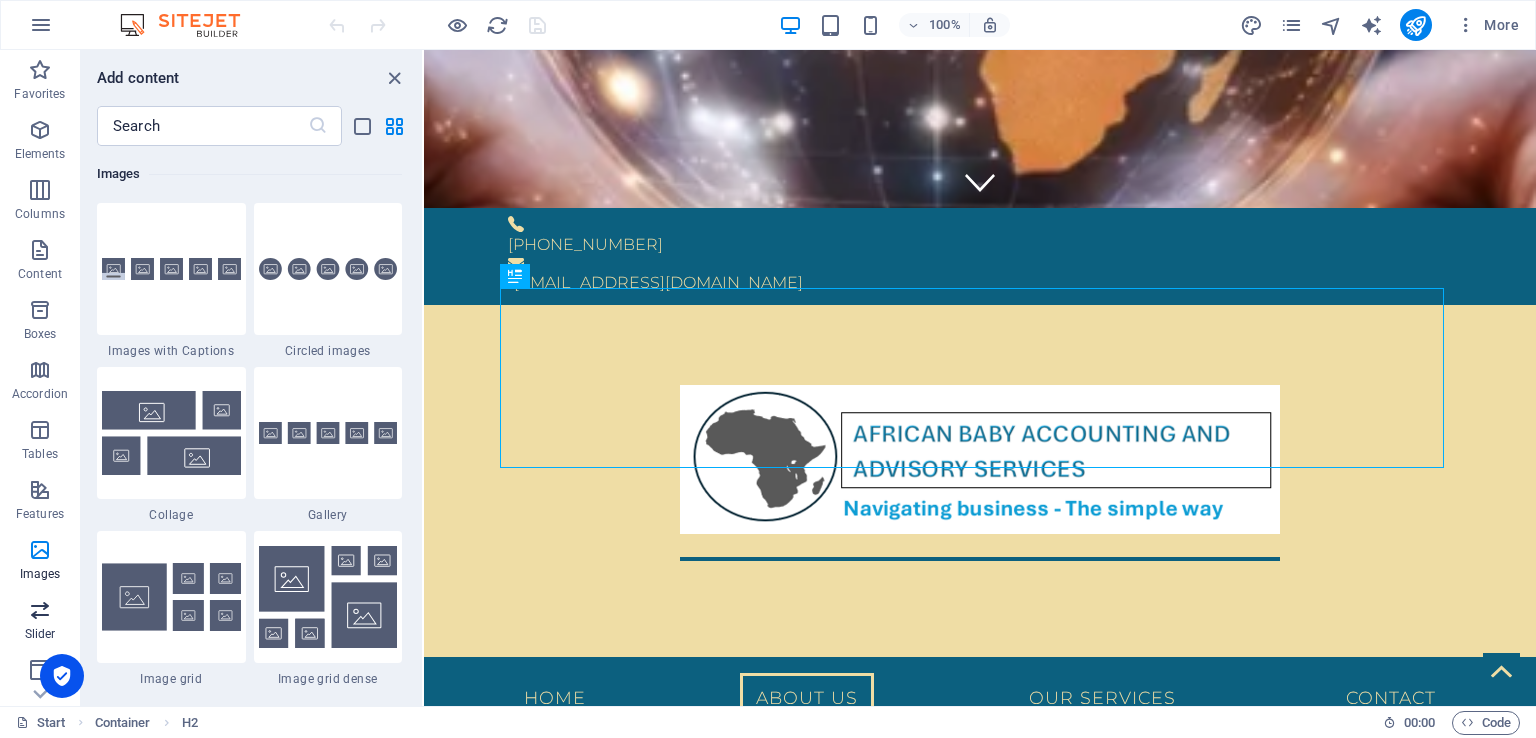 click at bounding box center (40, 610) 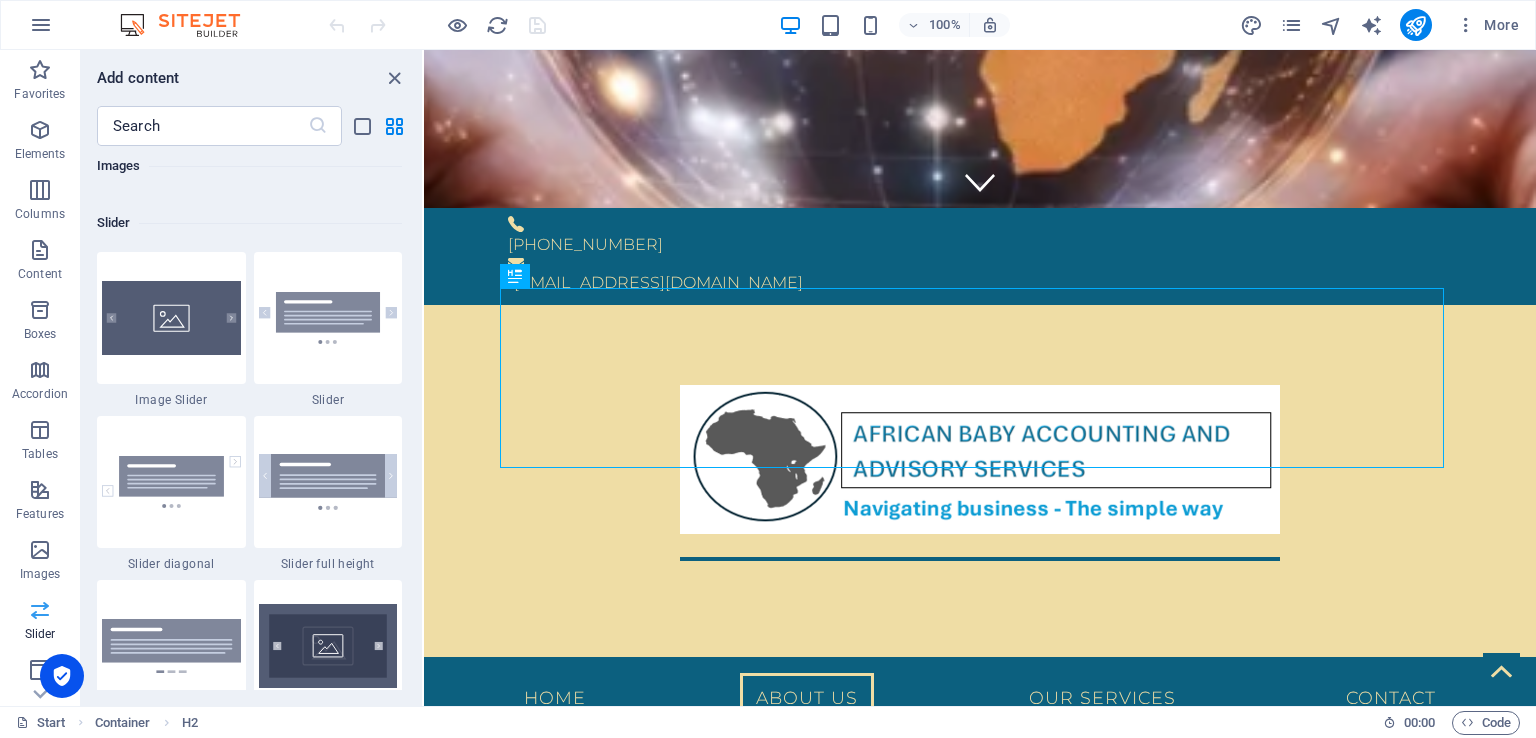 scroll, scrollTop: 11172, scrollLeft: 0, axis: vertical 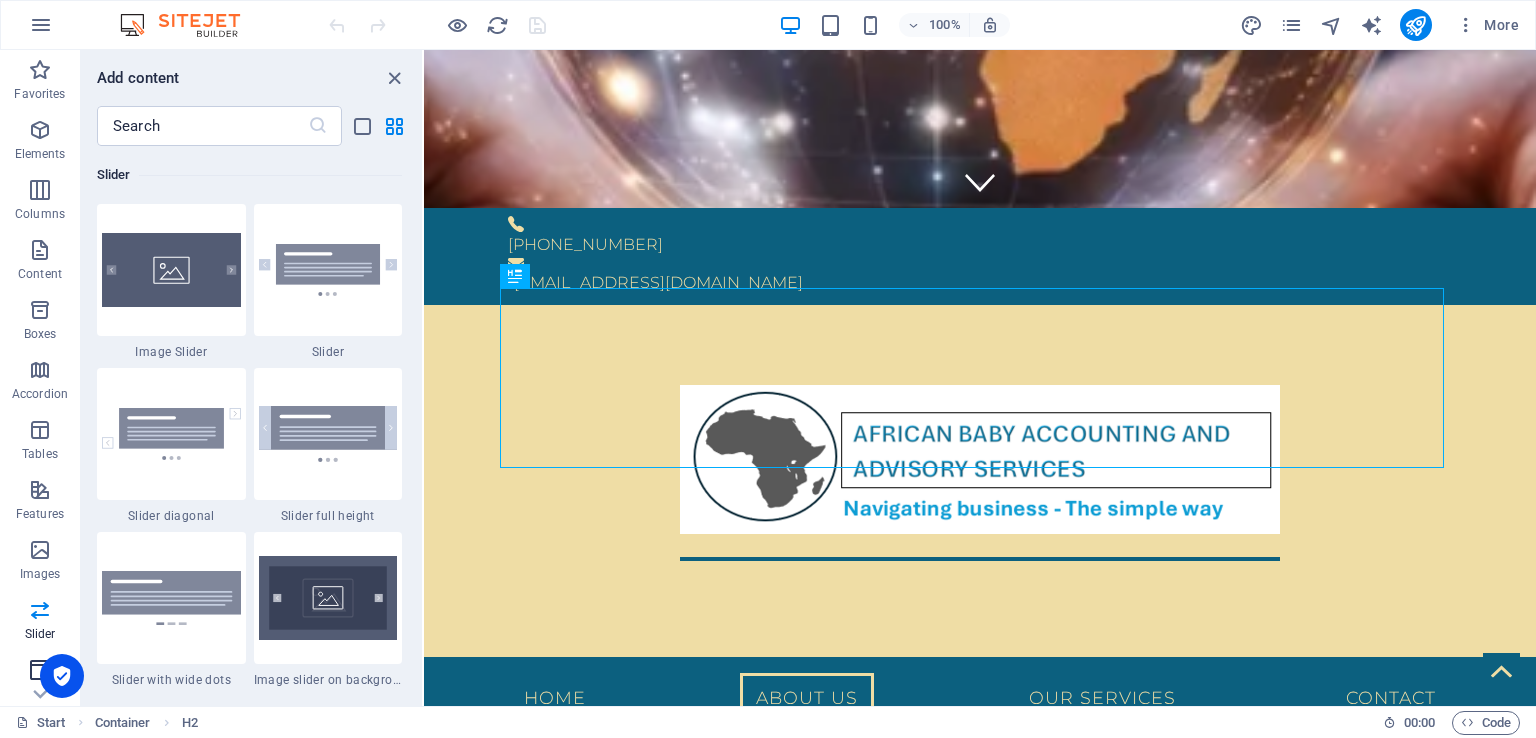 click at bounding box center [40, 670] 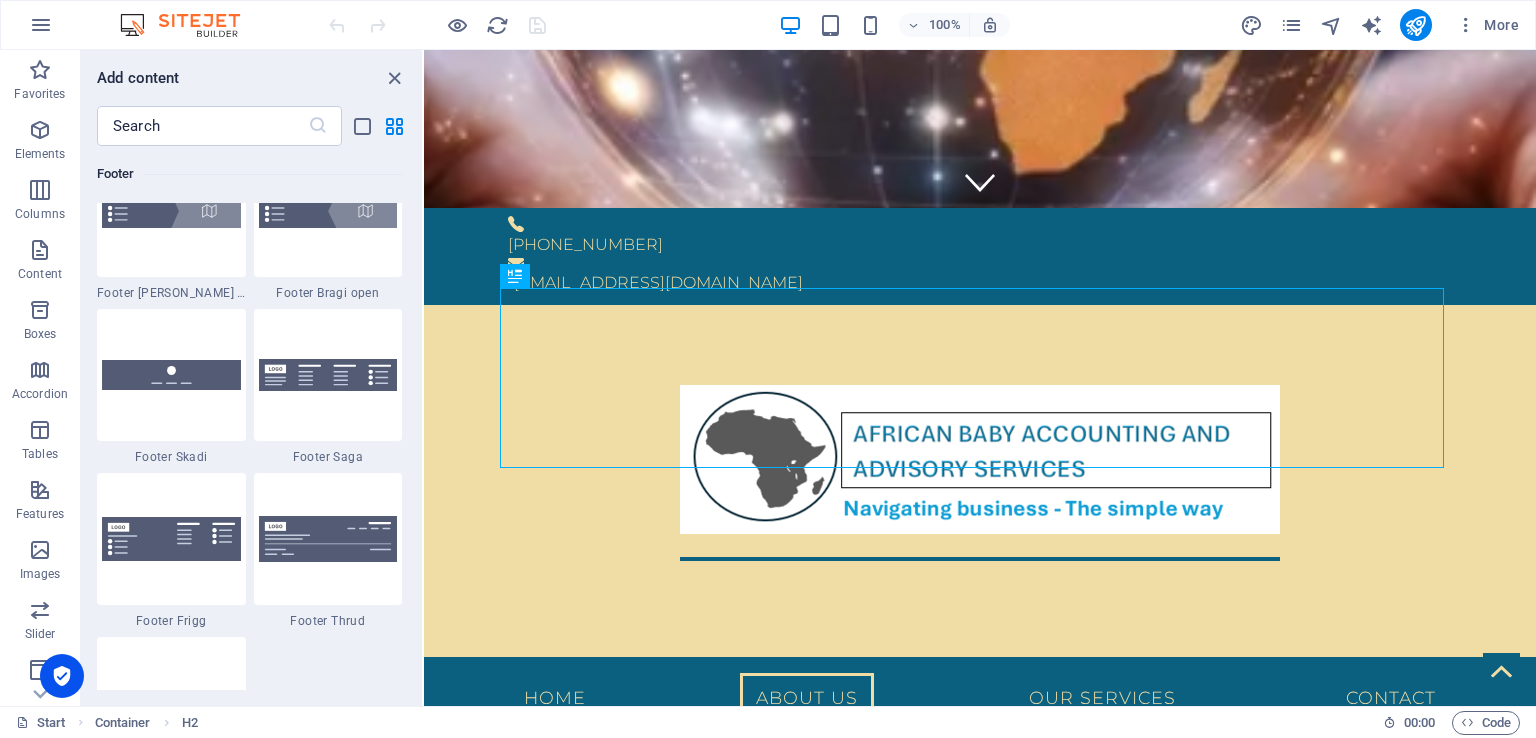 scroll, scrollTop: 13876, scrollLeft: 0, axis: vertical 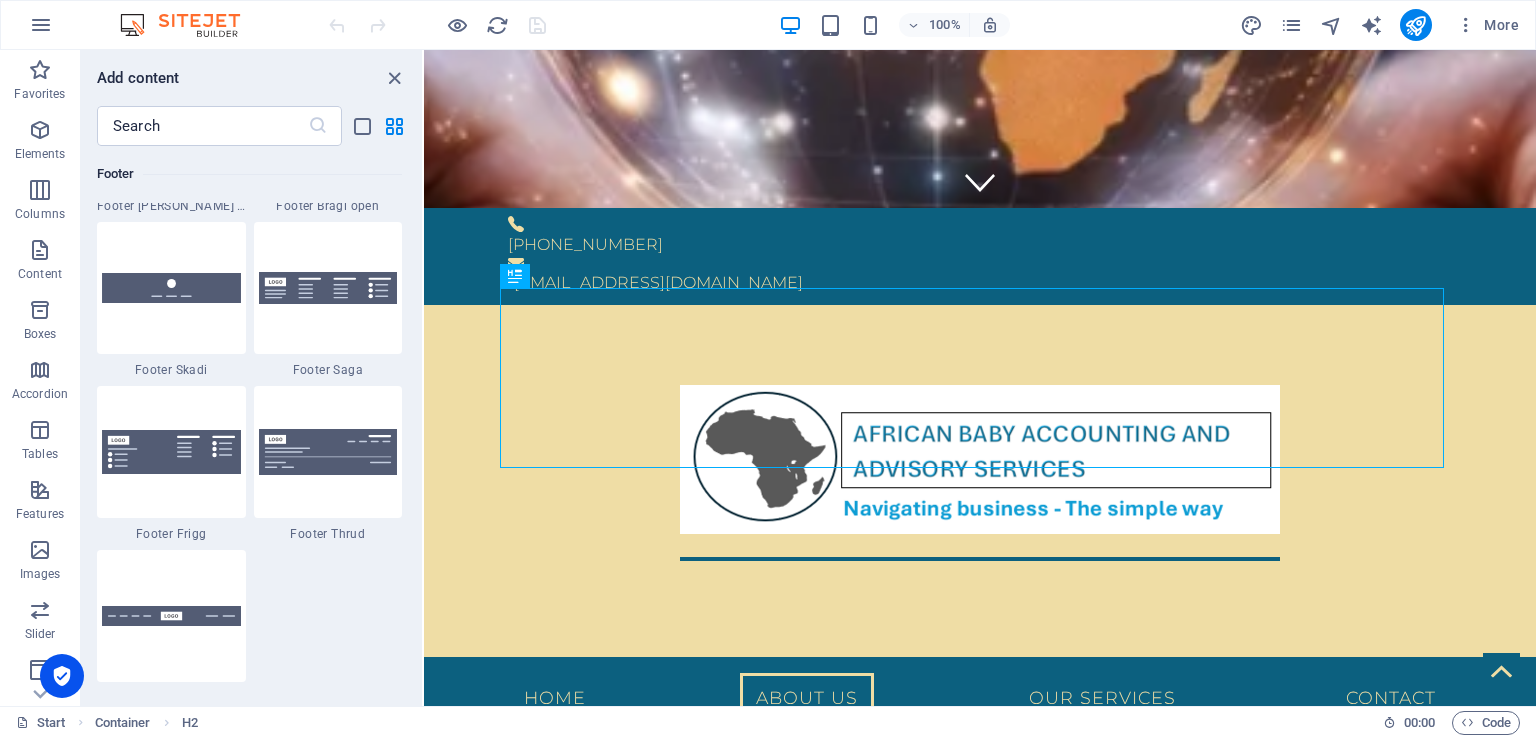 click at bounding box center (62, 676) 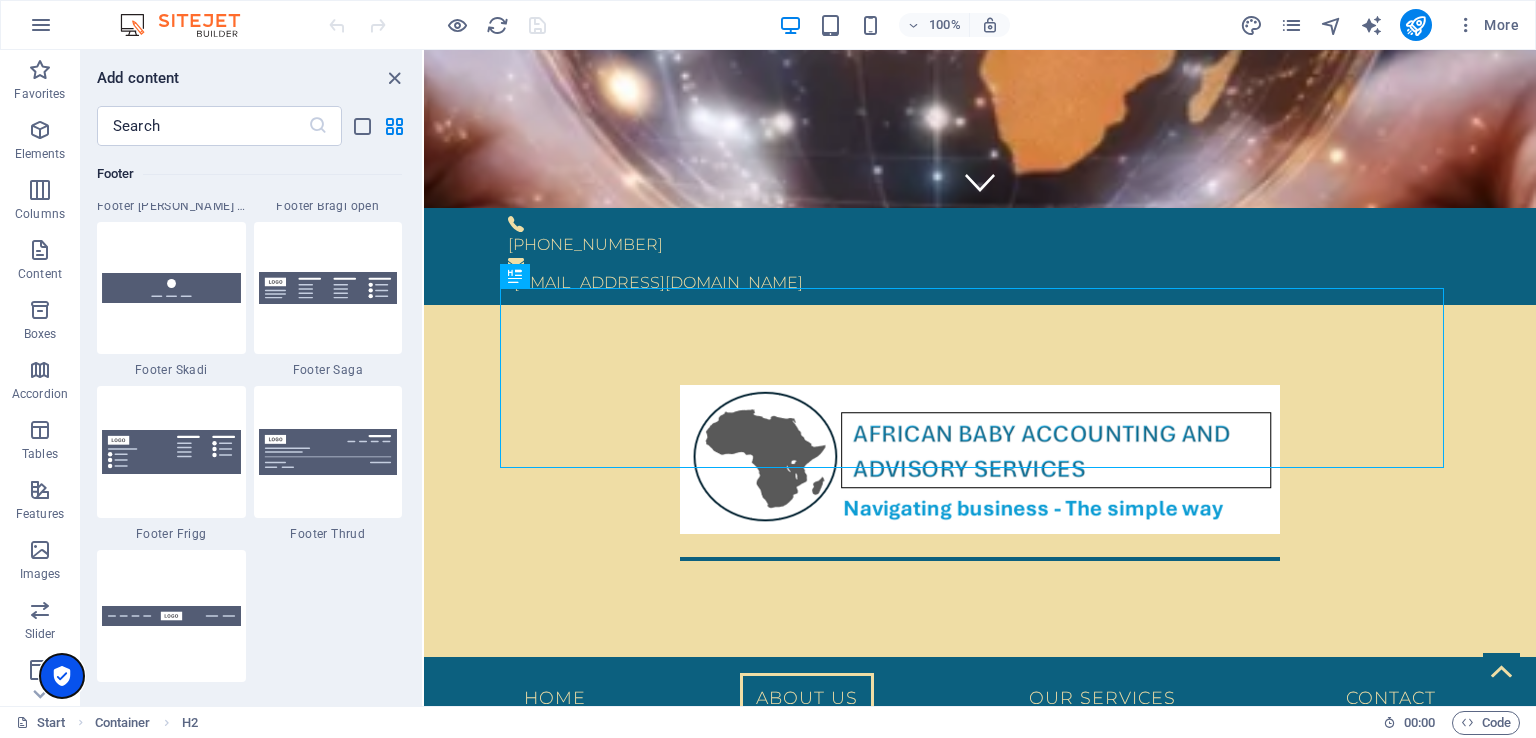 click at bounding box center (62, 676) 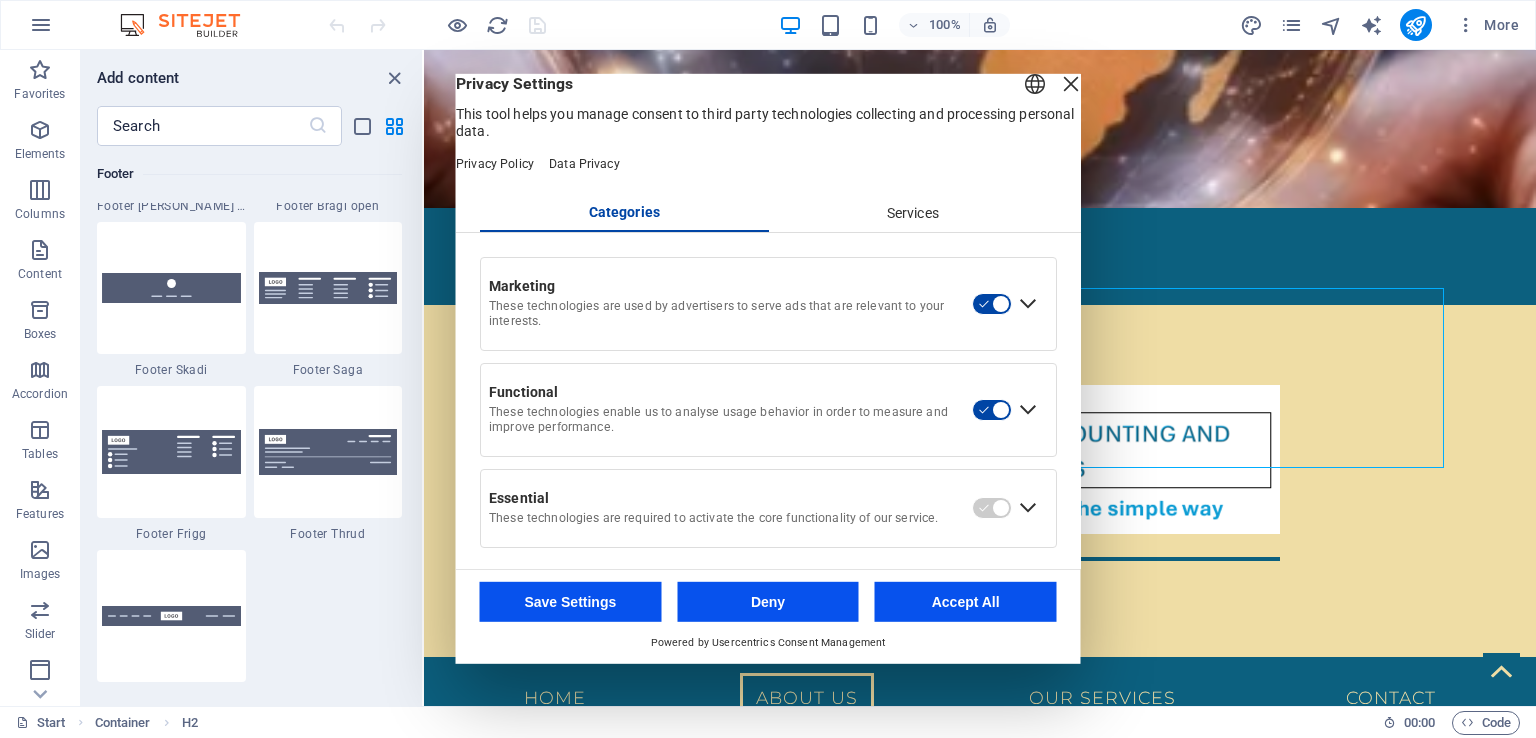 click at bounding box center (1028, 508) 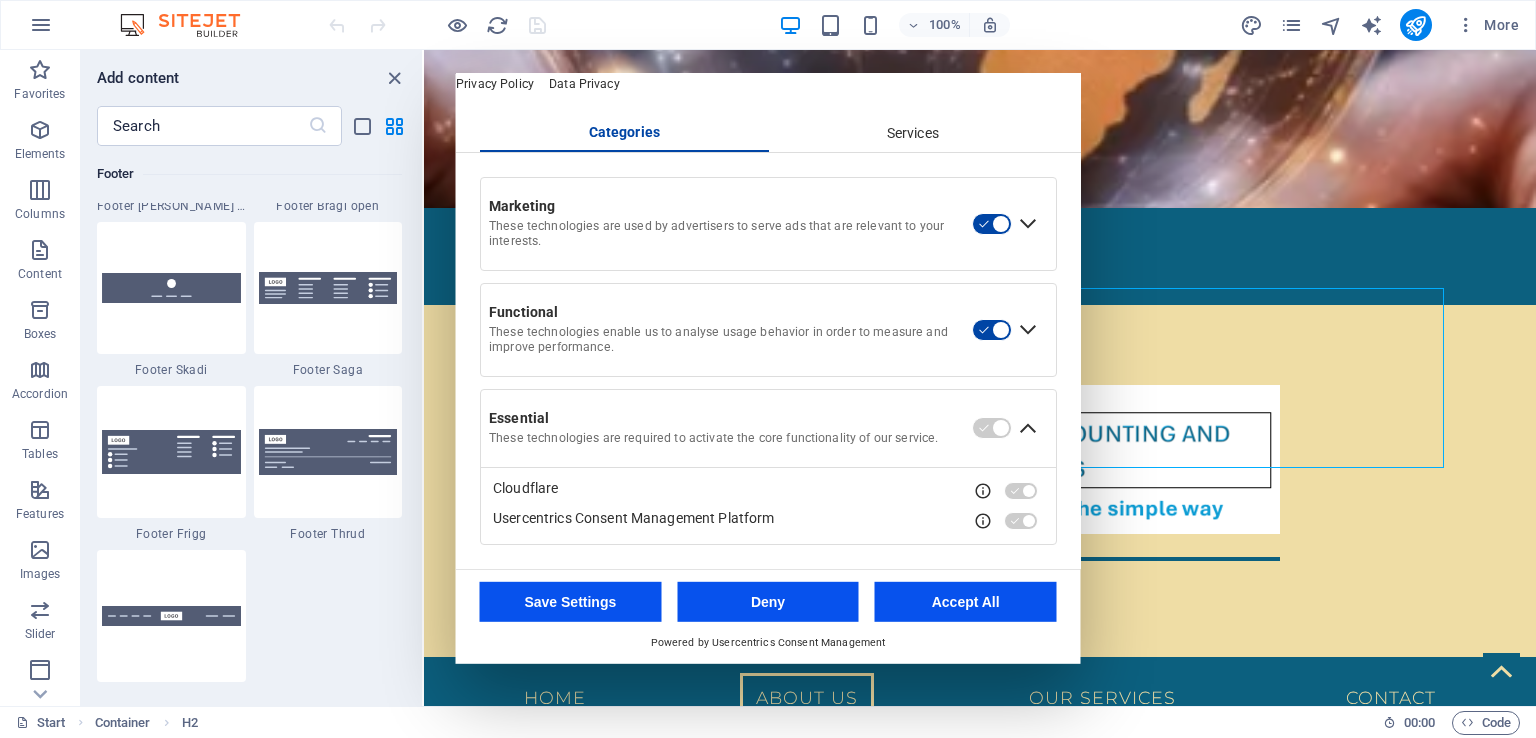scroll, scrollTop: 102, scrollLeft: 0, axis: vertical 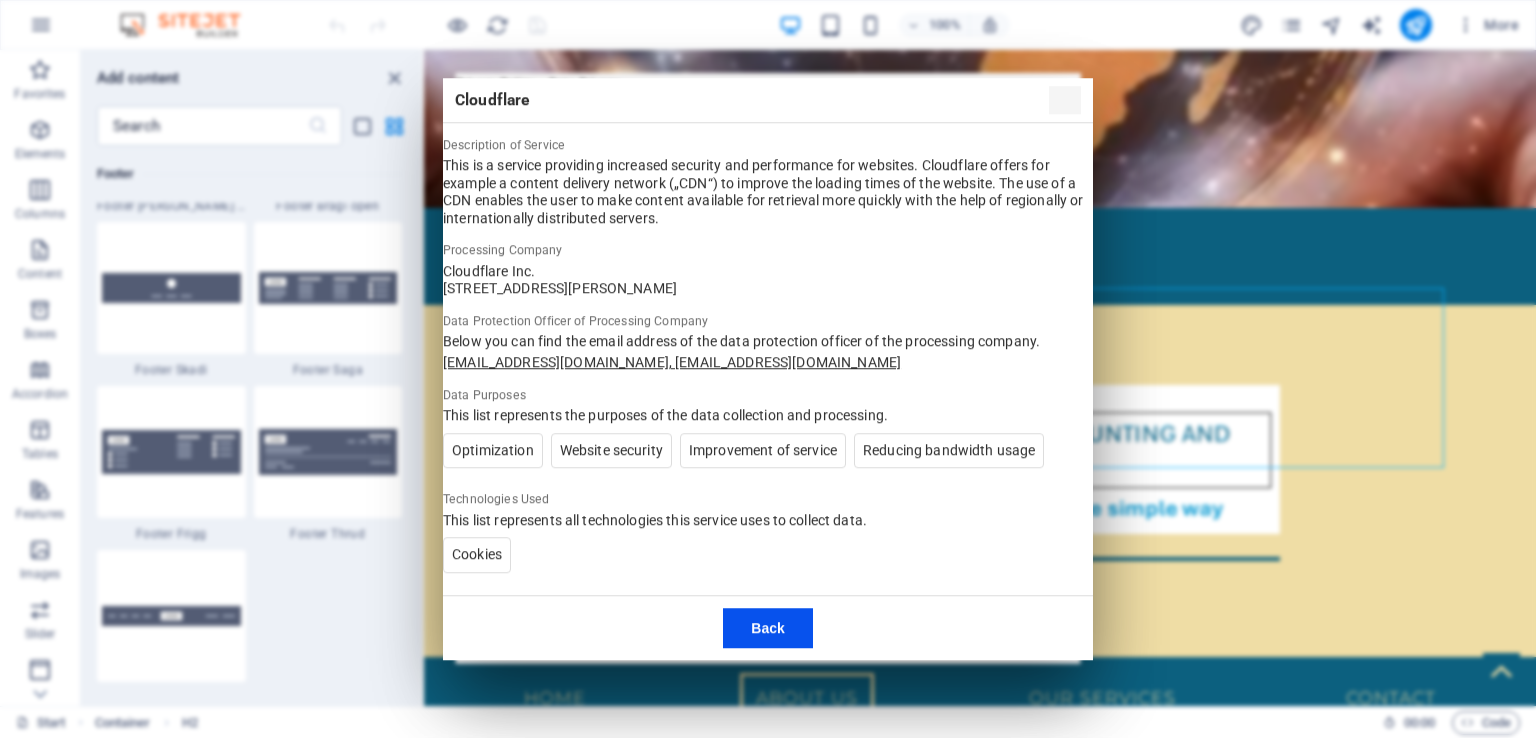 click on "Back" at bounding box center [767, 628] 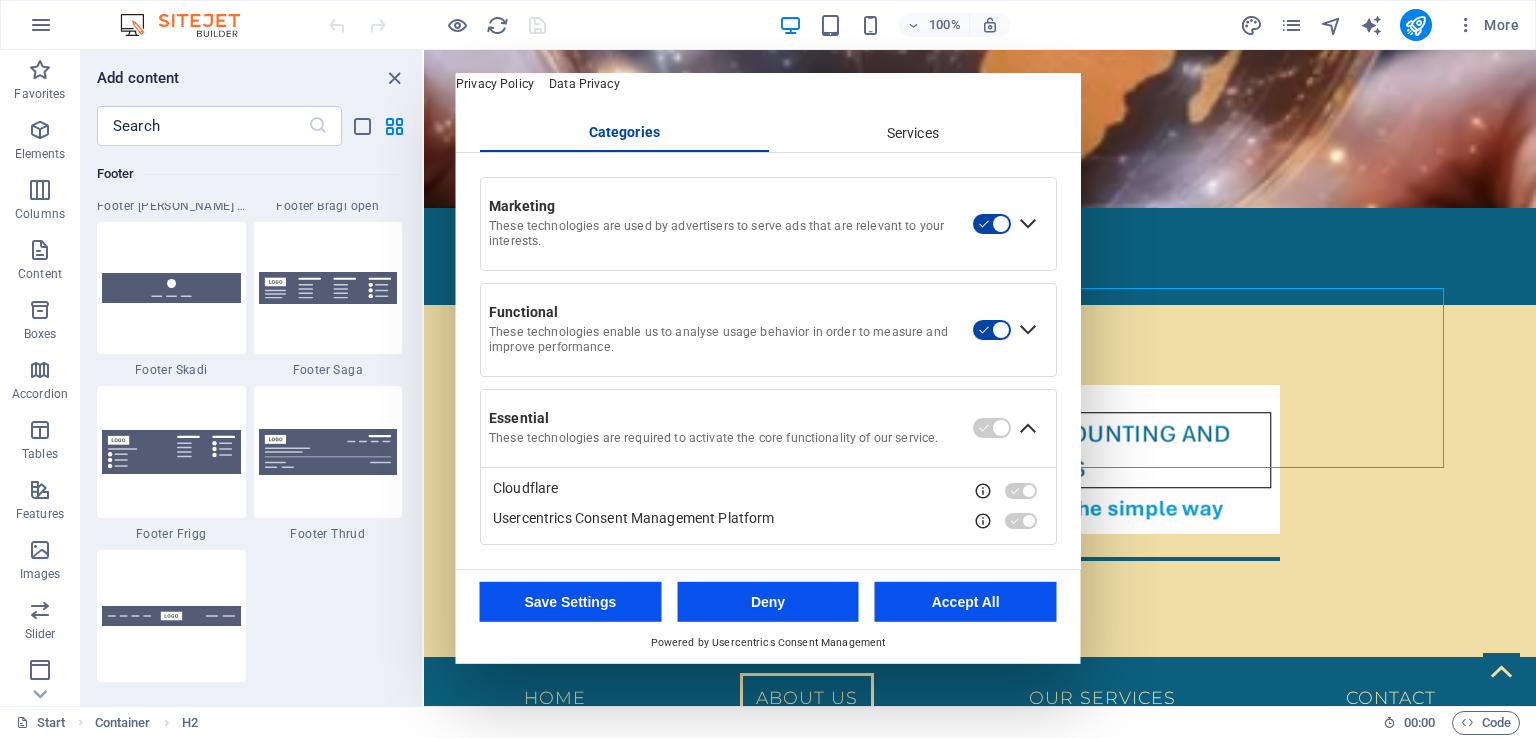 click on "Accept All" at bounding box center [966, 602] 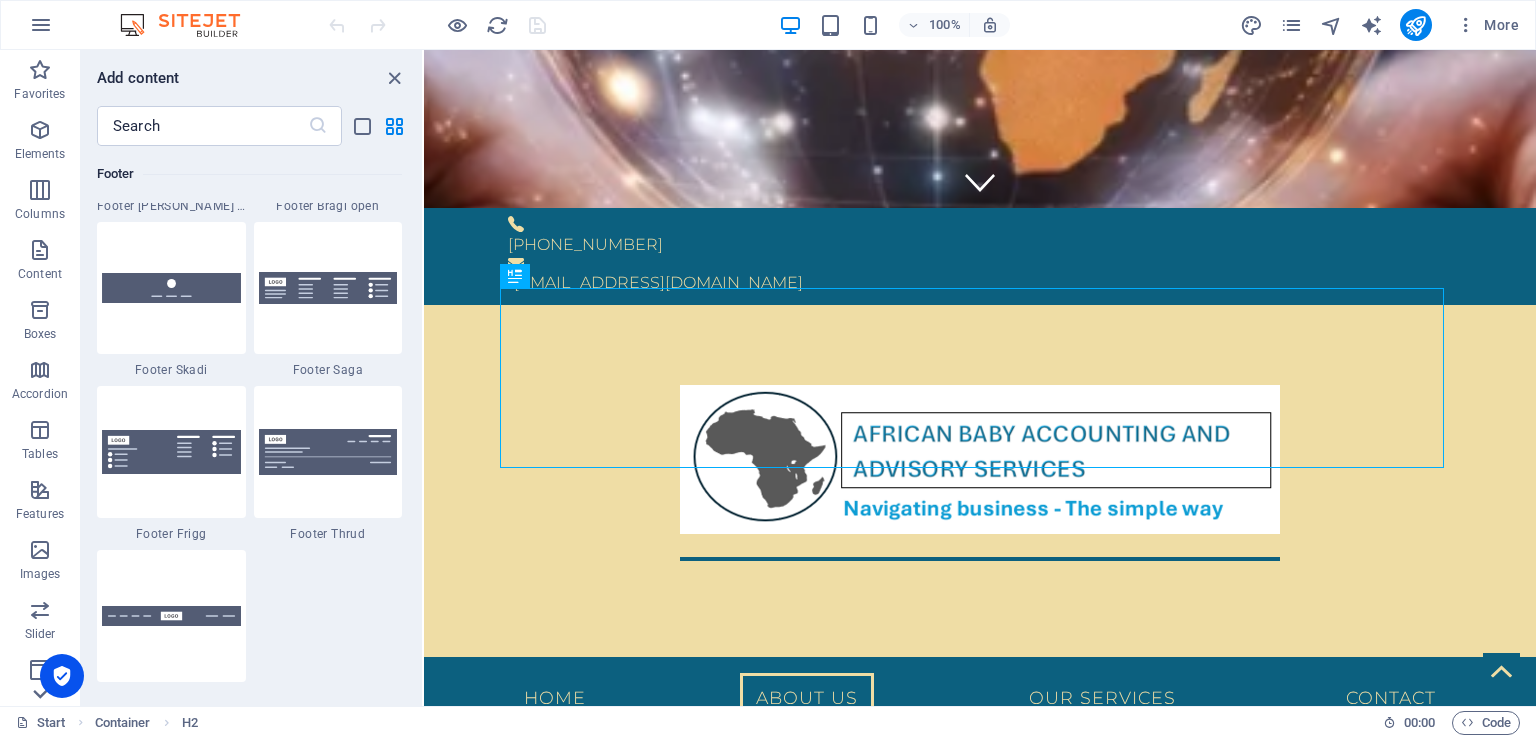 click 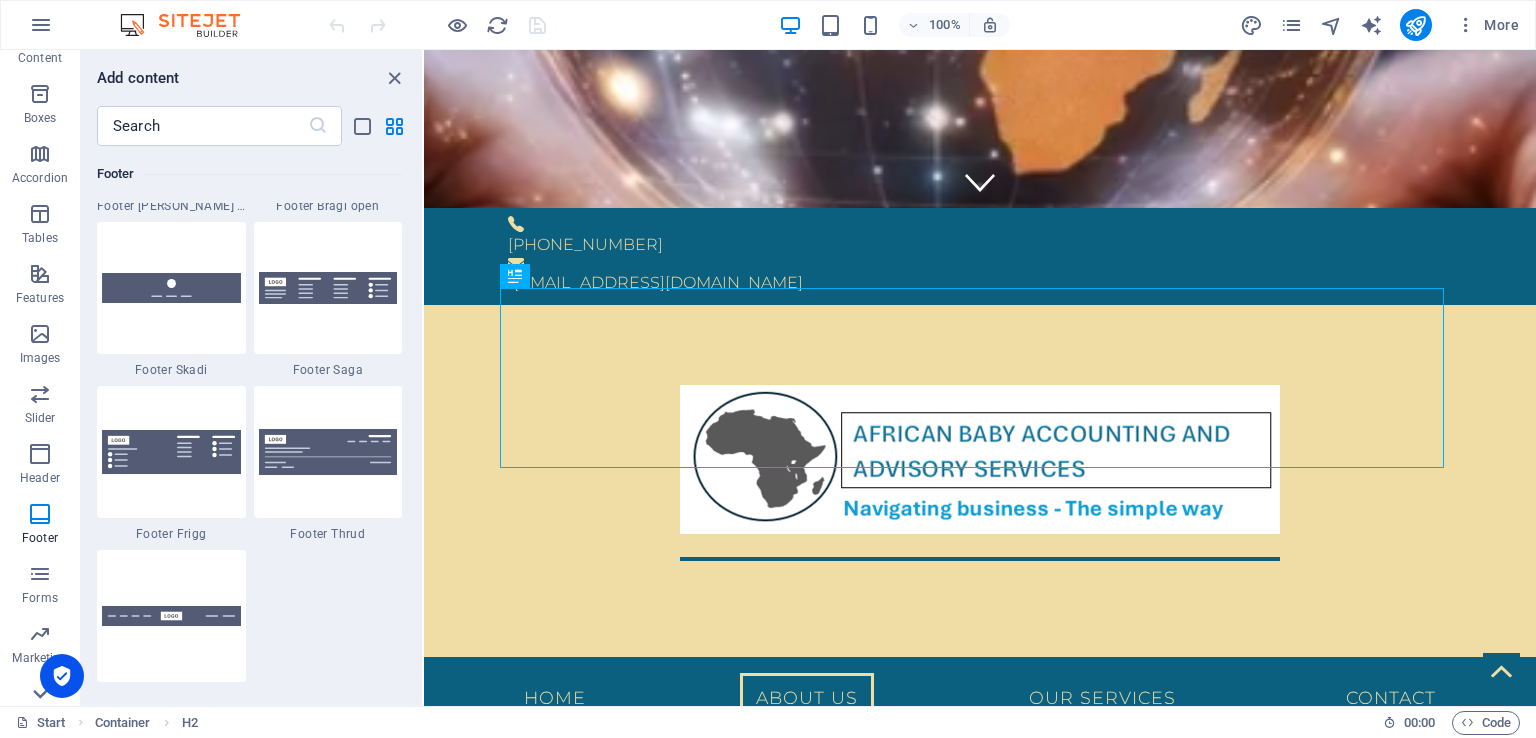 scroll, scrollTop: 244, scrollLeft: 0, axis: vertical 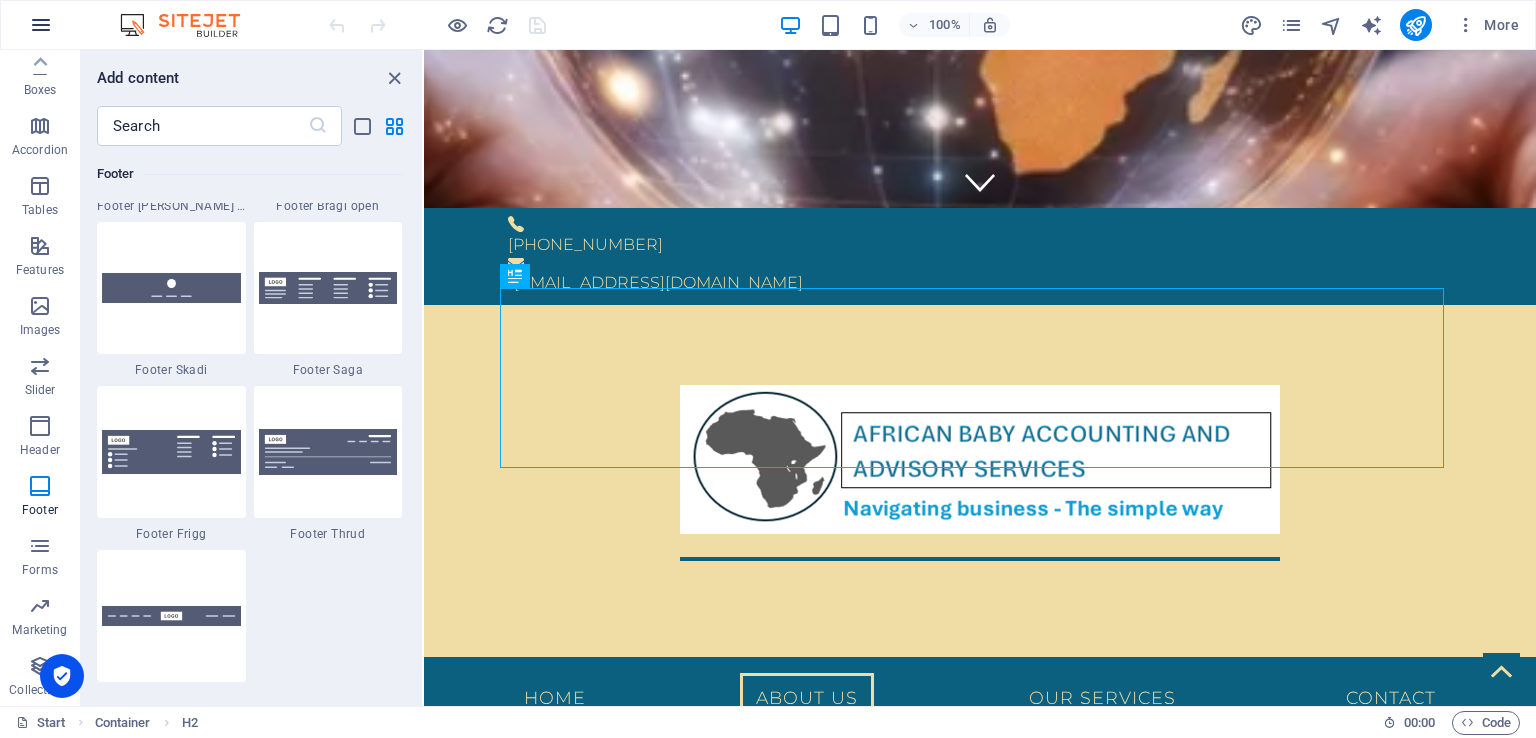 click at bounding box center [41, 25] 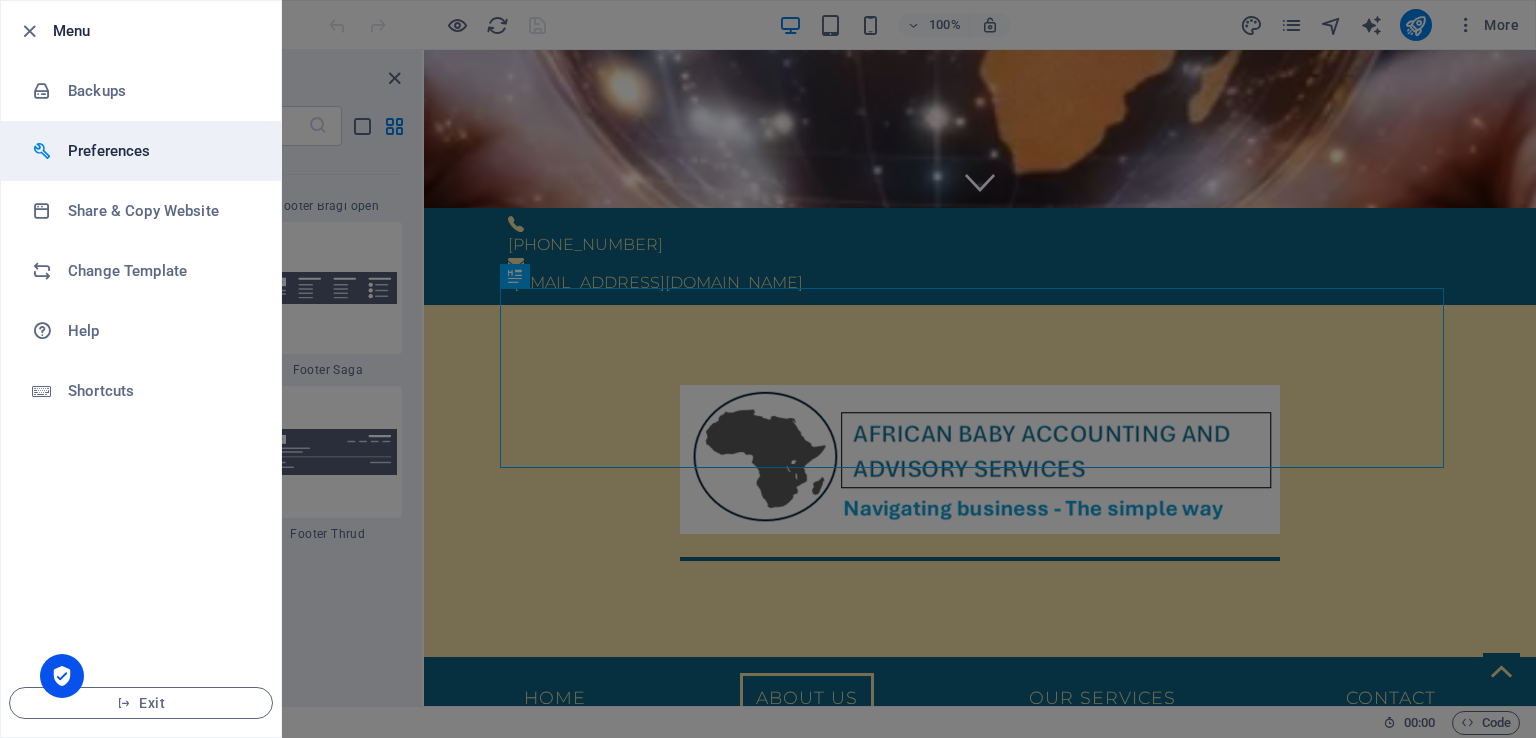 click on "Preferences" at bounding box center [160, 151] 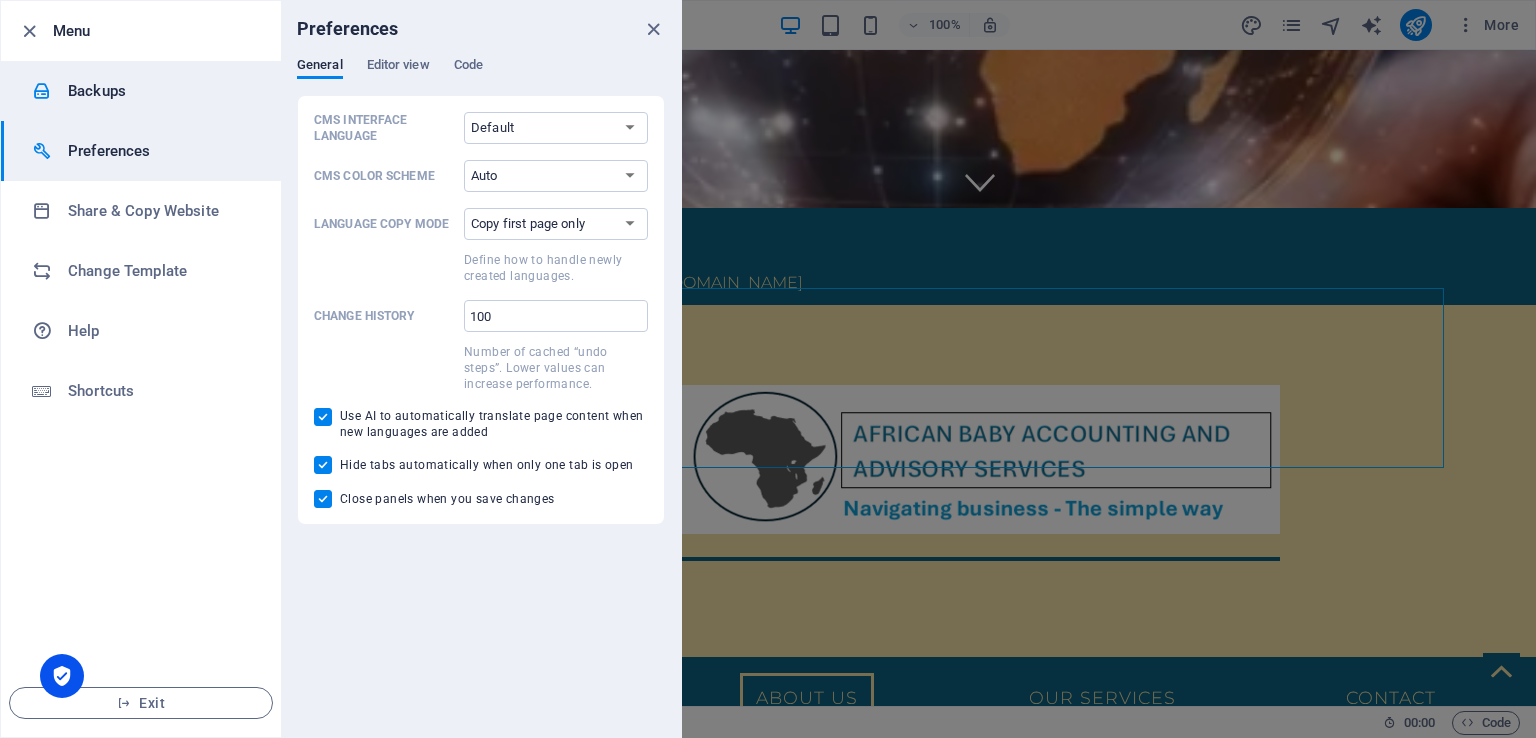 click on "Backups" at bounding box center [141, 91] 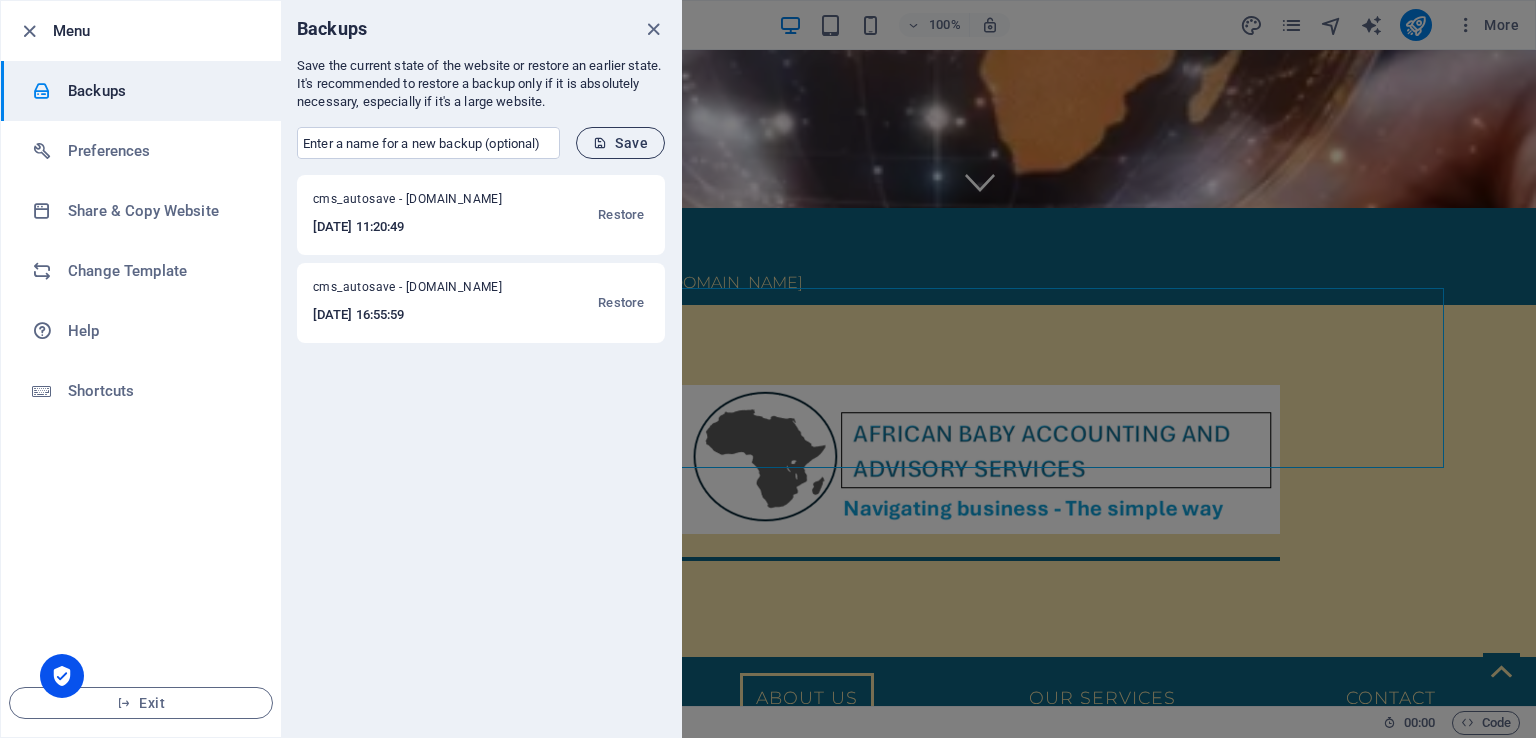 click on "Save" at bounding box center (620, 143) 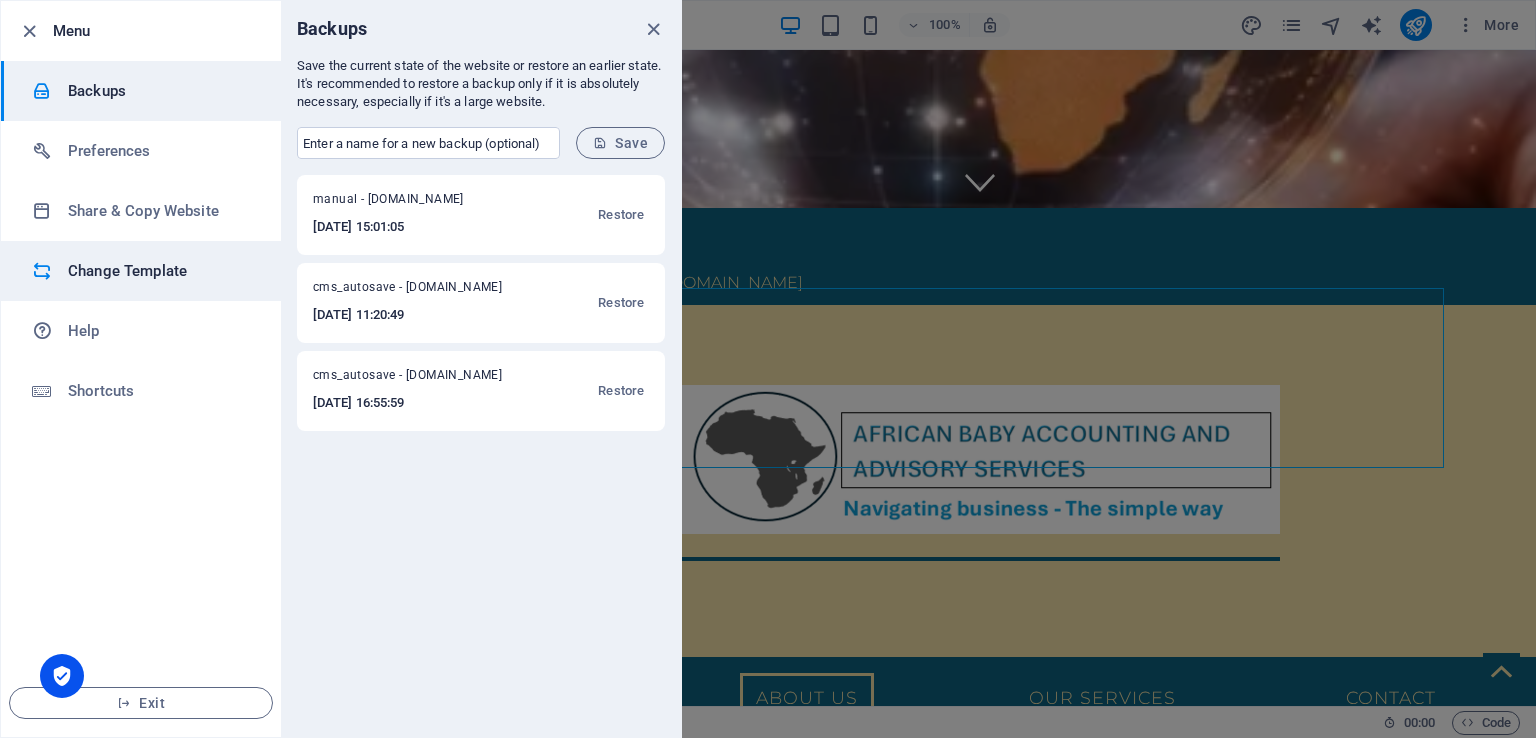 click on "Change Template" at bounding box center [160, 271] 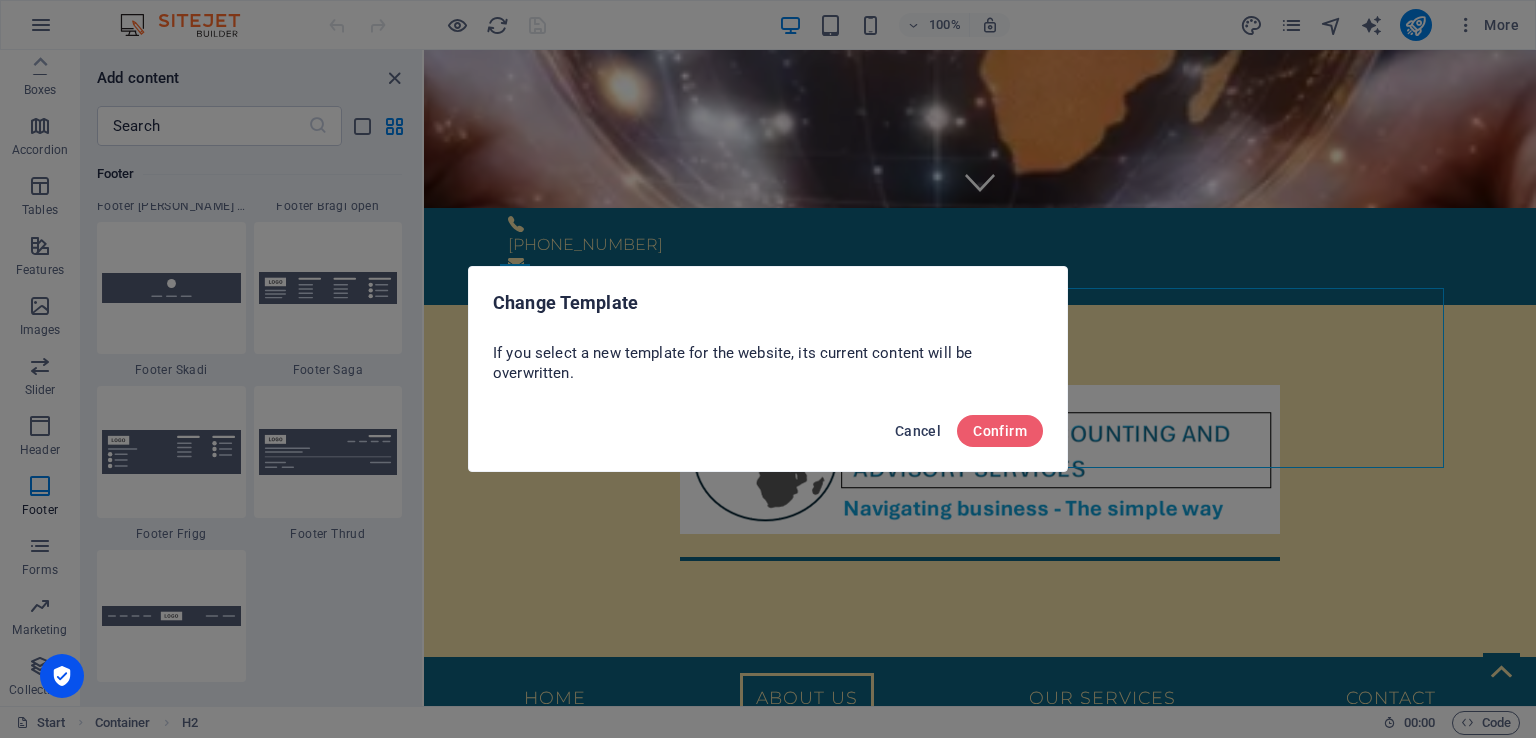 click on "Cancel" at bounding box center [918, 431] 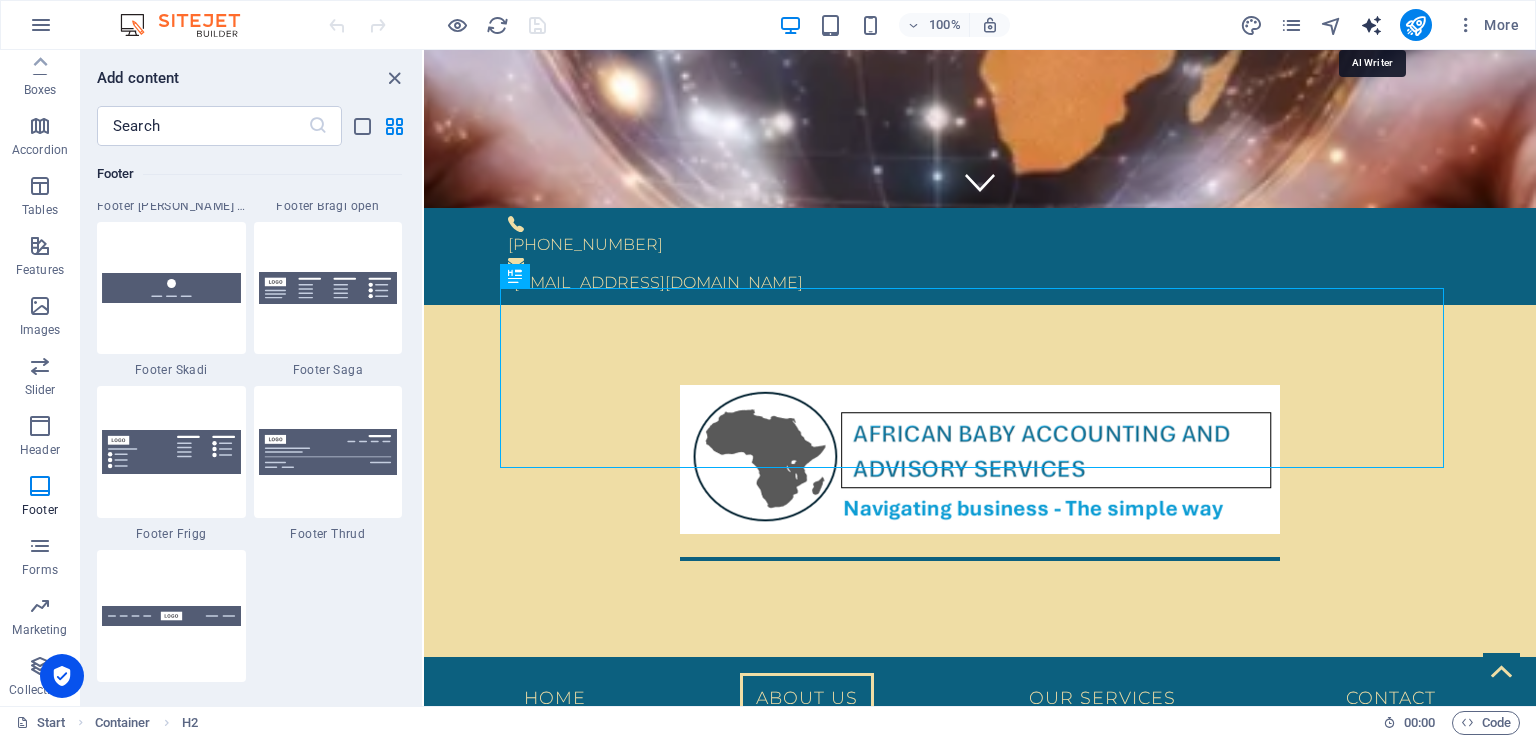 click at bounding box center (1371, 25) 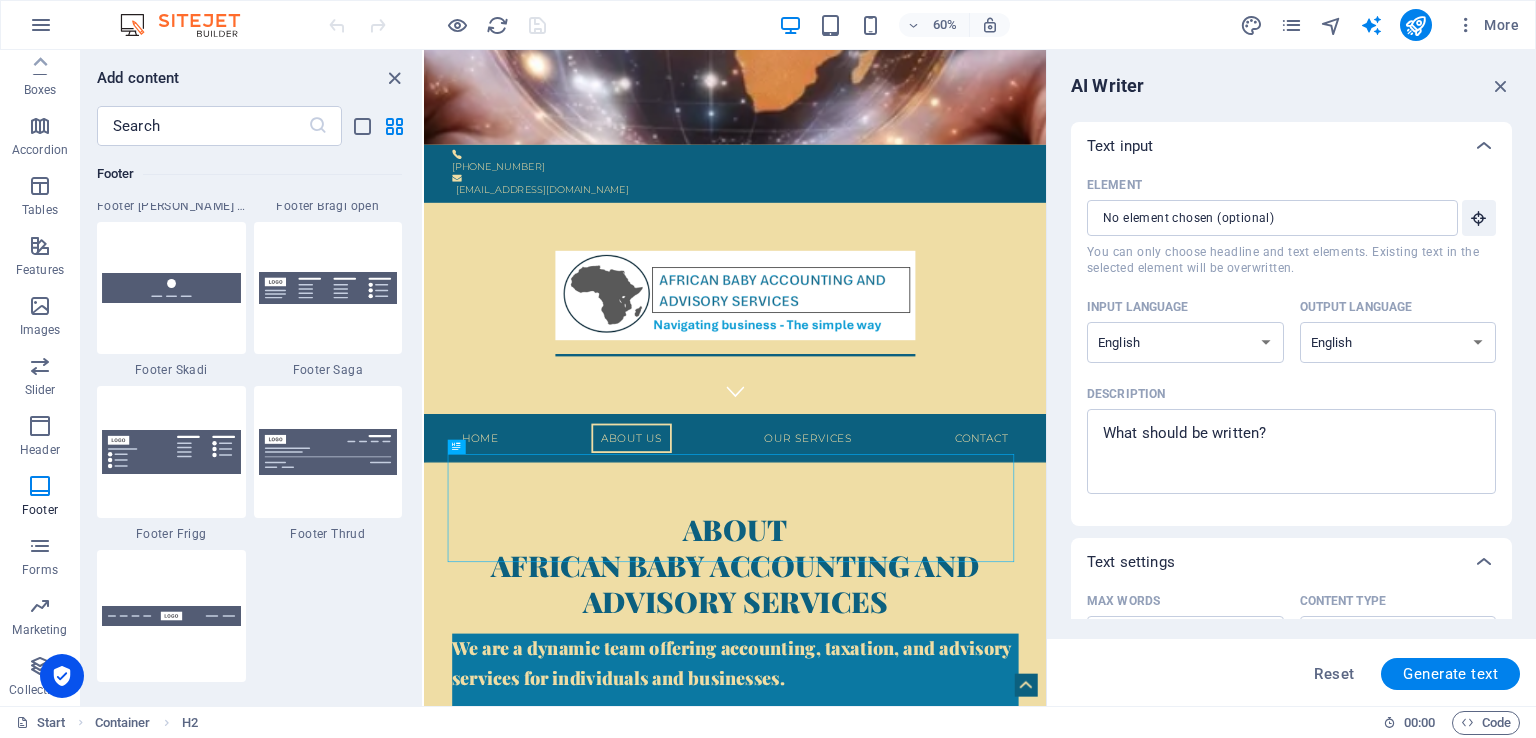 drag, startPoint x: 1511, startPoint y: 341, endPoint x: 1506, endPoint y: 531, distance: 190.06578 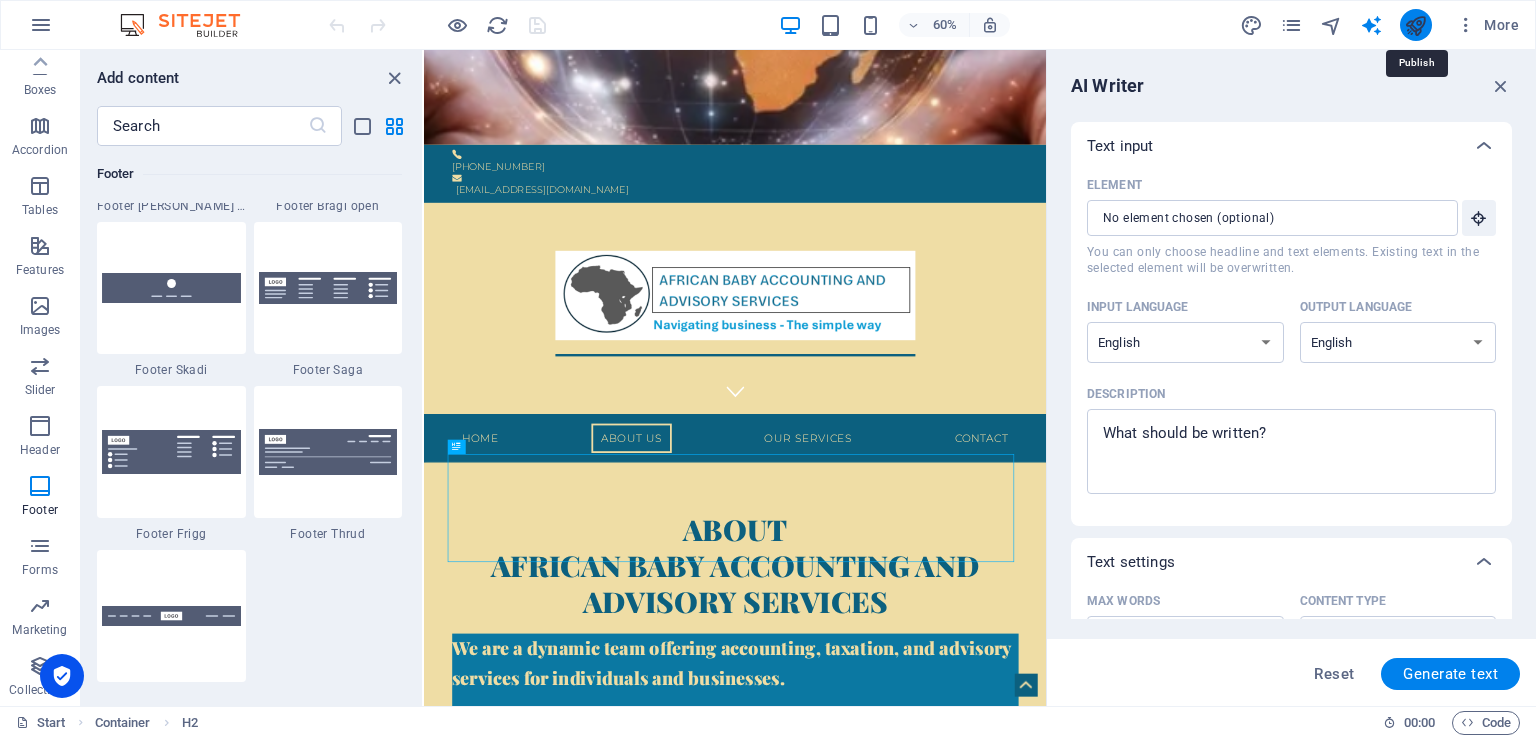 click at bounding box center [1415, 25] 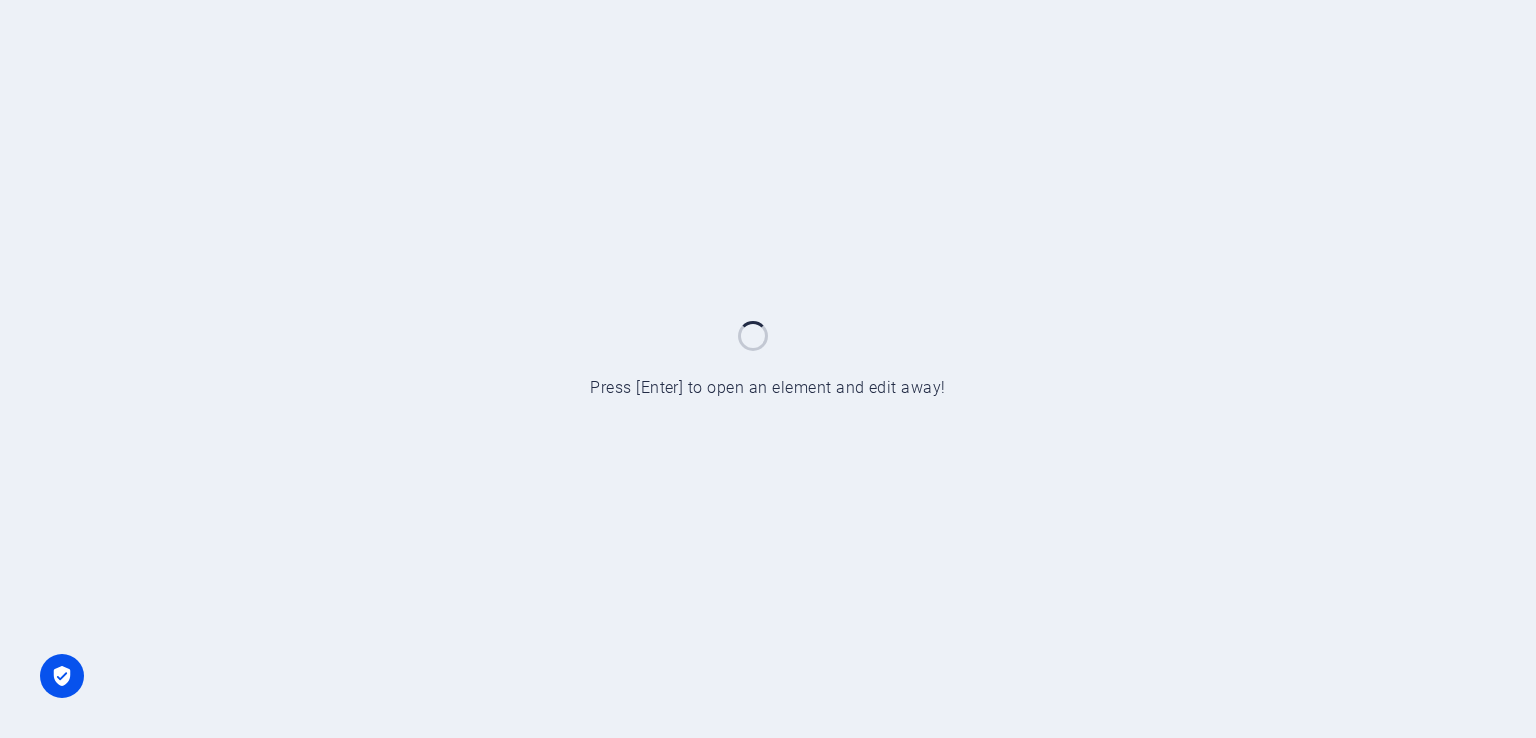 scroll, scrollTop: 0, scrollLeft: 0, axis: both 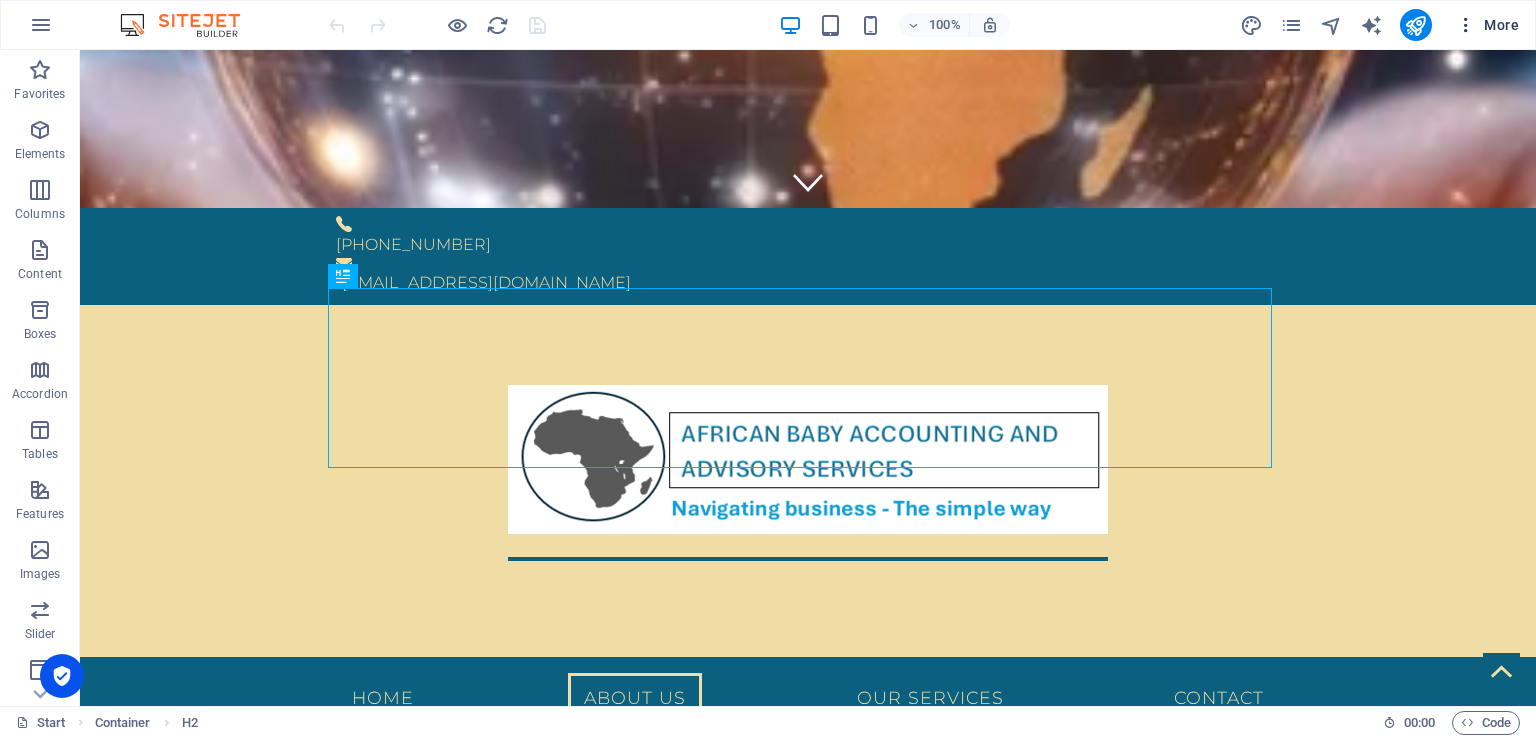 click at bounding box center [1466, 25] 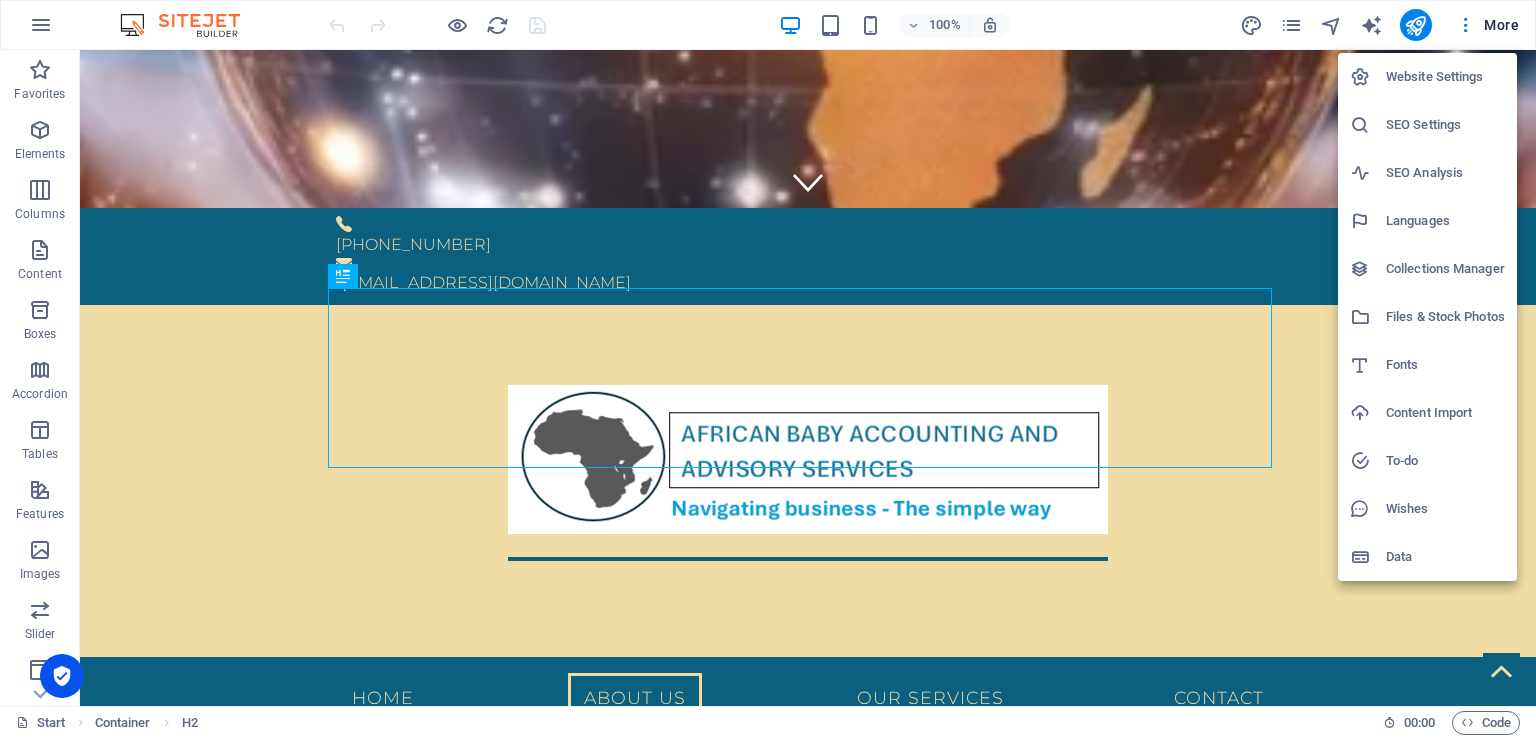 click on "SEO Settings" at bounding box center (1445, 125) 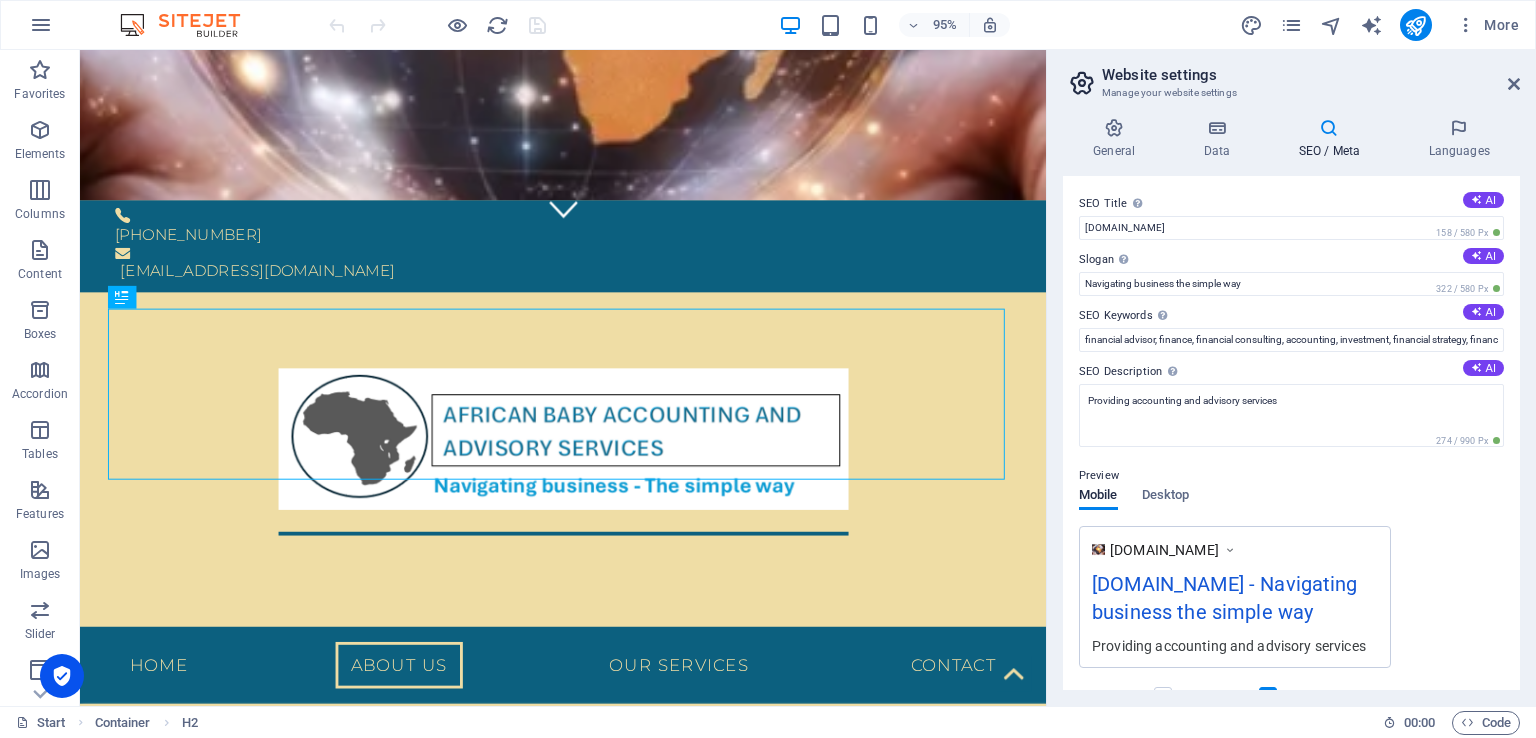click on "Preview Mobile Desktop [DOMAIN_NAME] [DOMAIN_NAME] - Navigating business the simple way Providing accounting and advisory services" at bounding box center [1291, 558] 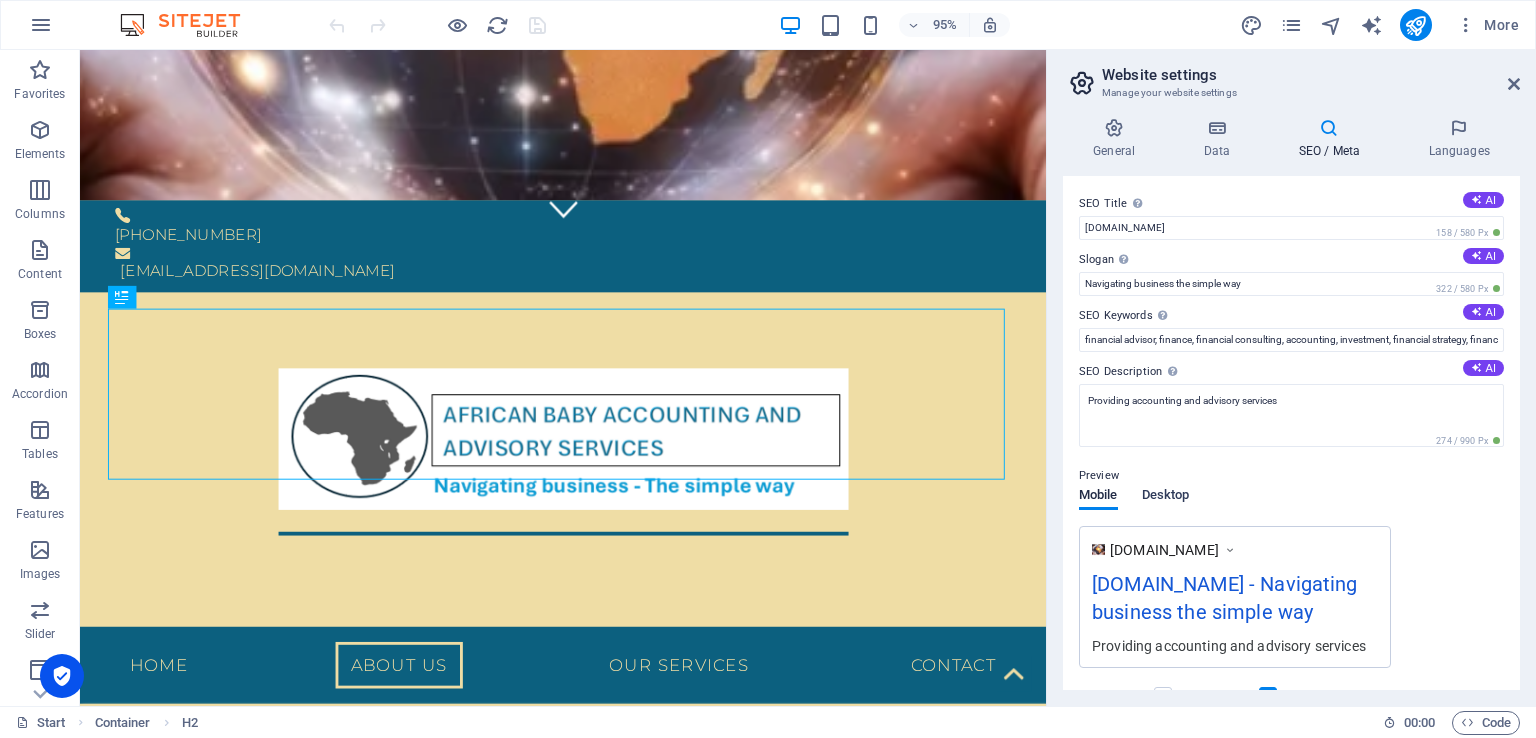 click on "Desktop" at bounding box center (1166, 497) 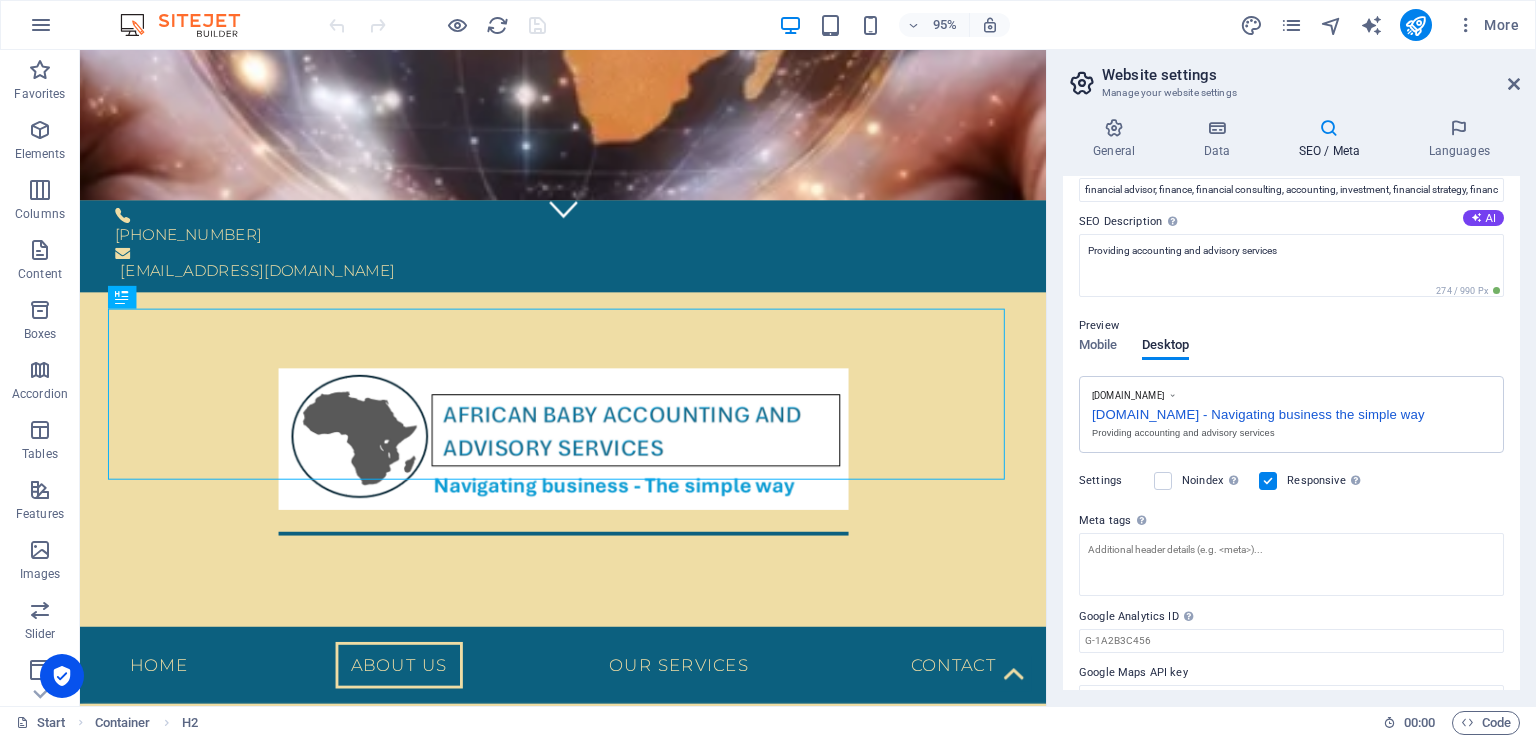 scroll, scrollTop: 184, scrollLeft: 0, axis: vertical 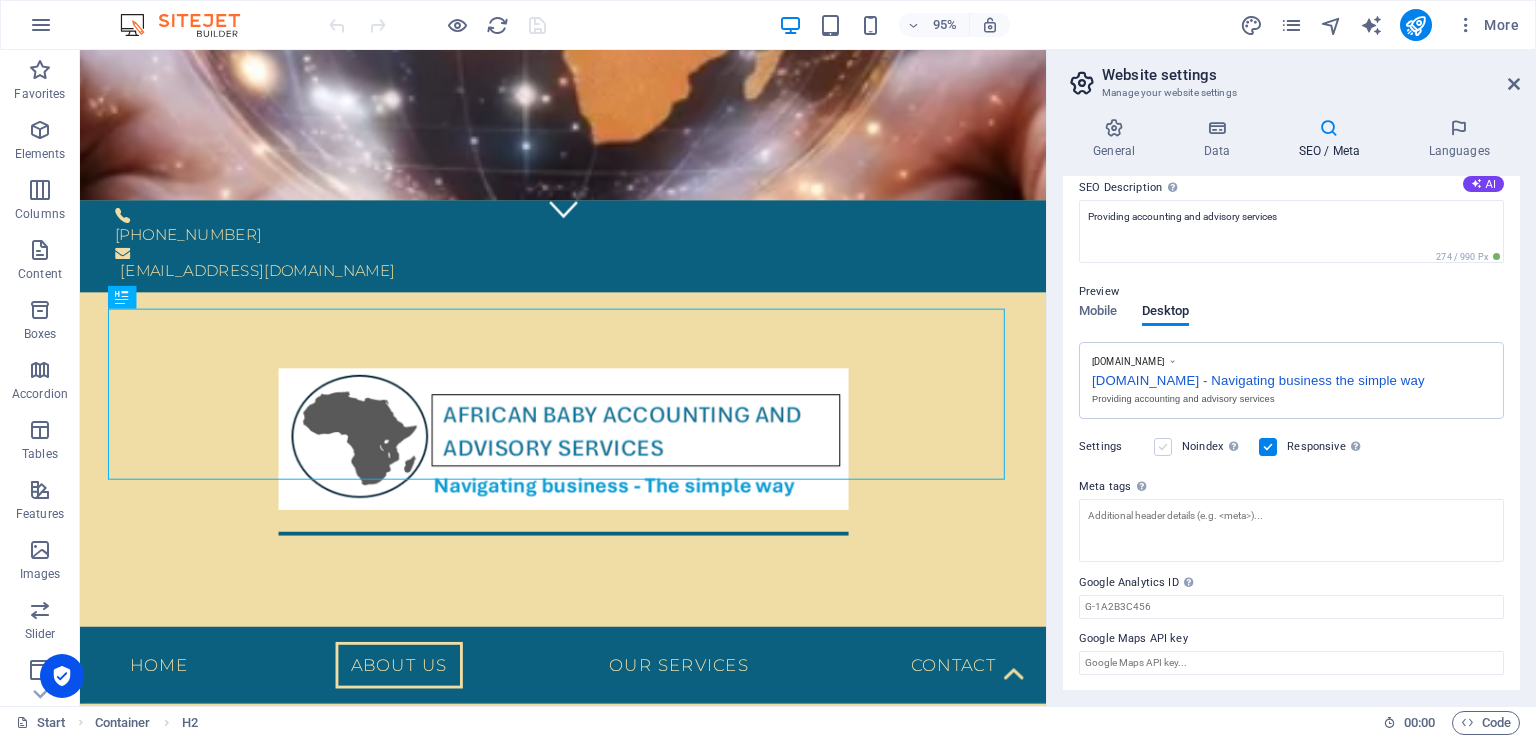 click at bounding box center [1163, 447] 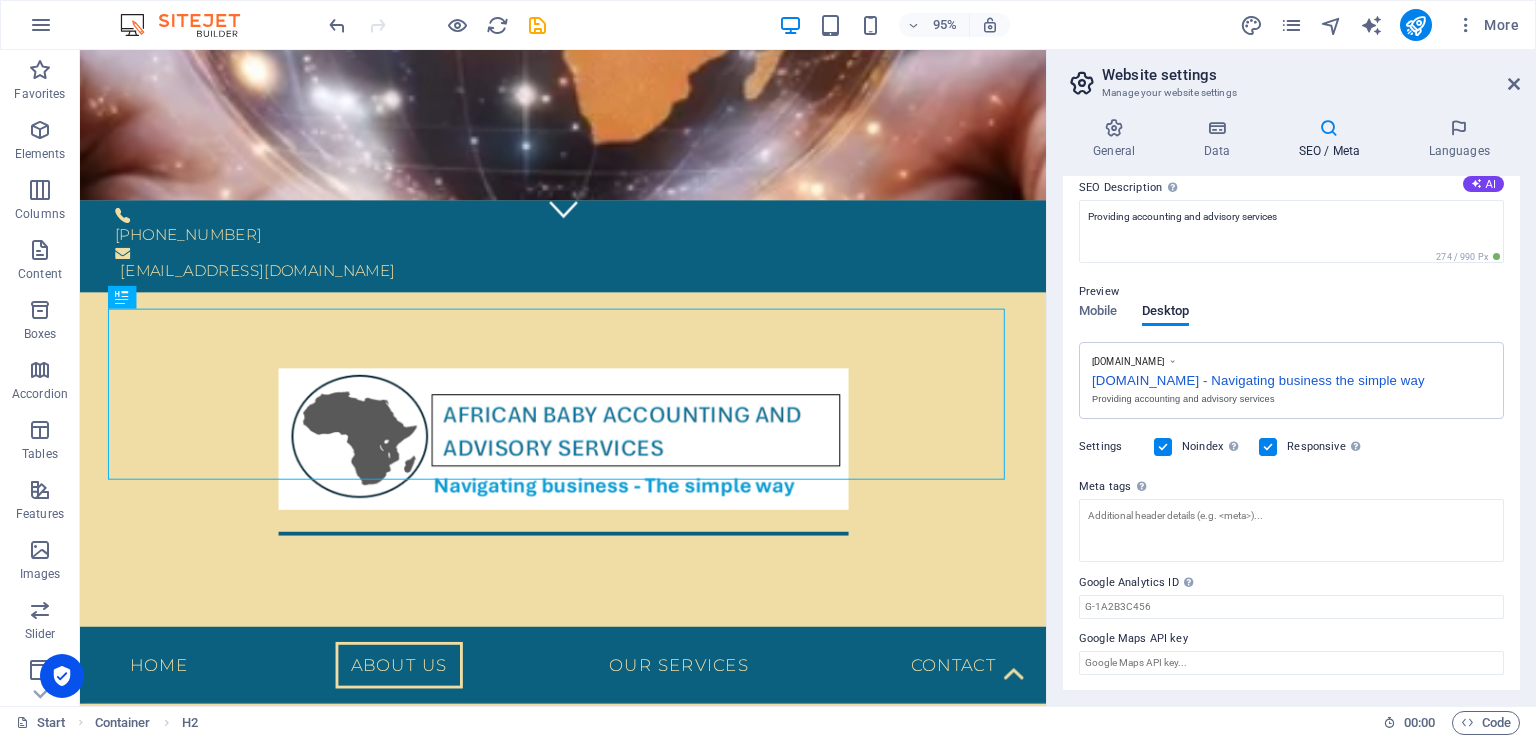 click at bounding box center (1163, 447) 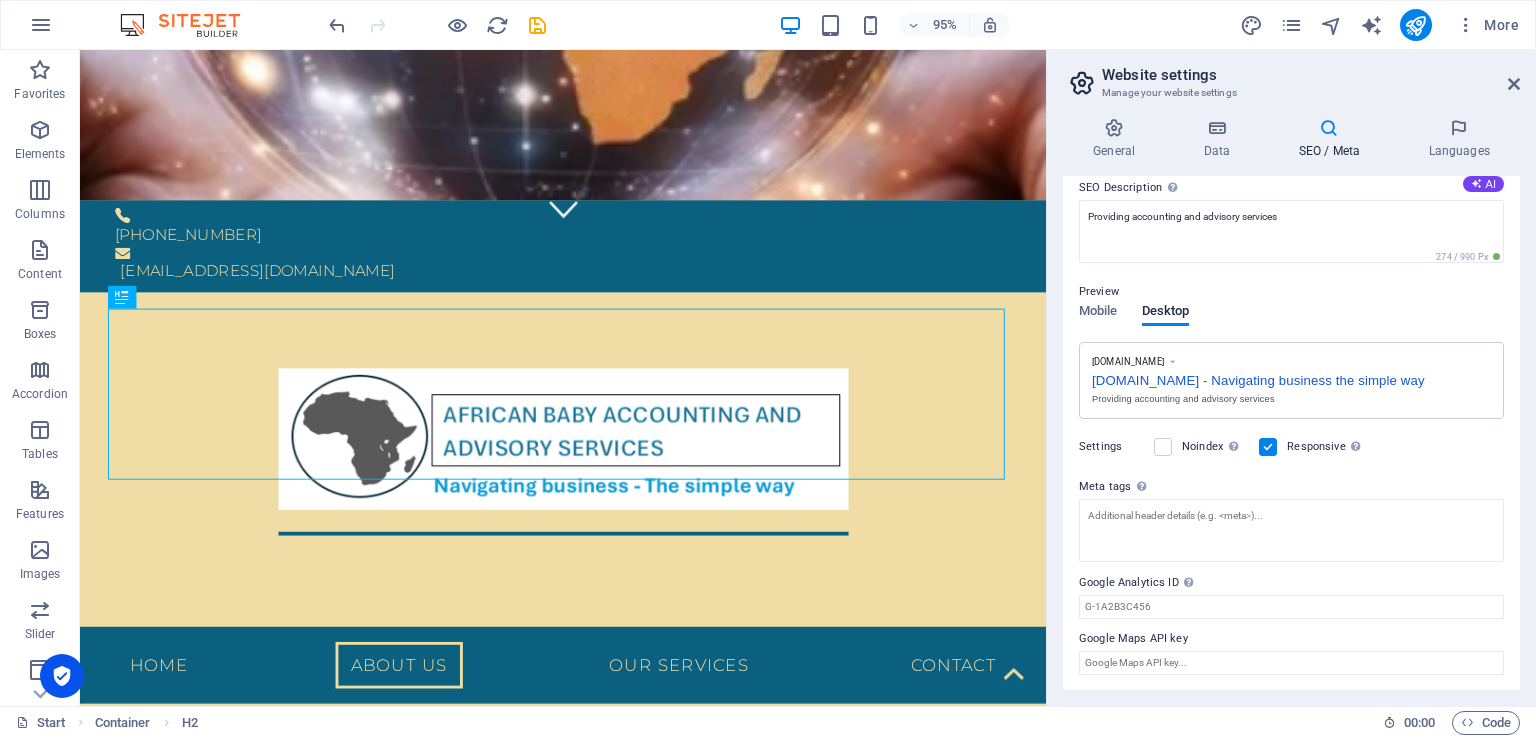 drag, startPoint x: 1520, startPoint y: 411, endPoint x: 1530, endPoint y: 473, distance: 62.801273 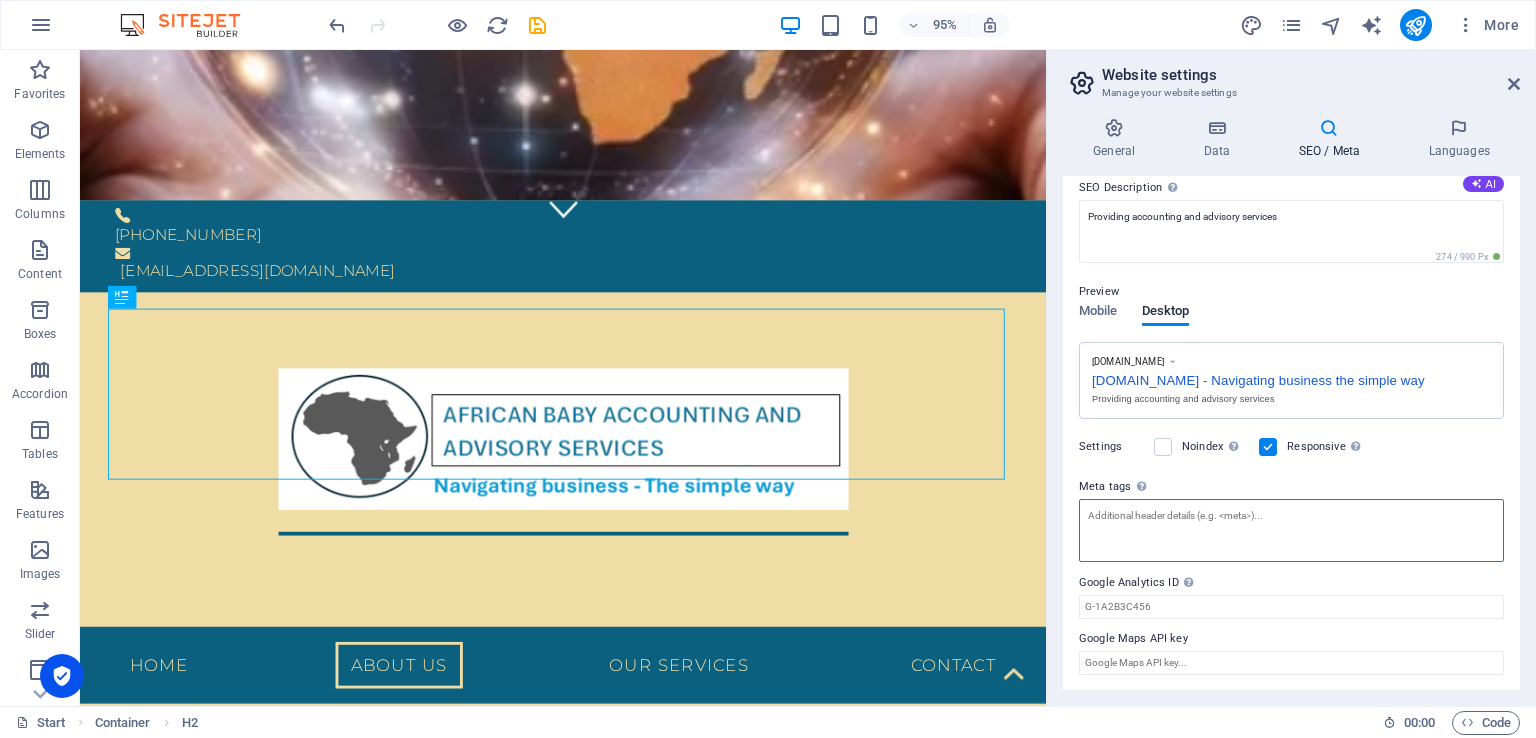 click on "Meta tags Enter HTML code here that will be placed inside the  tags of your website. Please note that your website may not function if you include code with errors." at bounding box center (1291, 530) 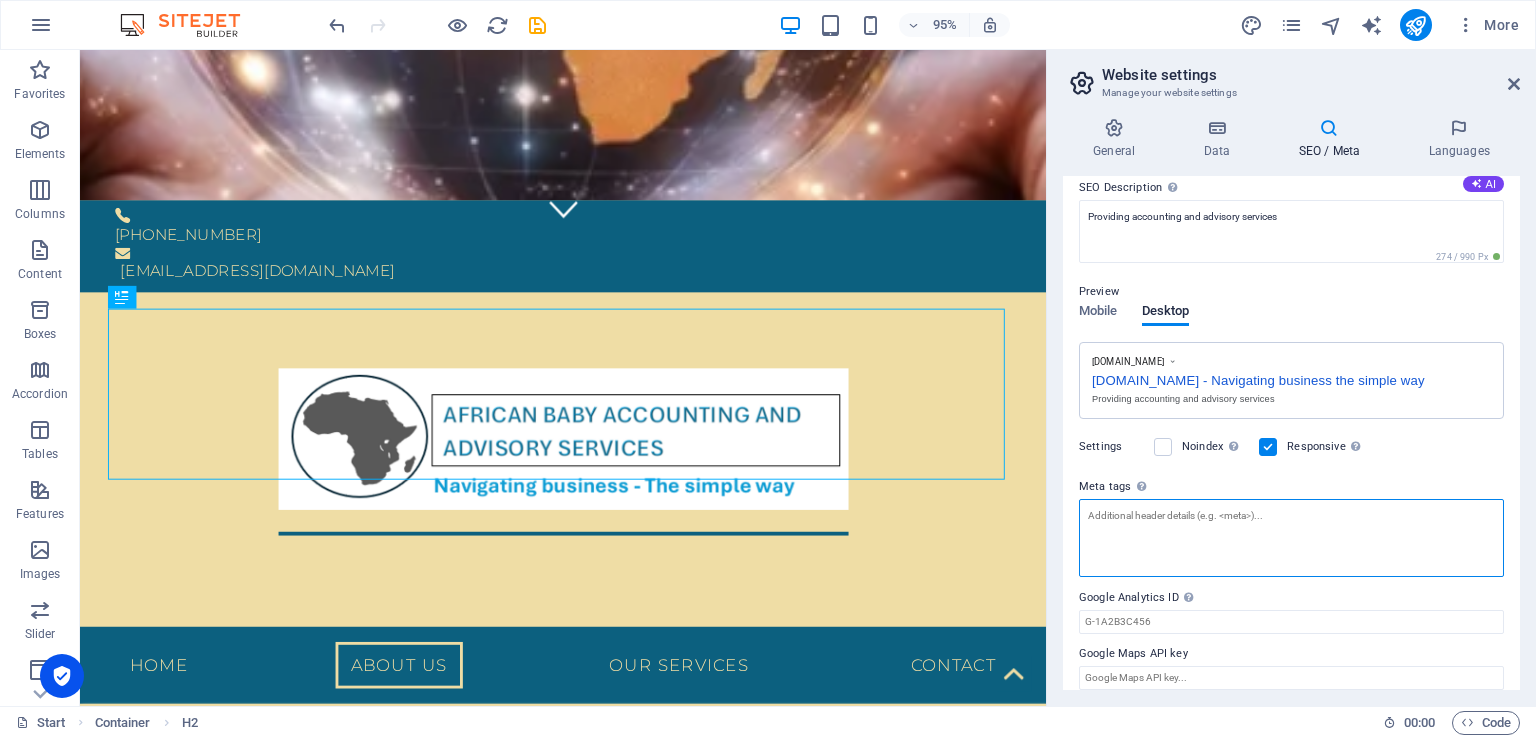 type on "M" 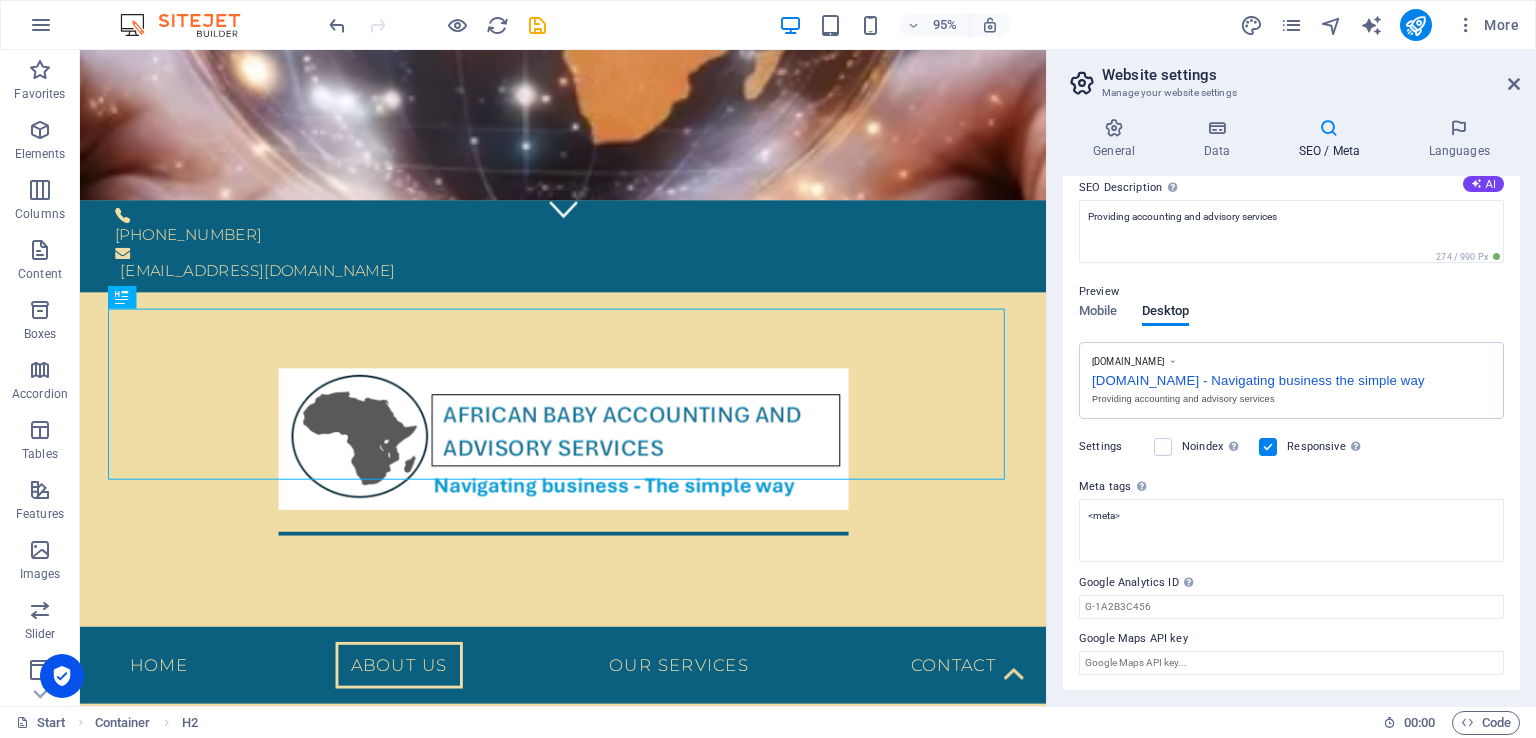 click on "Meta tags Enter HTML code here that will be placed inside the  tags of your website. Please note that your website may not function if you include code with errors." at bounding box center [1291, 487] 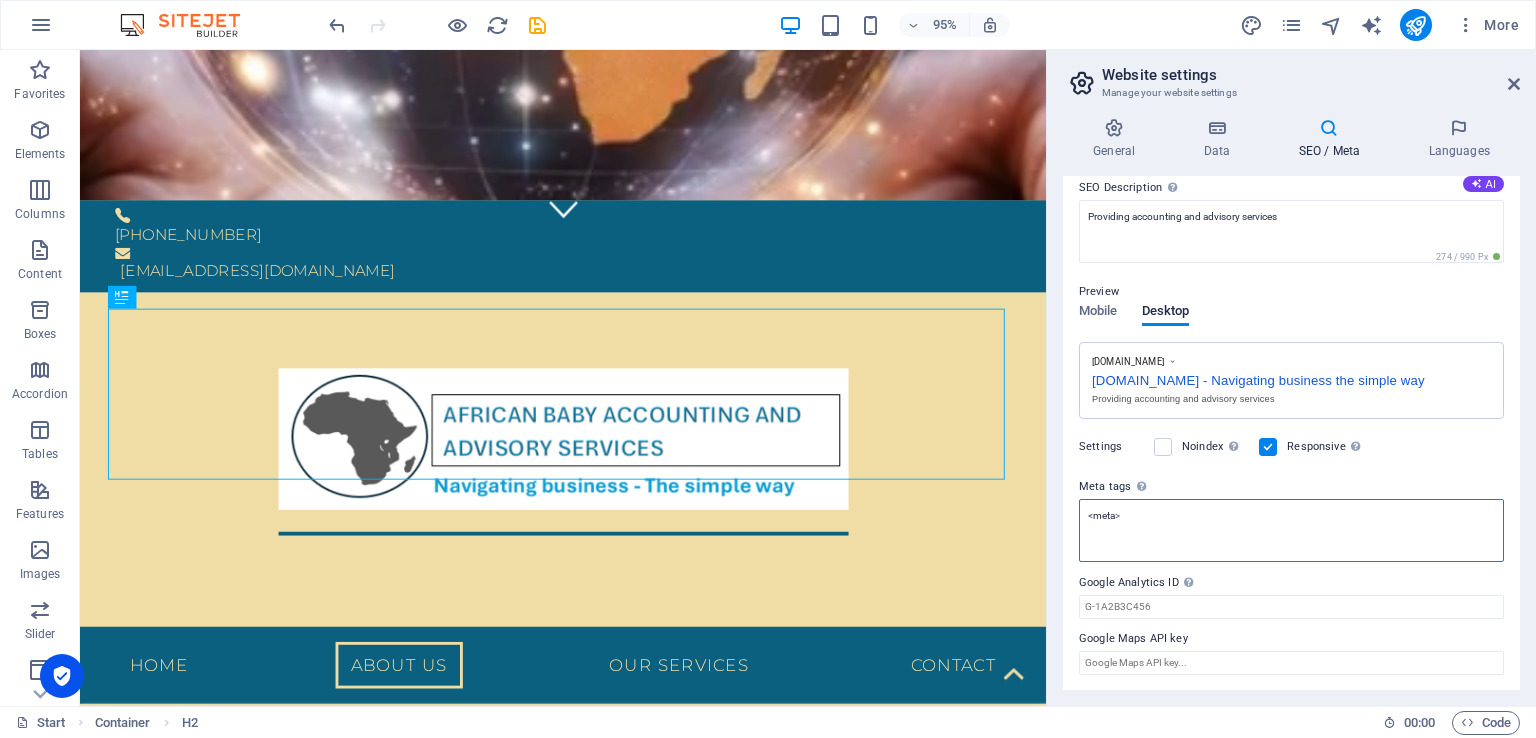 click on "<meta>" at bounding box center [1291, 530] 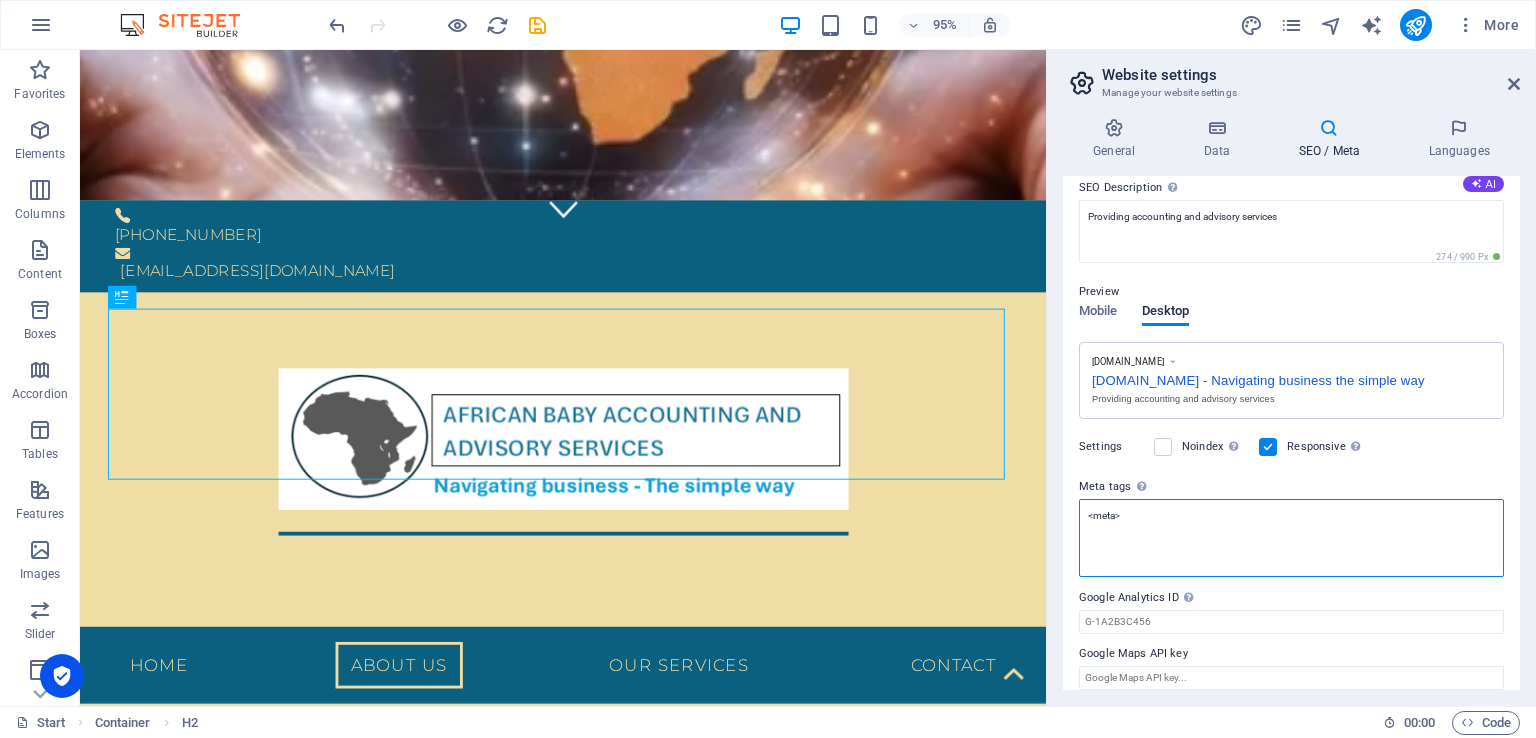 drag, startPoint x: 1209, startPoint y: 572, endPoint x: 1091, endPoint y: 544, distance: 121.27654 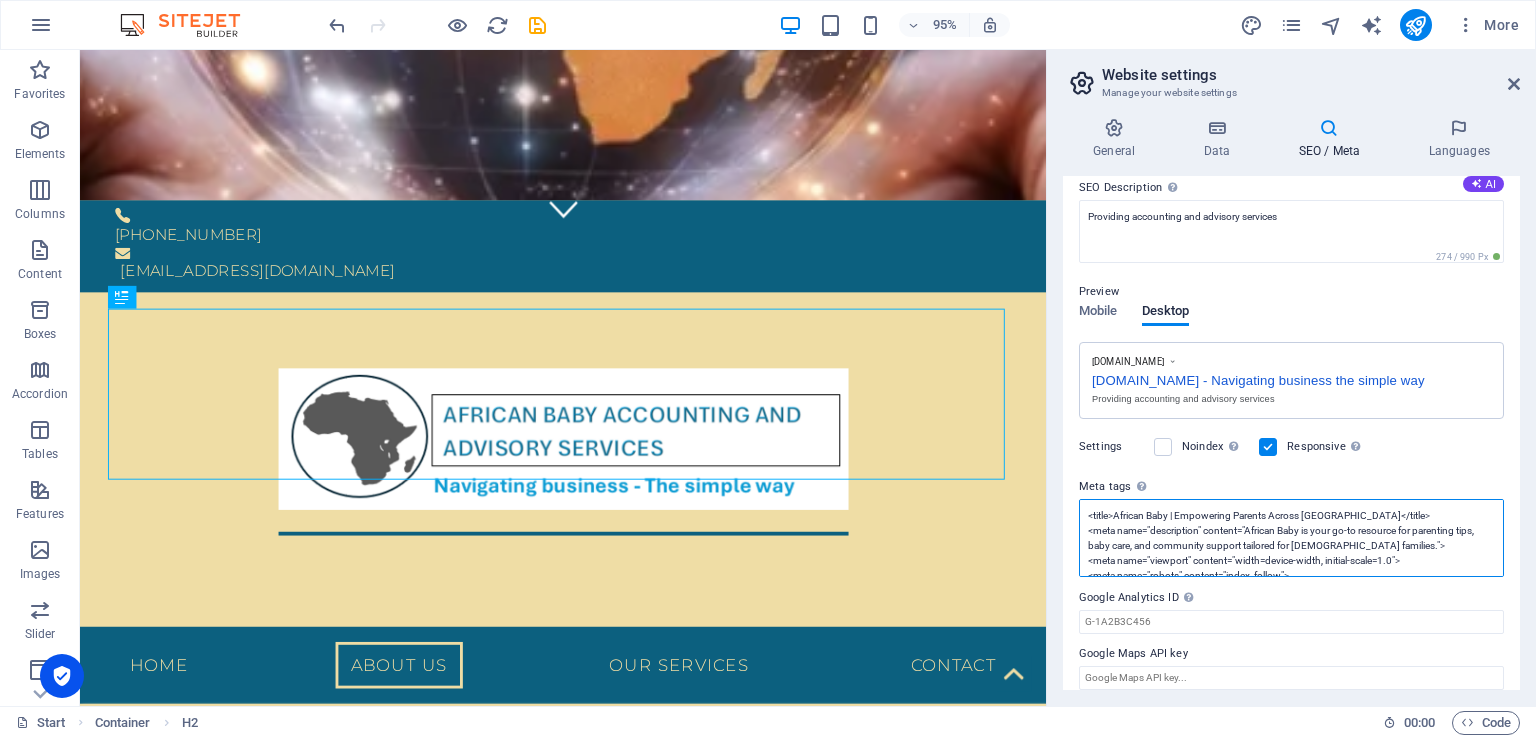 scroll, scrollTop: 0, scrollLeft: 0, axis: both 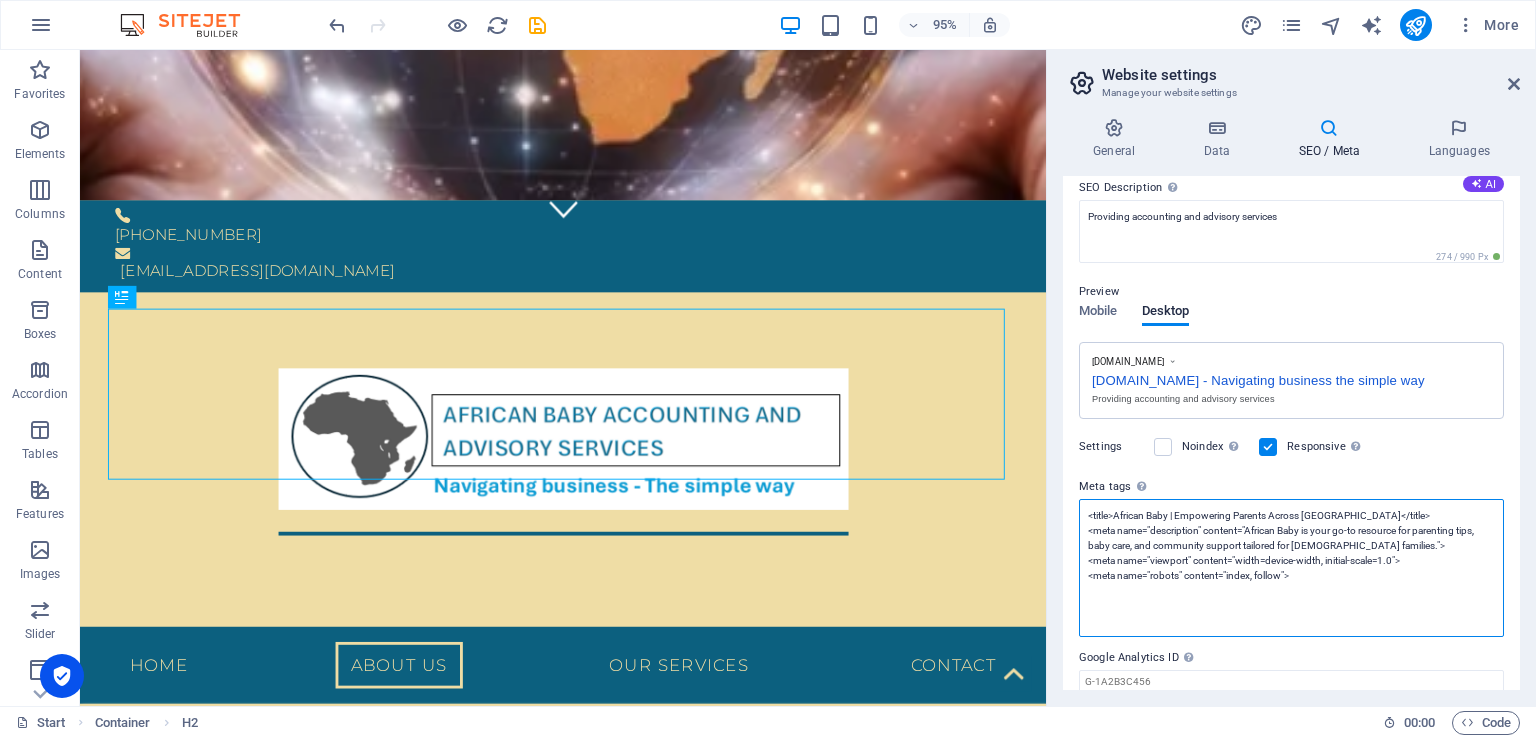click on "<title>African Baby | Empowering Parents Across [GEOGRAPHIC_DATA]</title>
<meta name="description" content="African Baby is your go-to resource for parenting tips, baby care, and community support tailored for [DEMOGRAPHIC_DATA] families.">
<meta name="viewport" content="width=device-width, initial-scale=1.0">
<meta name="robots" content="index, follow">" at bounding box center [1291, 568] 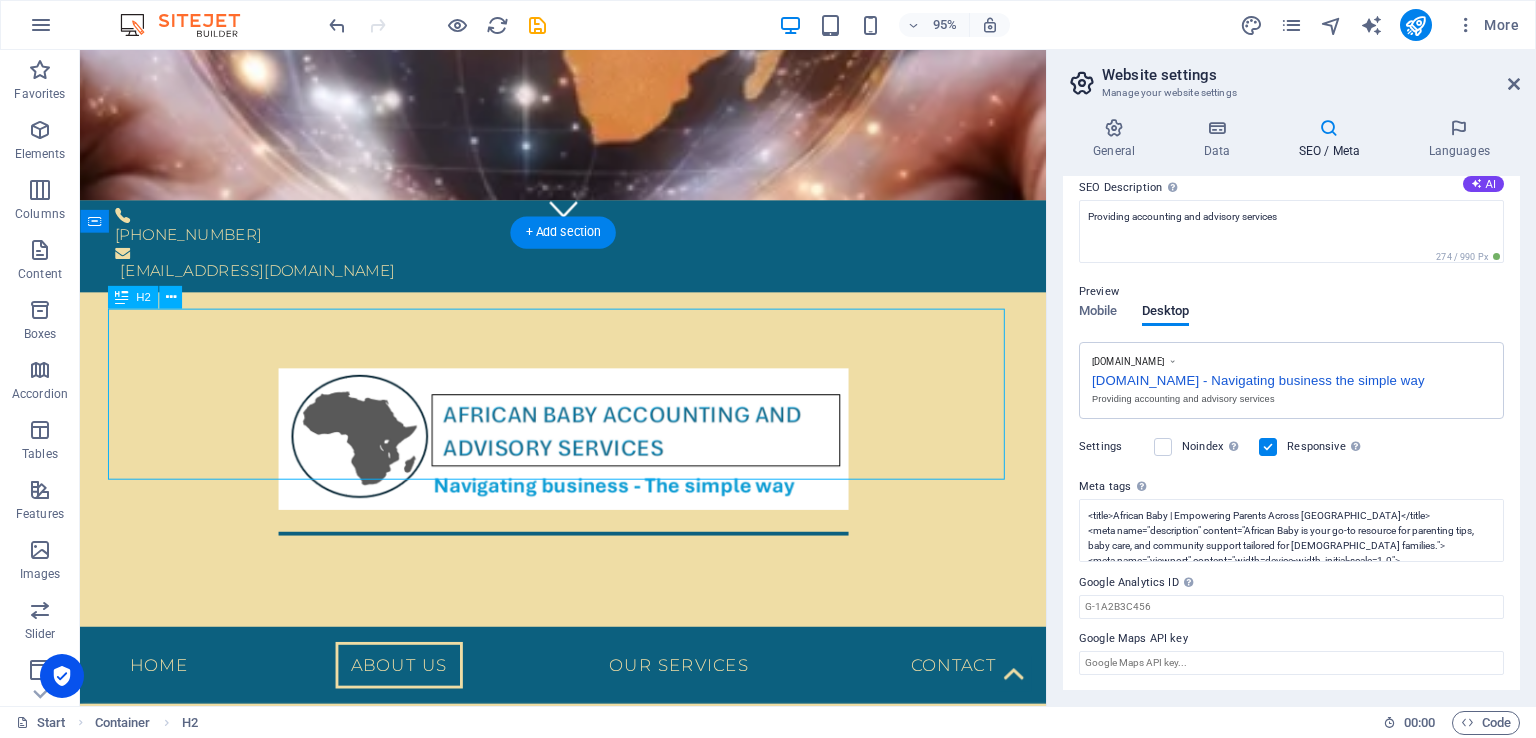 click on "About  African Baby Accounting and Advisory services" at bounding box center (589, 908) 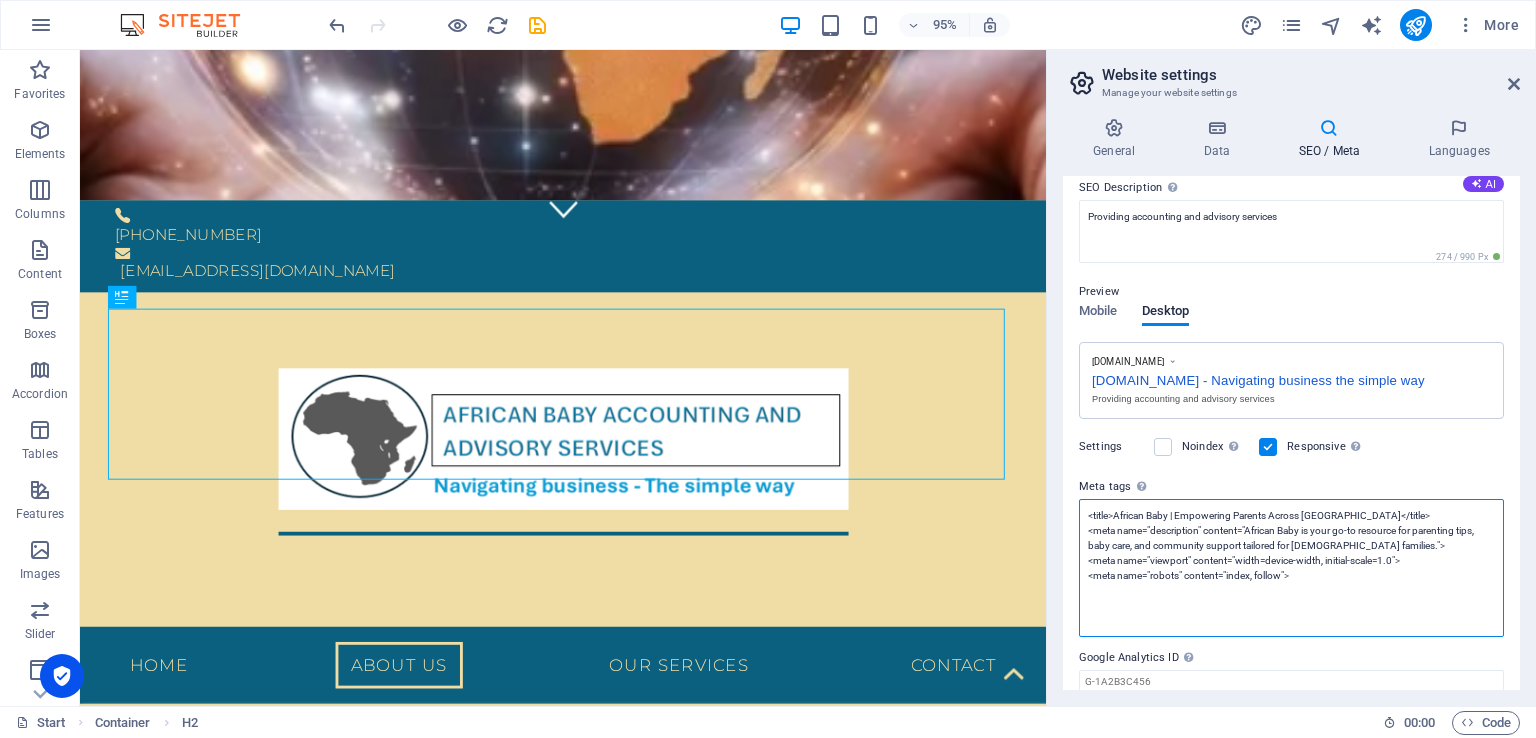 click on "<title>African Baby | Empowering Parents Across [GEOGRAPHIC_DATA]</title>
<meta name="description" content="African Baby is your go-to resource for parenting tips, baby care, and community support tailored for [DEMOGRAPHIC_DATA] families.">
<meta name="viewport" content="width=device-width, initial-scale=1.0">
<meta name="robots" content="index, follow">" at bounding box center [1291, 568] 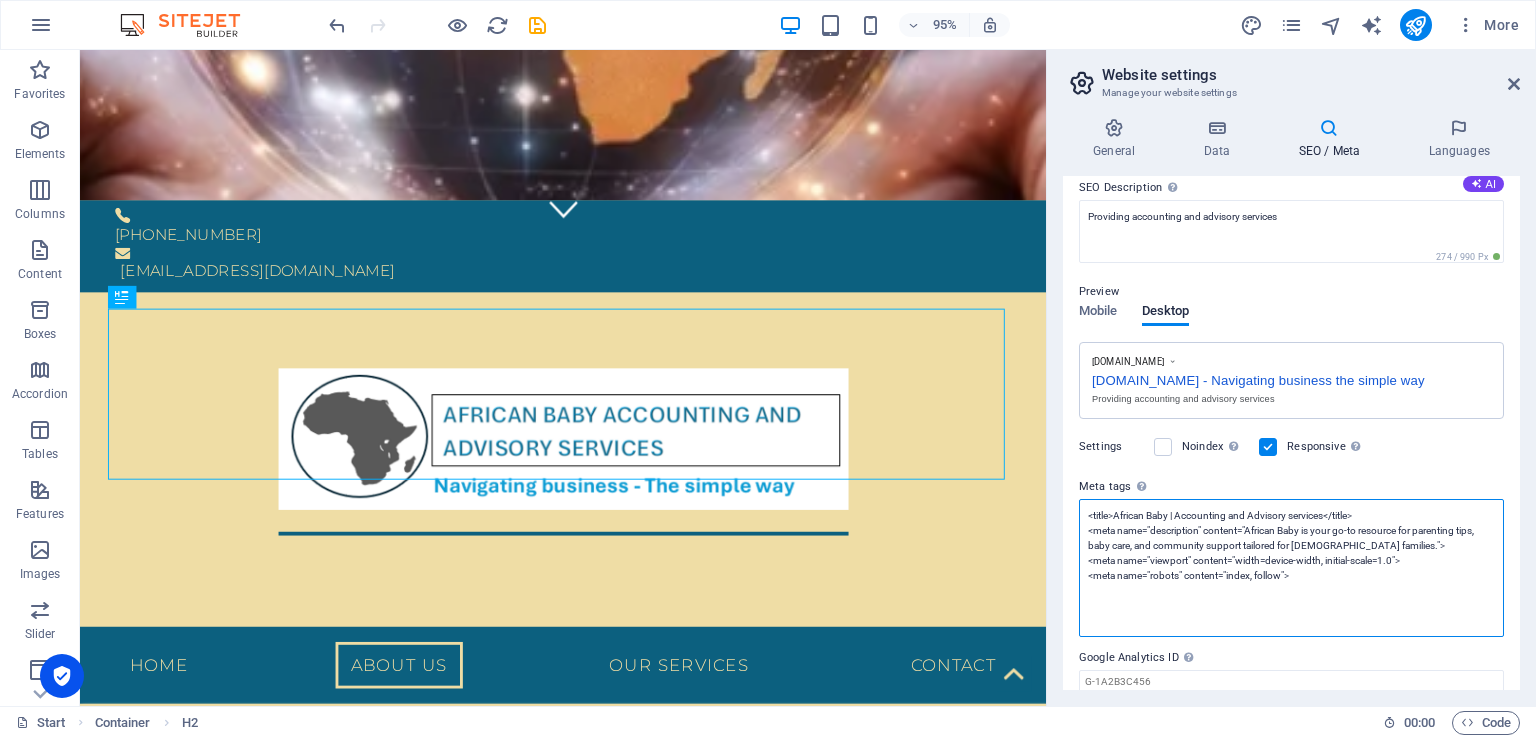 drag, startPoint x: 1423, startPoint y: 529, endPoint x: 1362, endPoint y: 537, distance: 61.522354 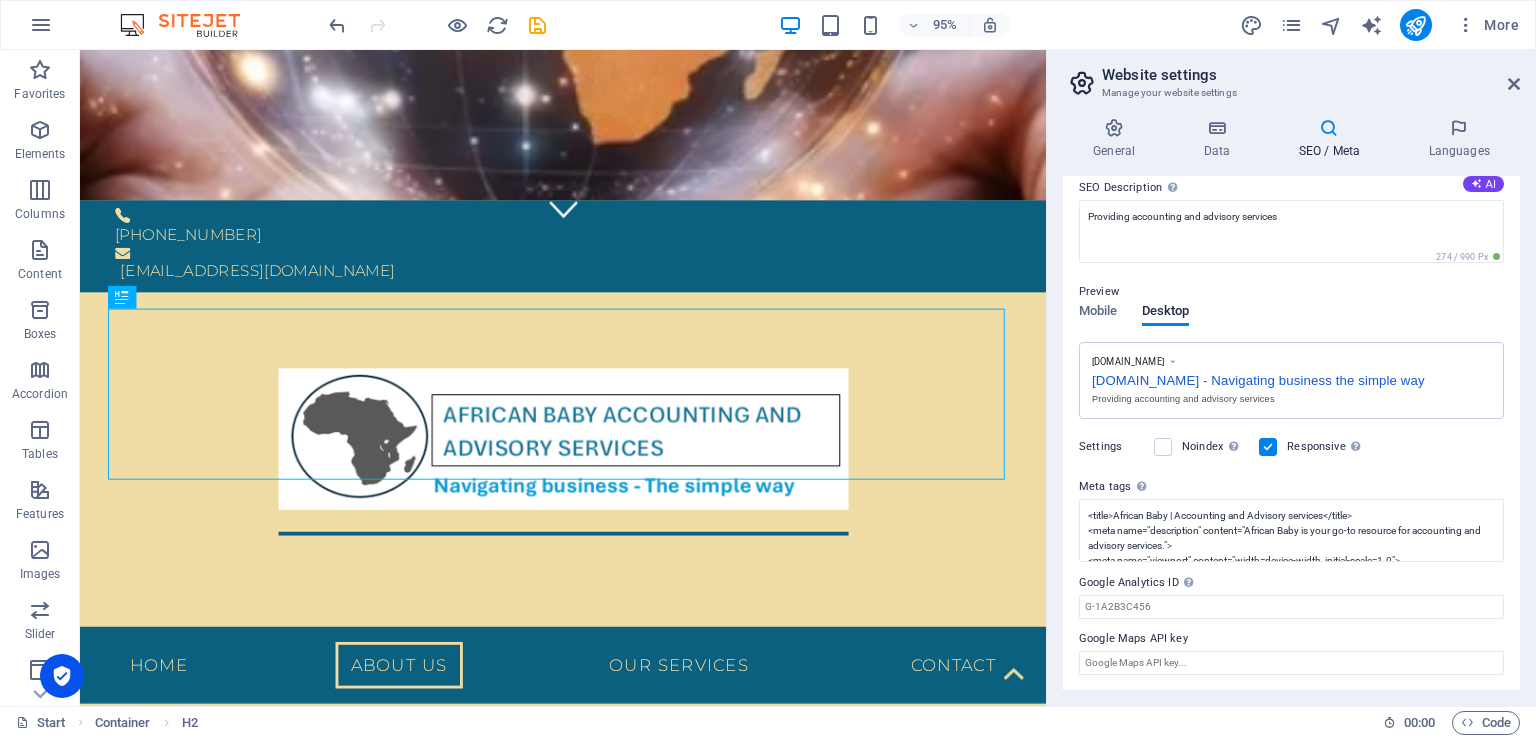 click on "[DOMAIN_NAME] - Navigating business the simple way" at bounding box center [1291, 378] 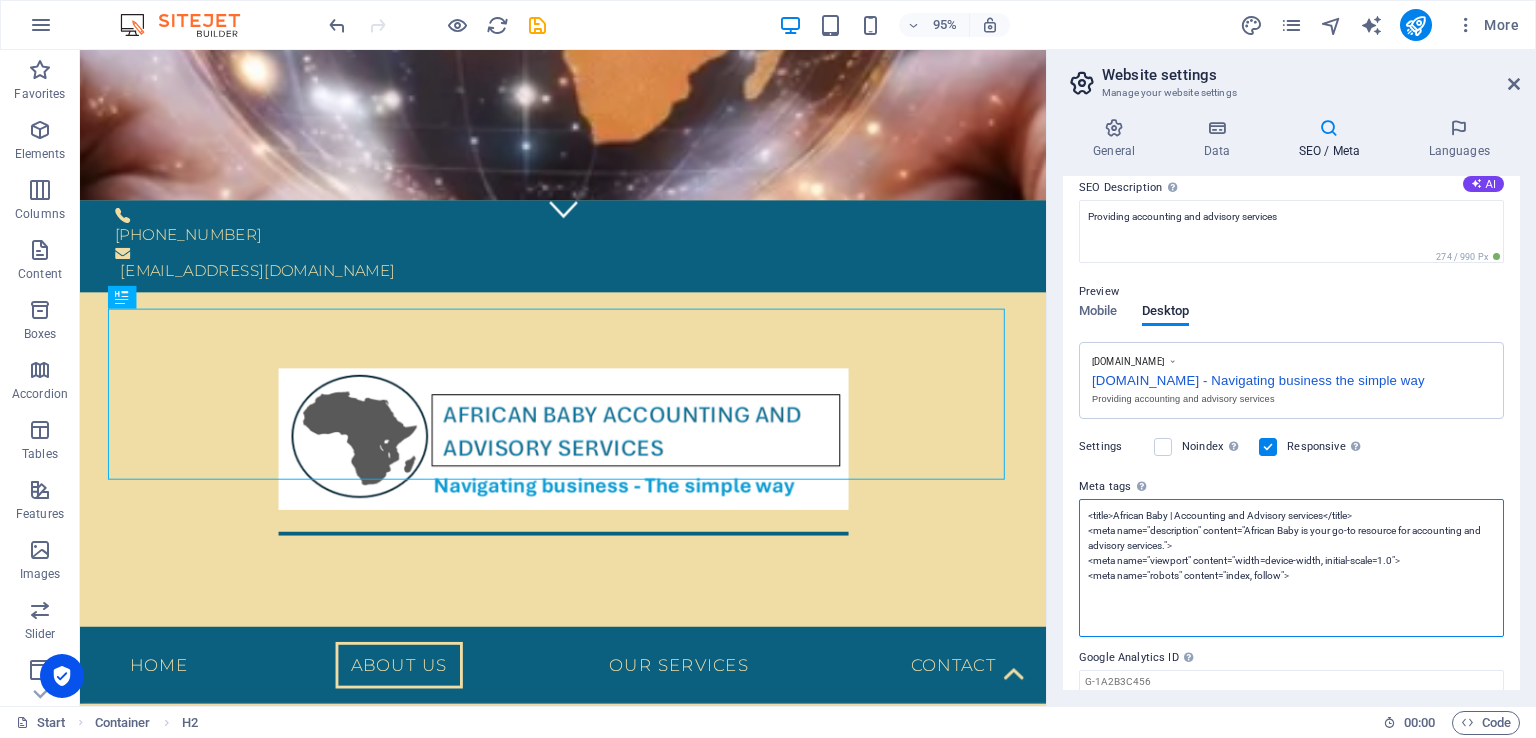 drag, startPoint x: 1492, startPoint y: 517, endPoint x: 1492, endPoint y: 531, distance: 14 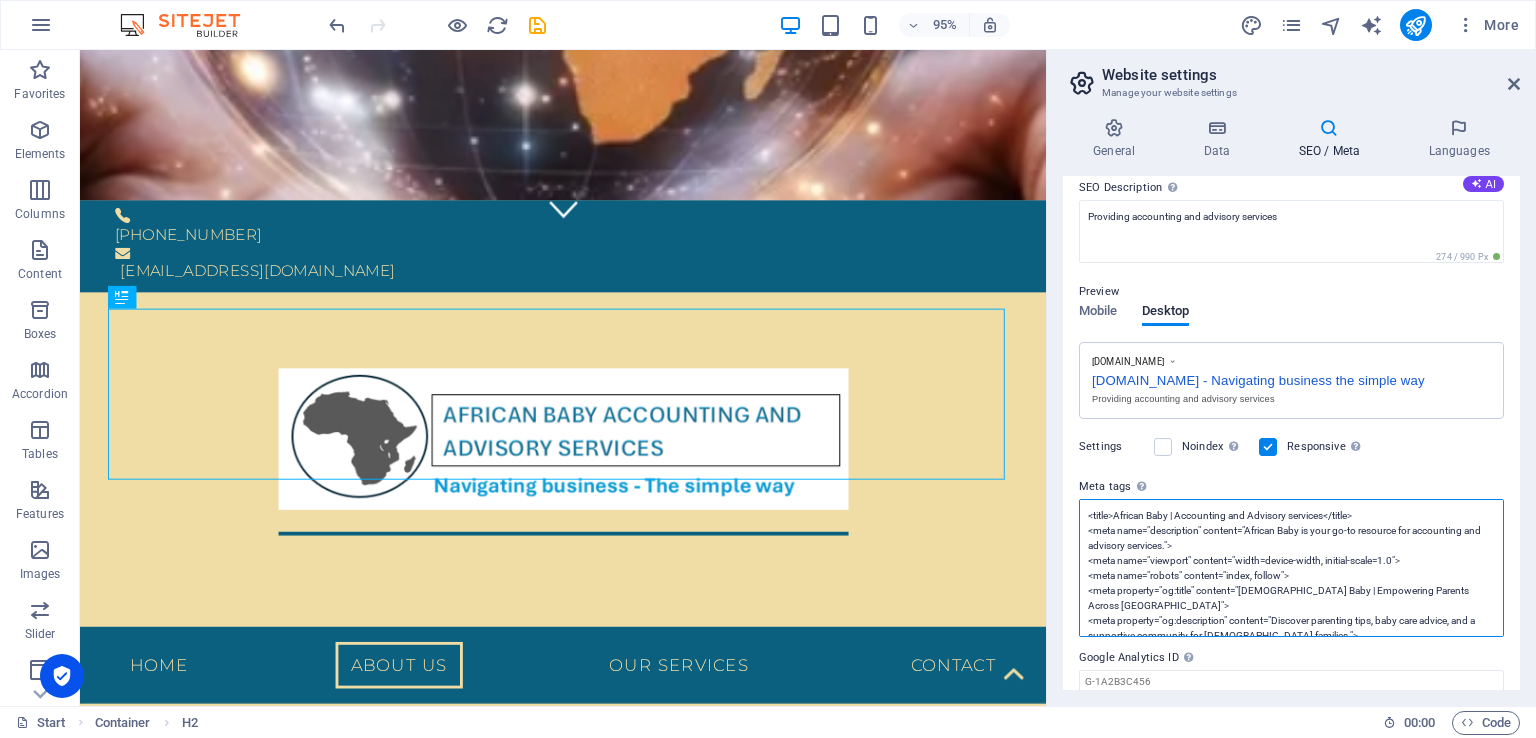 scroll, scrollTop: 0, scrollLeft: 0, axis: both 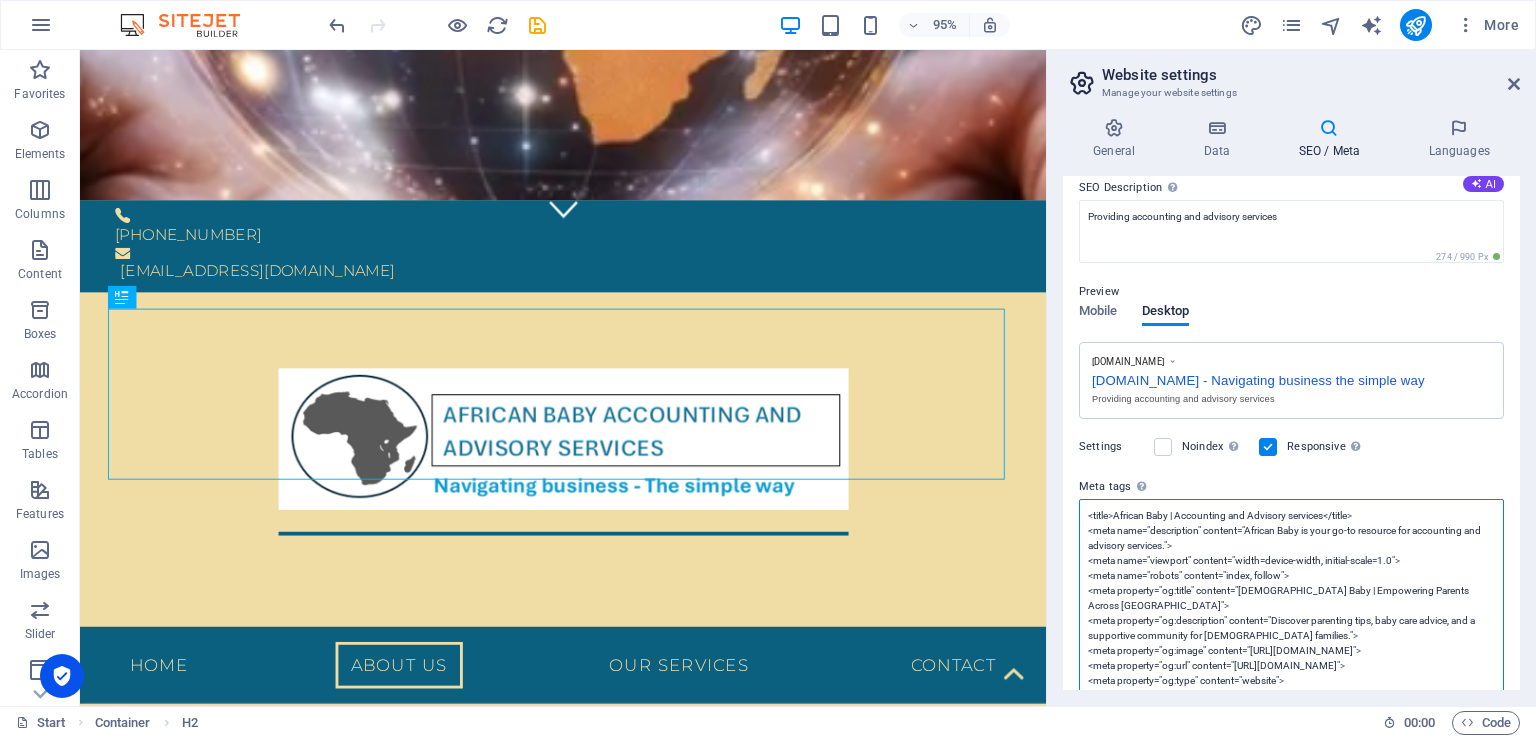 drag, startPoint x: 1304, startPoint y: 569, endPoint x: 1062, endPoint y: 573, distance: 242.03305 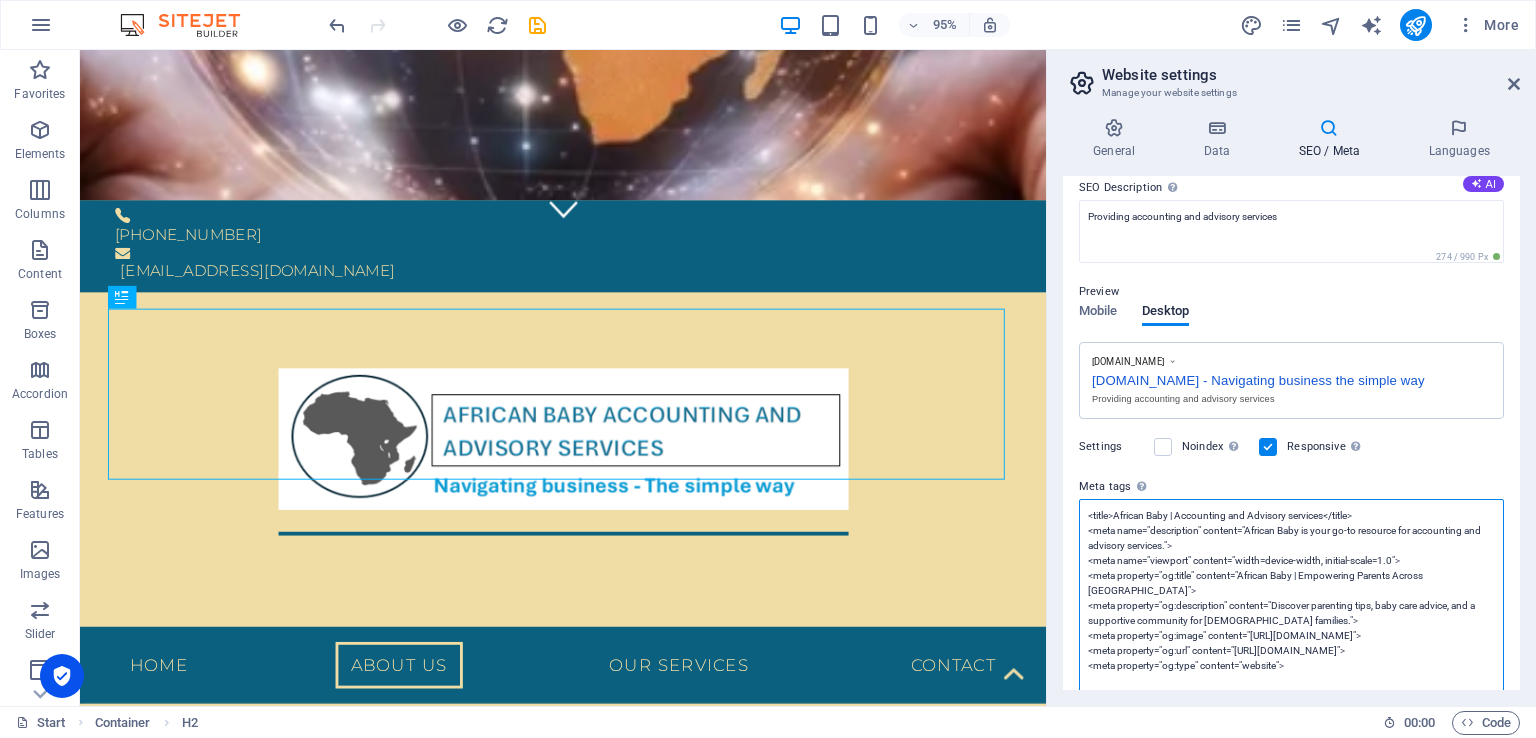 drag, startPoint x: 1178, startPoint y: 512, endPoint x: 1329, endPoint y: 516, distance: 151.05296 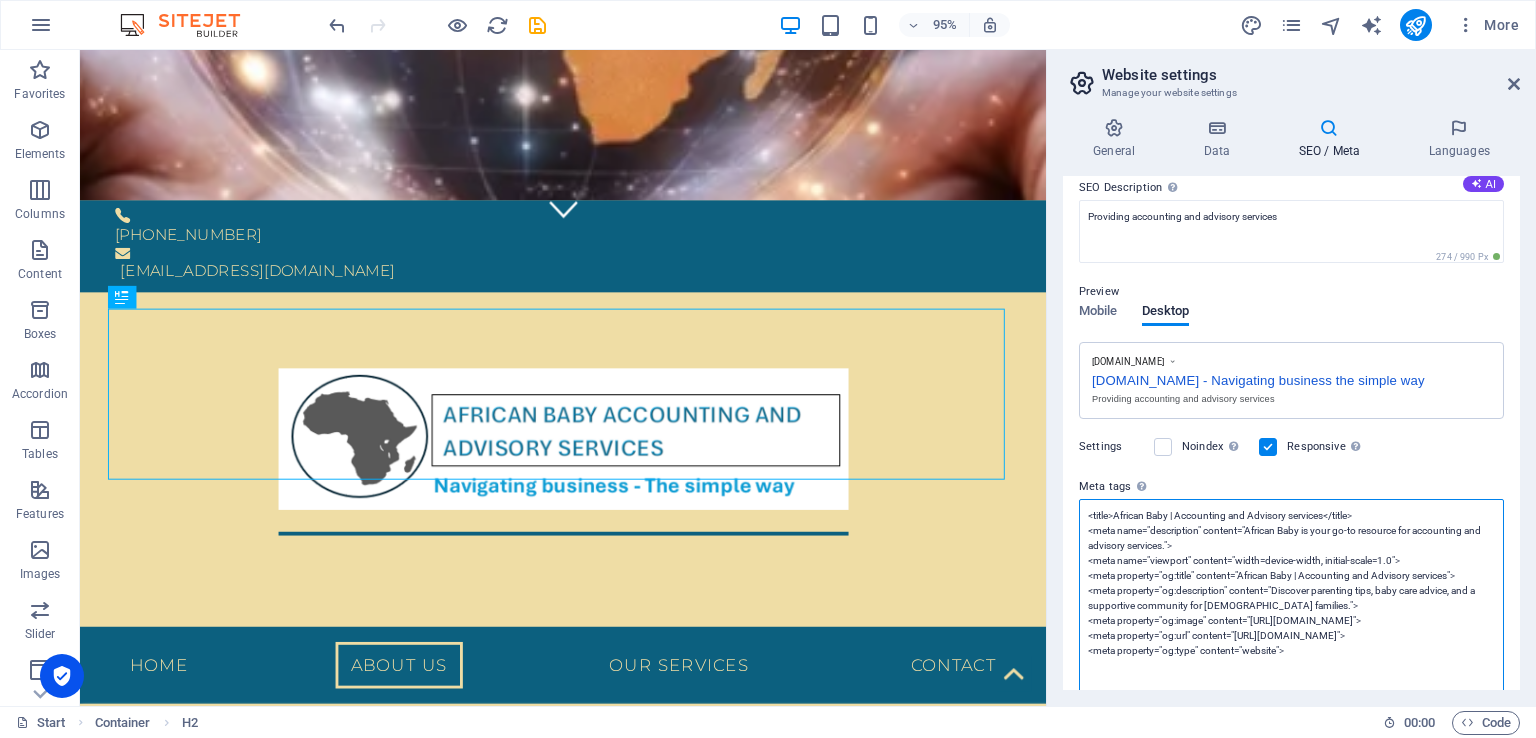 drag, startPoint x: 1277, startPoint y: 589, endPoint x: 1274, endPoint y: 606, distance: 17.262676 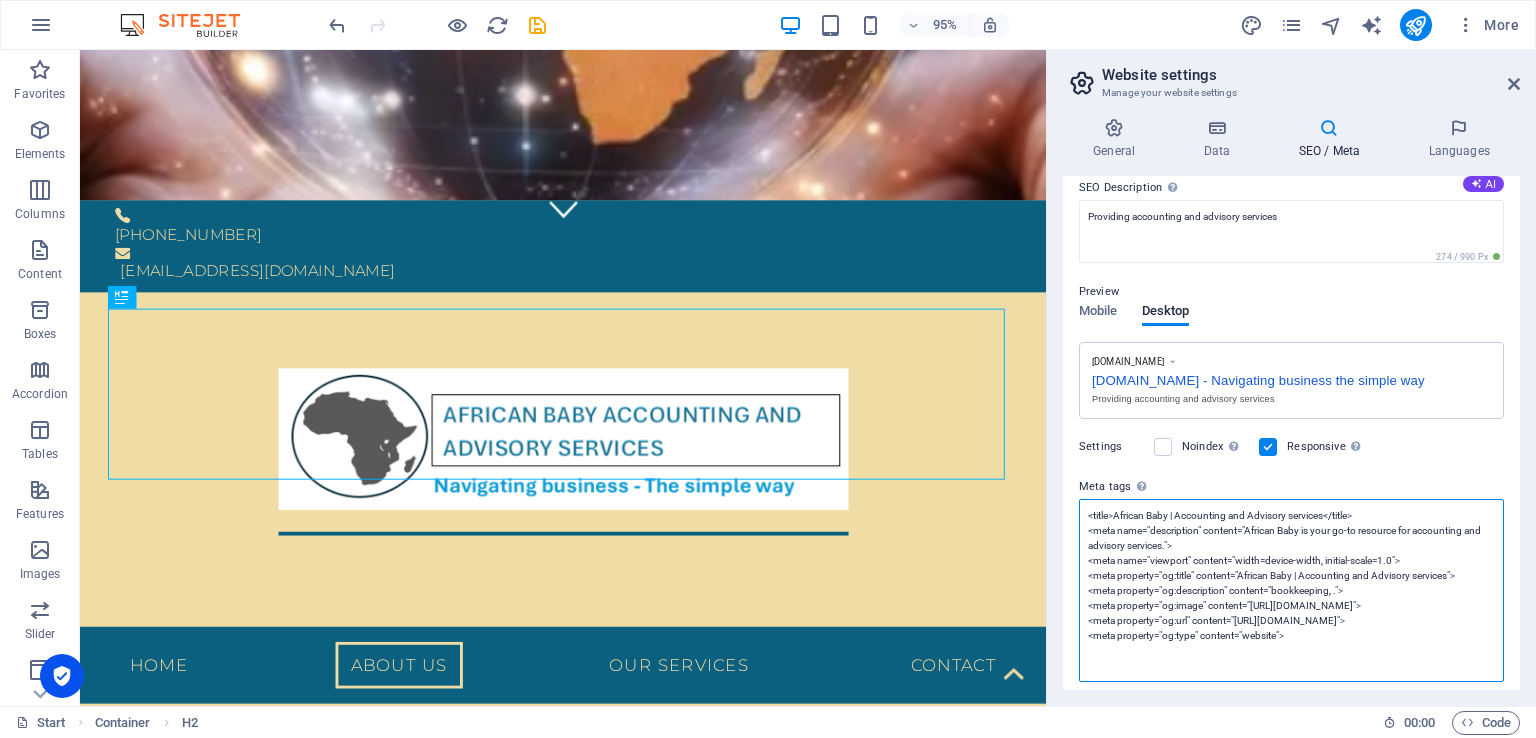 click on "<title>African Baby | Accounting and Advisory services</title>
<meta name="description" content="African Baby is your go-to resource for accounting and advisory services.">
<meta name="viewport" content="width=device-width, initial-scale=1.0">
<meta property="og:title" content="African Baby | Accounting and Advisory services">
<meta property="og:description" content="bookkeeping, .">
<meta property="og:image" content="[URL][DOMAIN_NAME]">
<meta property="og:url" content="[URL][DOMAIN_NAME]">
<meta property="og:type" content="website">" at bounding box center (1291, 590) 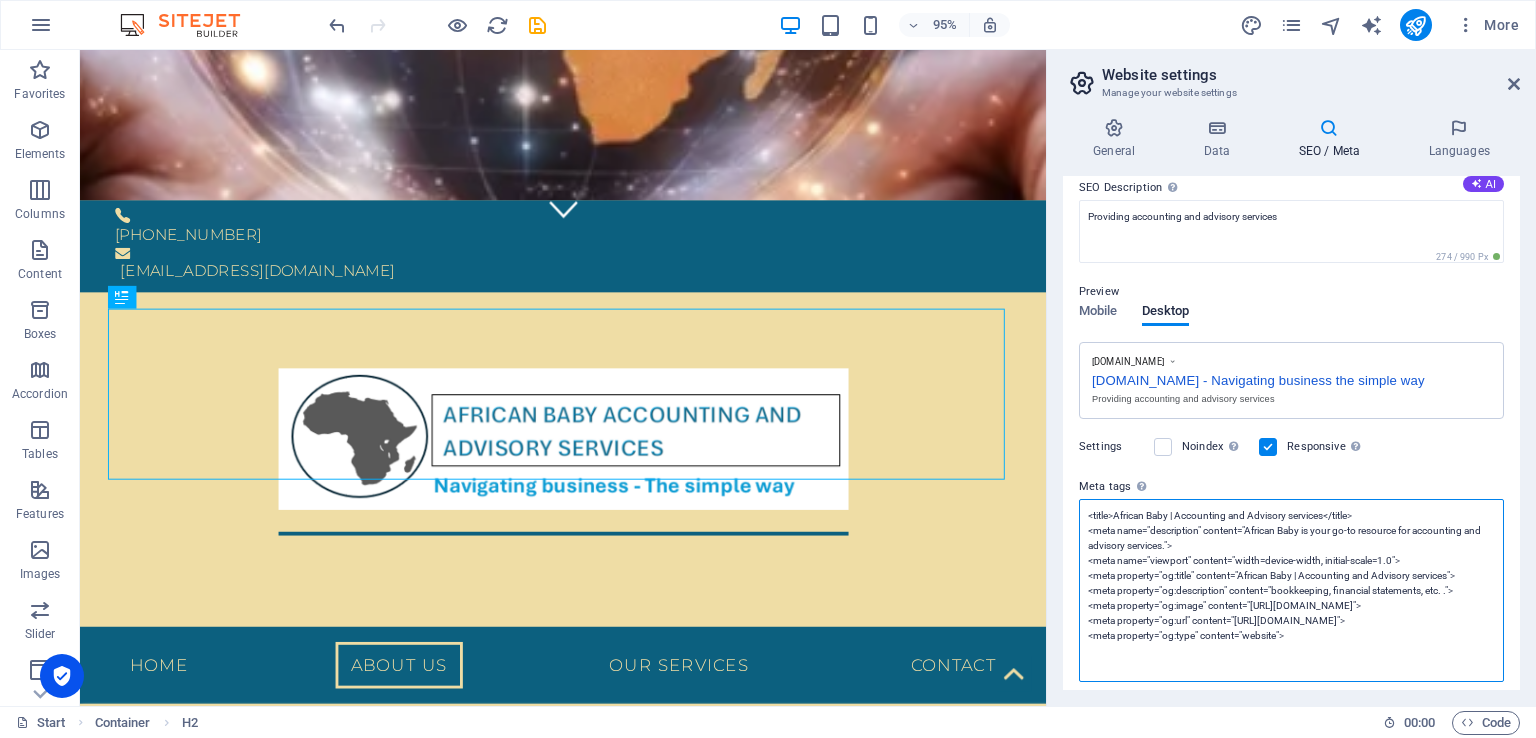 drag, startPoint x: 1368, startPoint y: 603, endPoint x: 1465, endPoint y: 605, distance: 97.020615 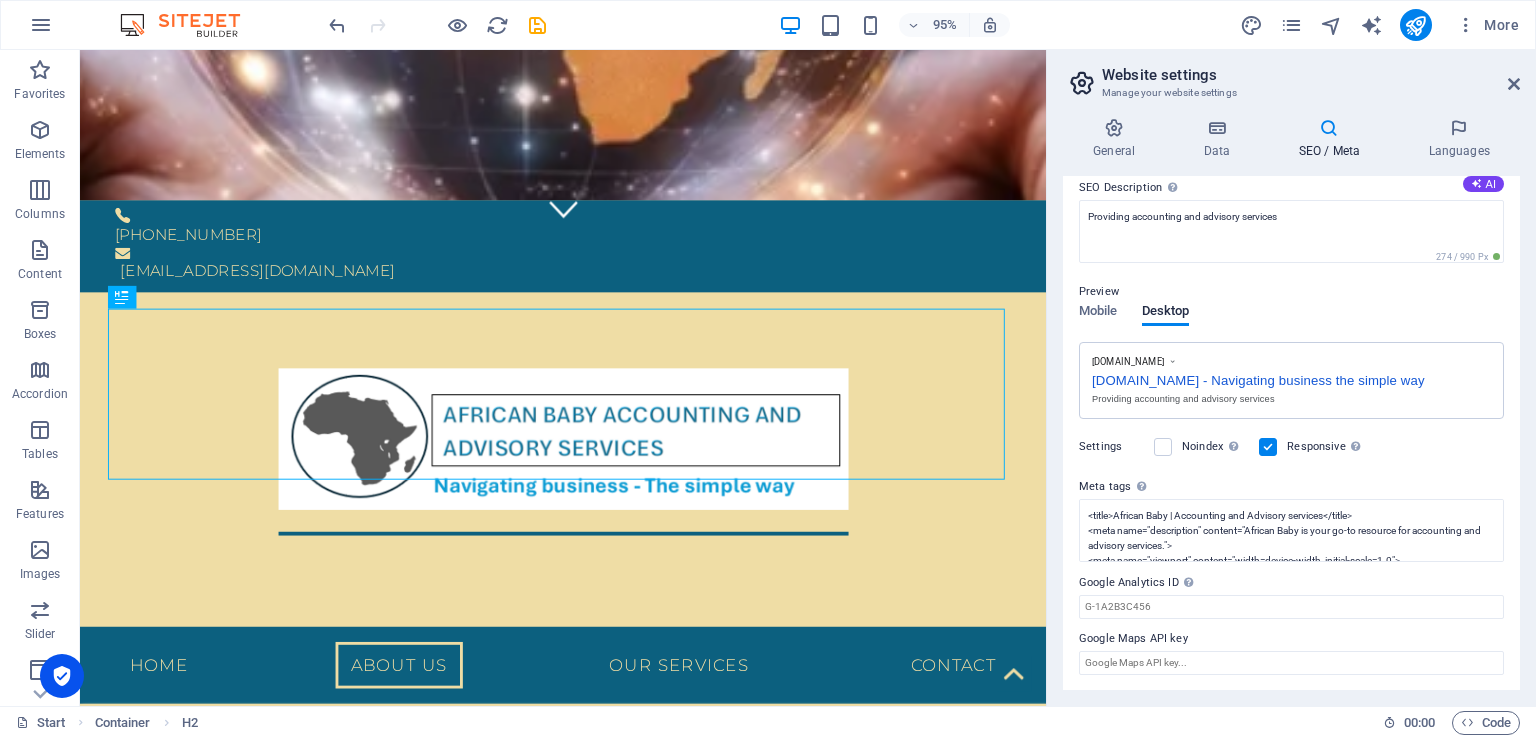 drag, startPoint x: 1520, startPoint y: 588, endPoint x: 1509, endPoint y: 666, distance: 78.77182 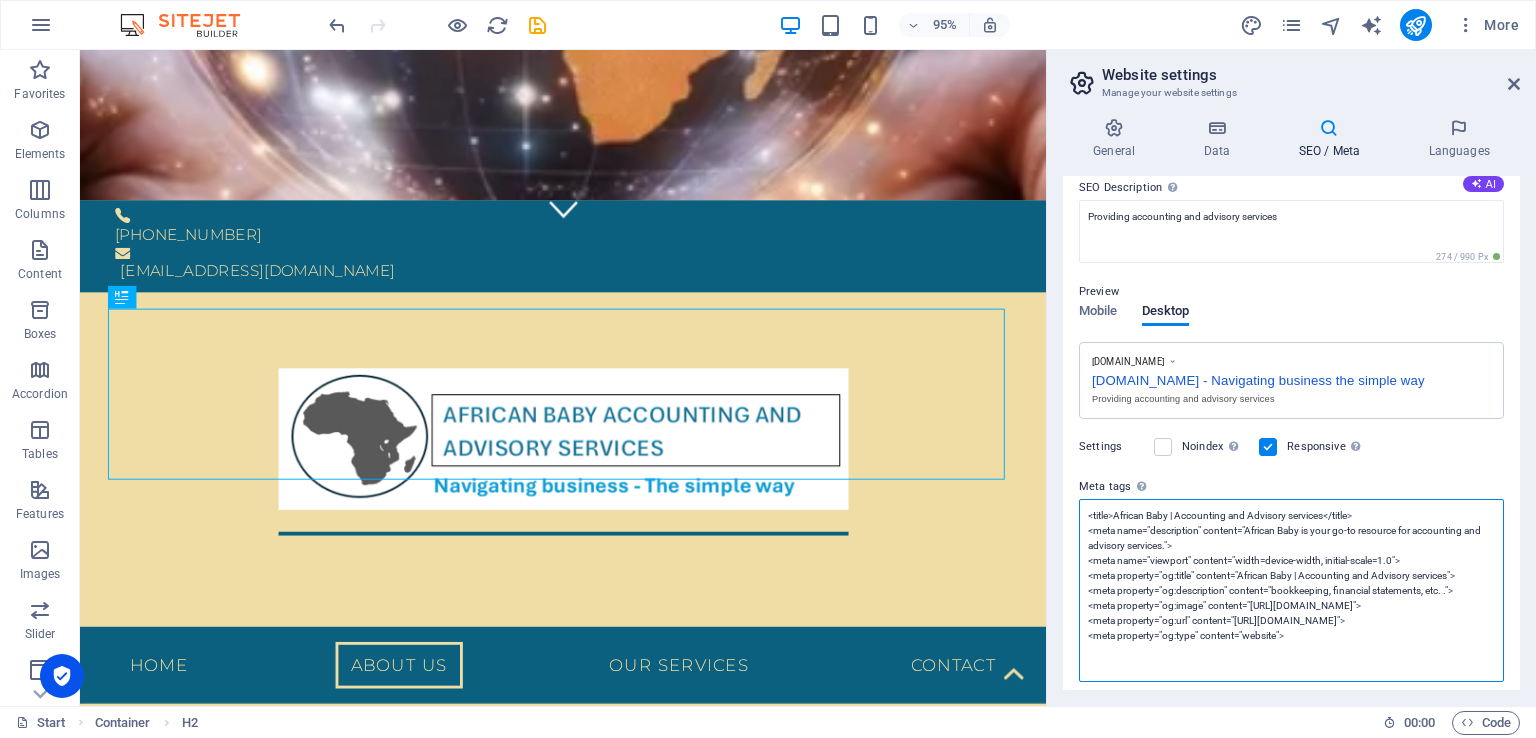 click on "<title>African Baby | Accounting and Advisory services</title>
<meta name="description" content="African Baby is your go-to resource for accounting and advisory services.">
<meta name="viewport" content="width=device-width, initial-scale=1.0">
<meta property="og:title" content="African Baby | Accounting and Advisory services">
<meta property="og:description" content="bookkeeping, financial statements, etc. .">
<meta property="og:image" content="[URL][DOMAIN_NAME]">
<meta property="og:url" content="[URL][DOMAIN_NAME]">
<meta property="og:type" content="website">" at bounding box center (1291, 590) 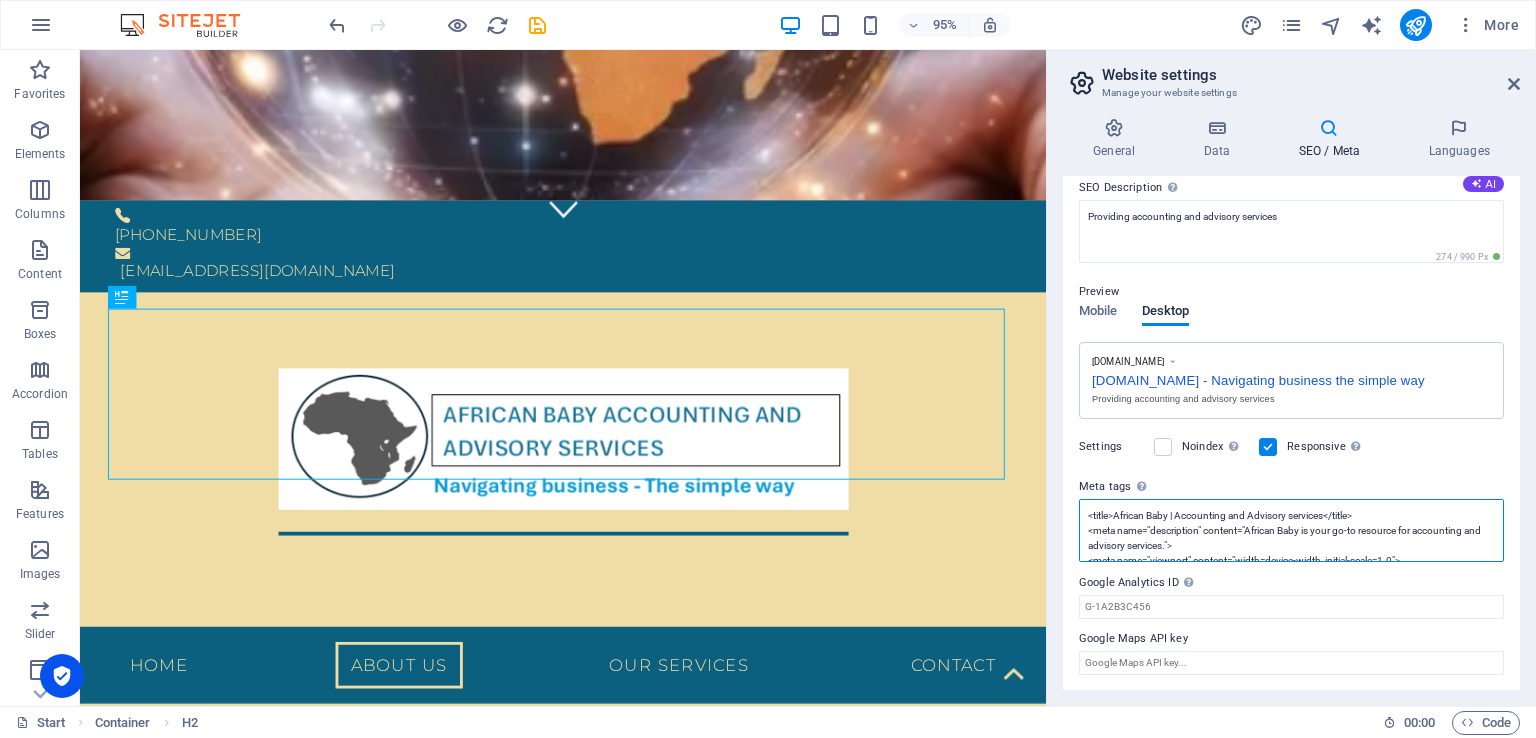 click on "<title>African Baby | Accounting and Advisory services</title>
<meta name="description" content="African Baby is your go-to resource for accounting and advisory services.">
<meta name="viewport" content="width=device-width, initial-scale=1.0">
<meta property="og:title" content="African Baby | Accounting and Advisory services">
<meta property="og:description" content="bookkeeping, financial statements, etc. .">
<meta property="og:image" content="[URL][DOMAIN_NAME]">
<meta property="og:url" content="[URL][DOMAIN_NAME]">
<meta property="og:type" content="website">" at bounding box center (1291, 530) 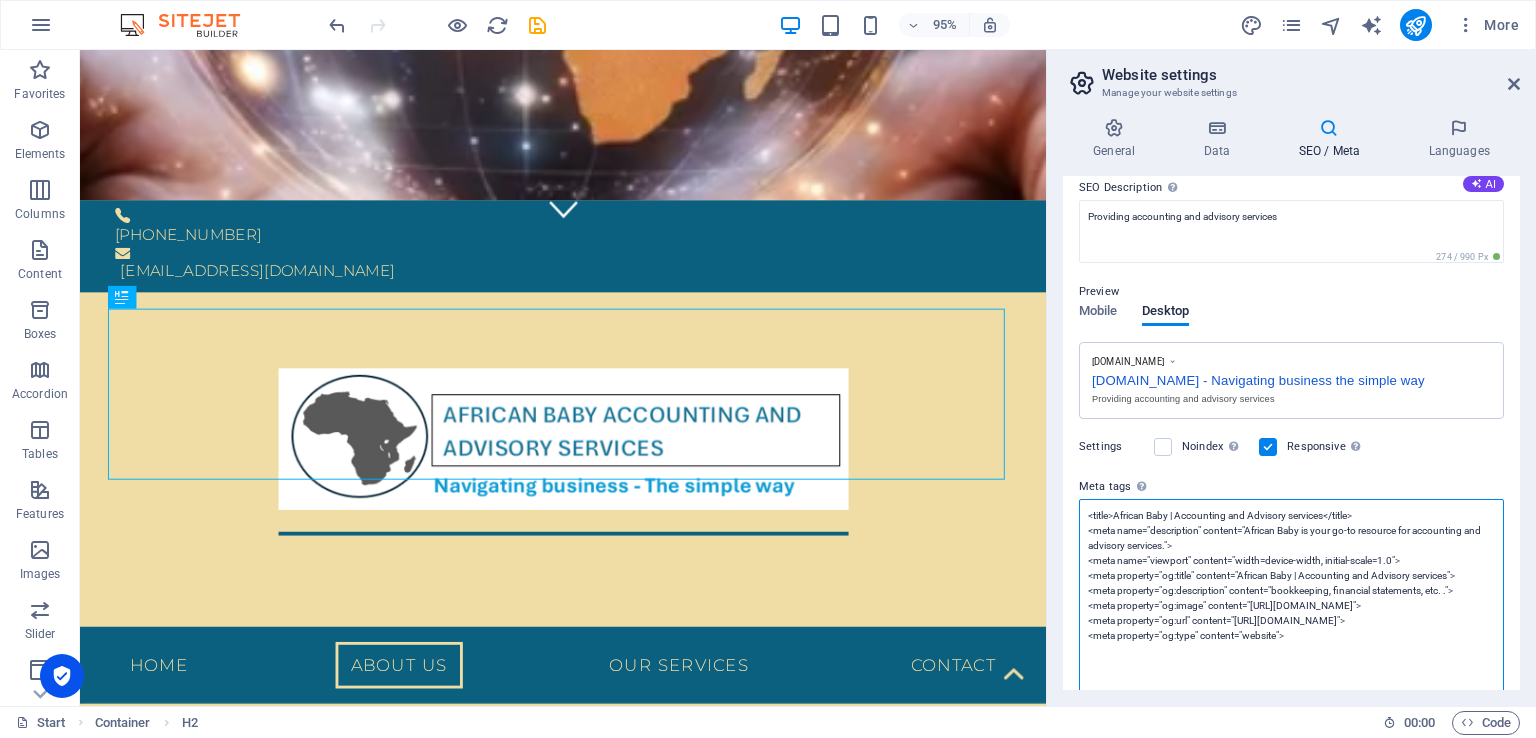 click on "<title>African Baby | Accounting and Advisory services</title>
<meta name="description" content="African Baby is your go-to resource for accounting and advisory services.">
<meta name="viewport" content="width=device-width, initial-scale=1.0">
<meta property="og:title" content="African Baby | Accounting and Advisory services">
<meta property="og:description" content="bookkeeping, financial statements, etc. .">
<meta property="og:image" content="[URL][DOMAIN_NAME]">
<meta property="og:url" content="[URL][DOMAIN_NAME]">
<meta property="og:type" content="website">" at bounding box center (1291, 598) 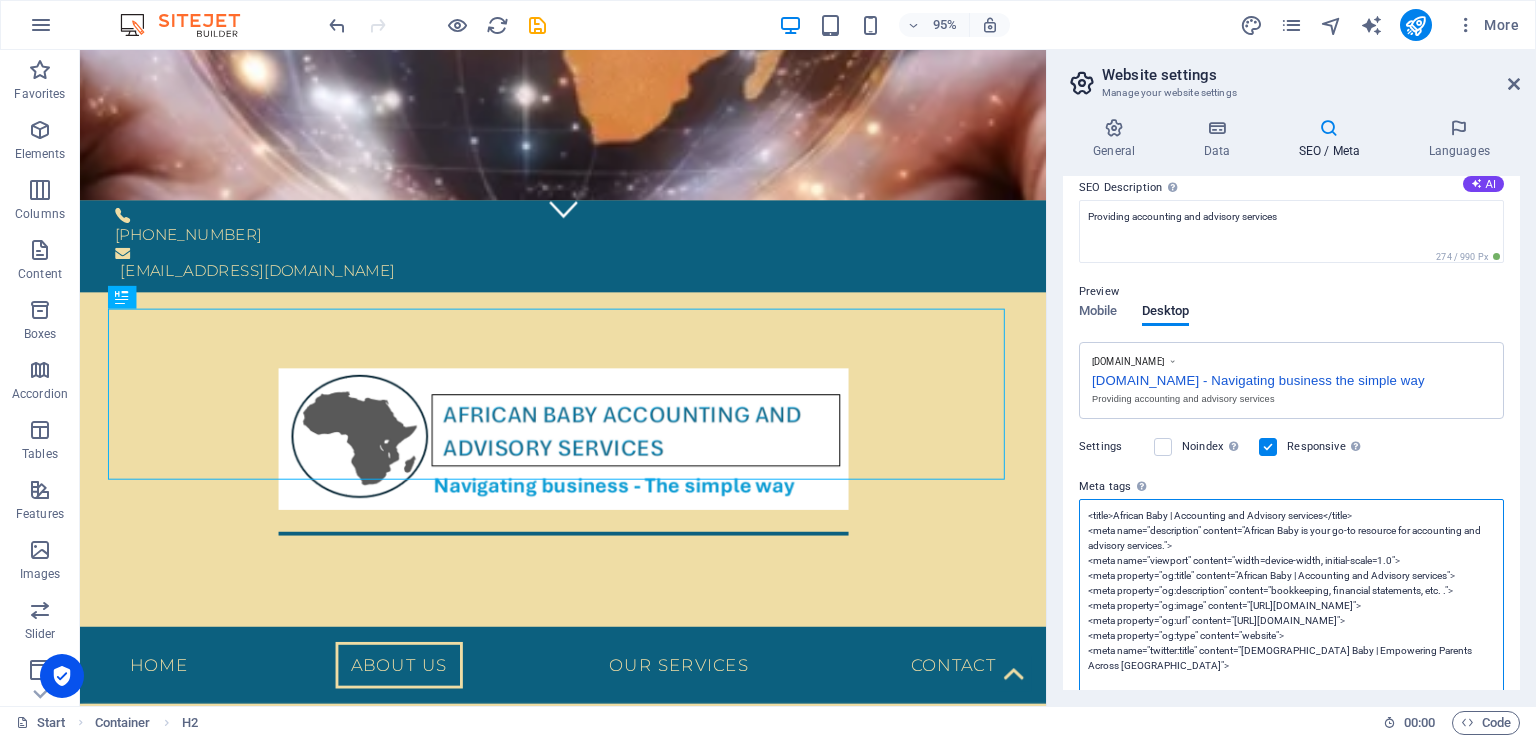 drag, startPoint x: 1313, startPoint y: 652, endPoint x: 1467, endPoint y: 644, distance: 154.20766 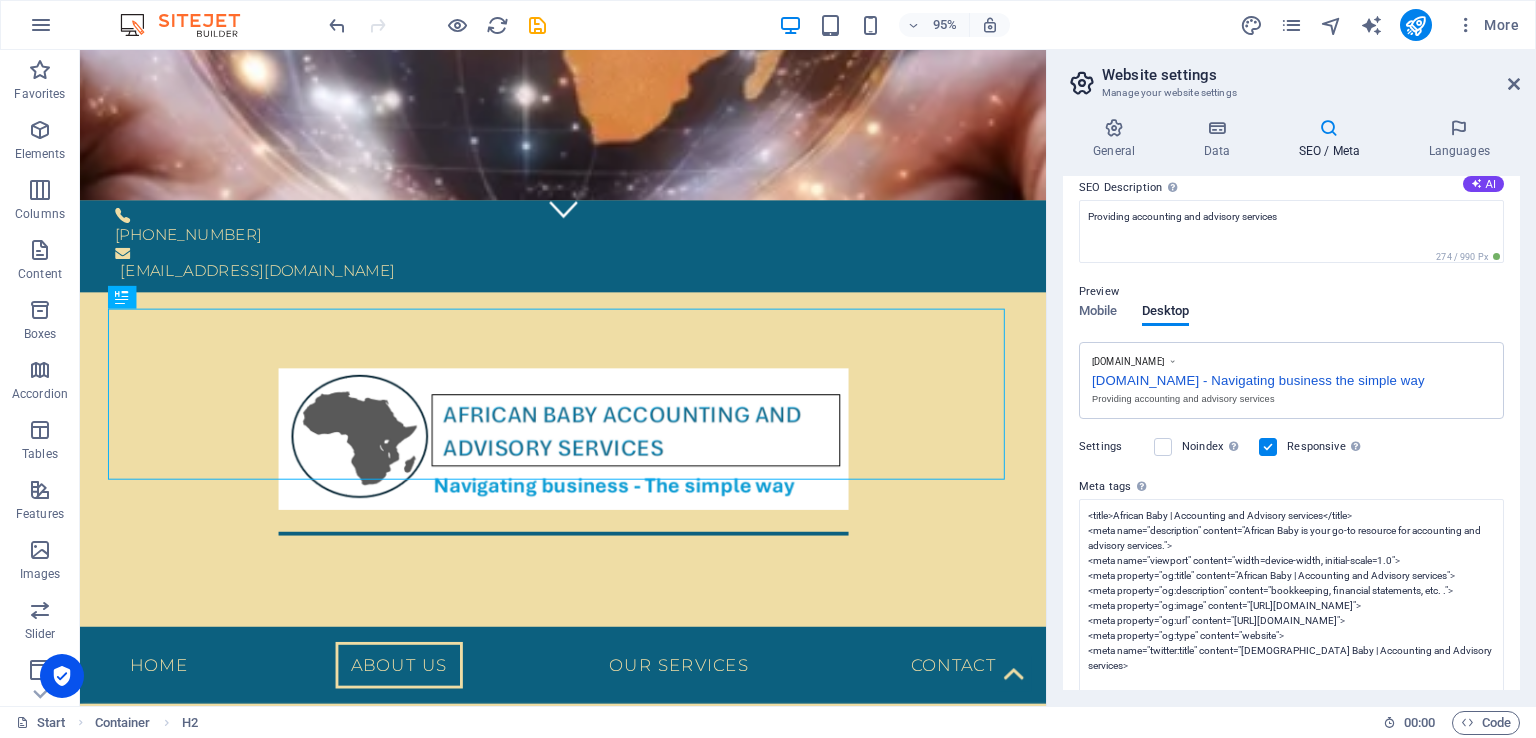 type on "<title>African Baby | Accounting and Advisory services</title>
<meta name="description" content="African Baby is your go-to resource for accounting and advisory services.">
<meta name="viewport" content="width=device-width, initial-scale=1.0">
<meta property="og:title" content="African Baby | Accounting and Advisory services">
<meta property="og:description" content="bookkeeping, financial statements, etc. .">
<meta property="og:image" content="[URL][DOMAIN_NAME]">
<meta property="og:url" content="[URL][DOMAIN_NAME]">
<meta property="og:type" content="website">" 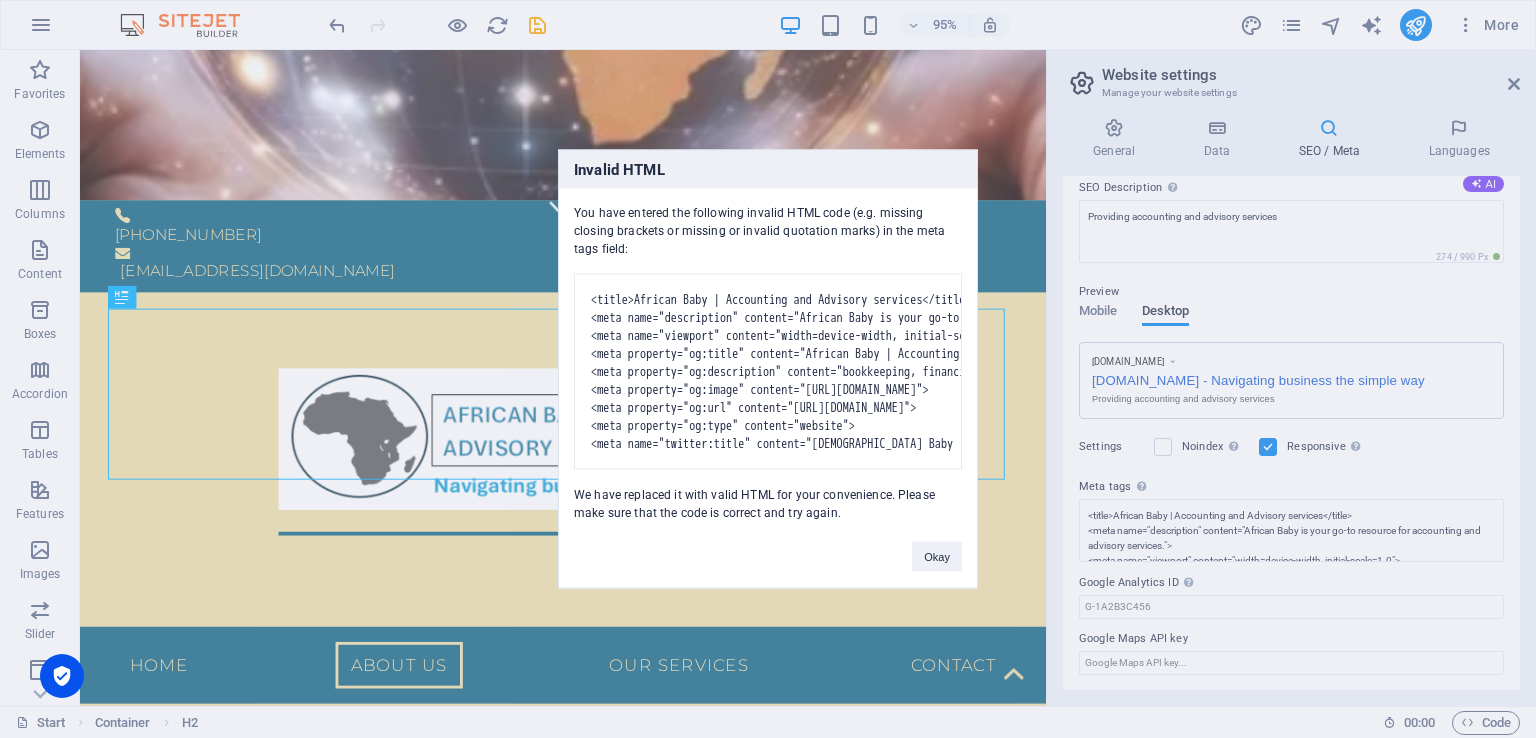 drag, startPoint x: 1521, startPoint y: 549, endPoint x: 1522, endPoint y: 590, distance: 41.01219 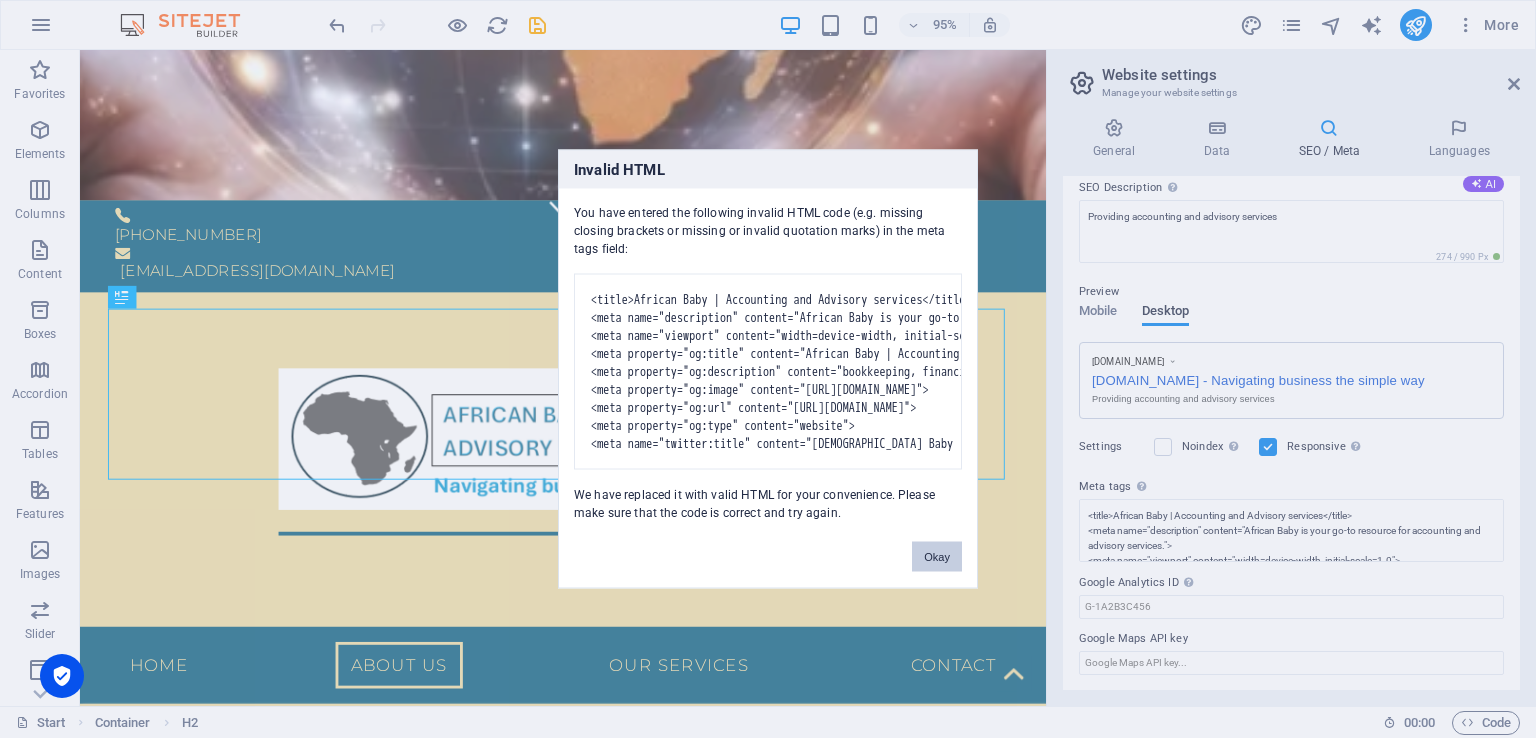 click on "Okay" at bounding box center (937, 557) 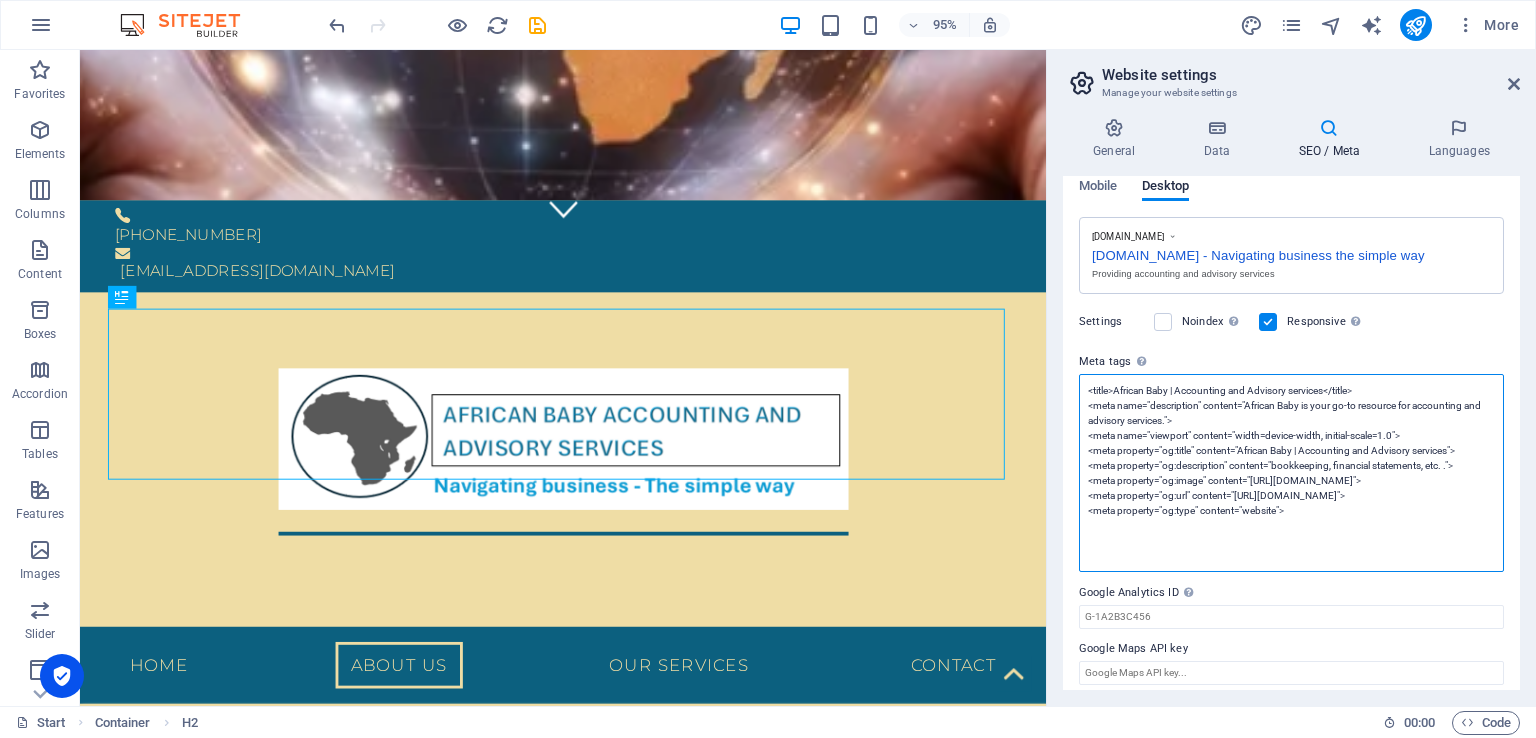 scroll, scrollTop: 319, scrollLeft: 0, axis: vertical 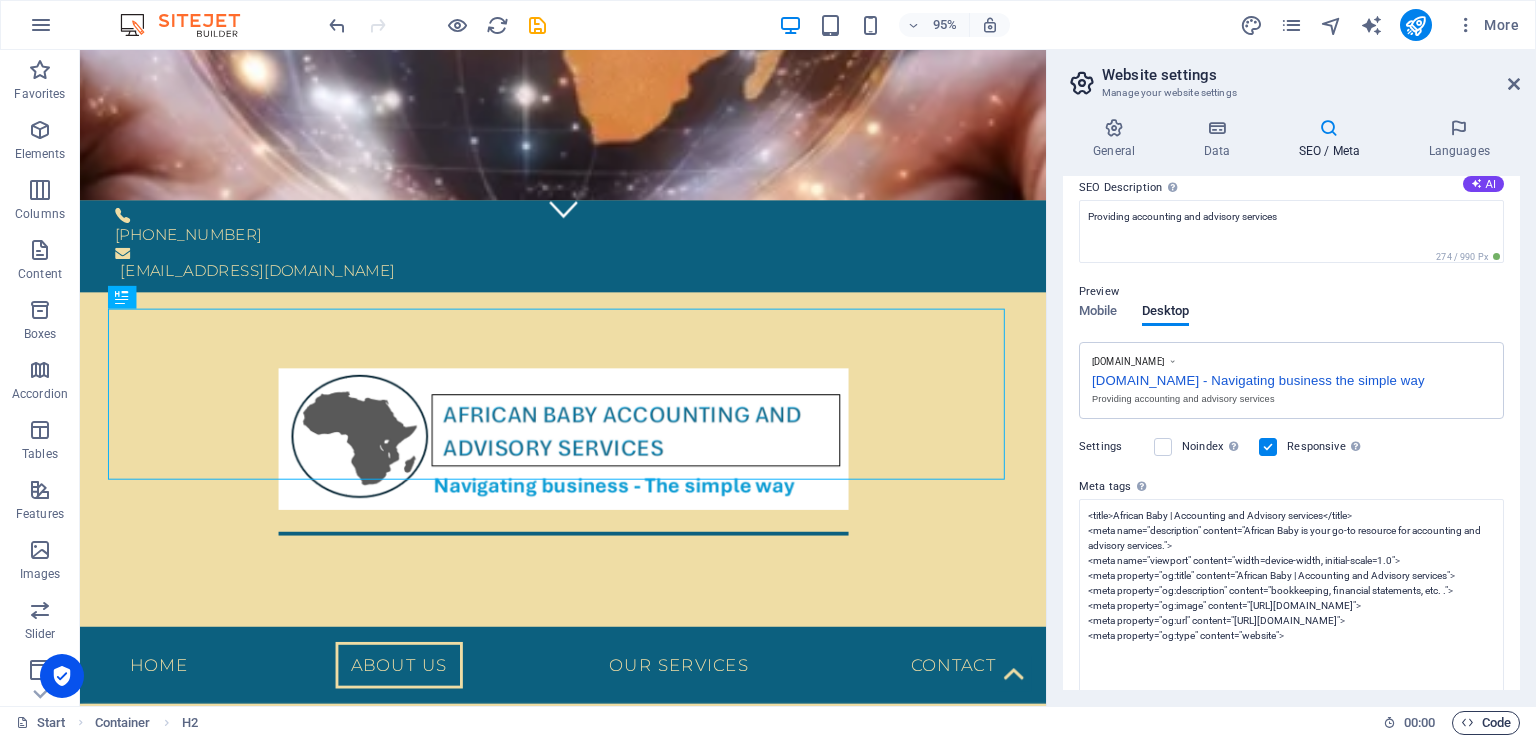 click on "Code" at bounding box center (1486, 723) 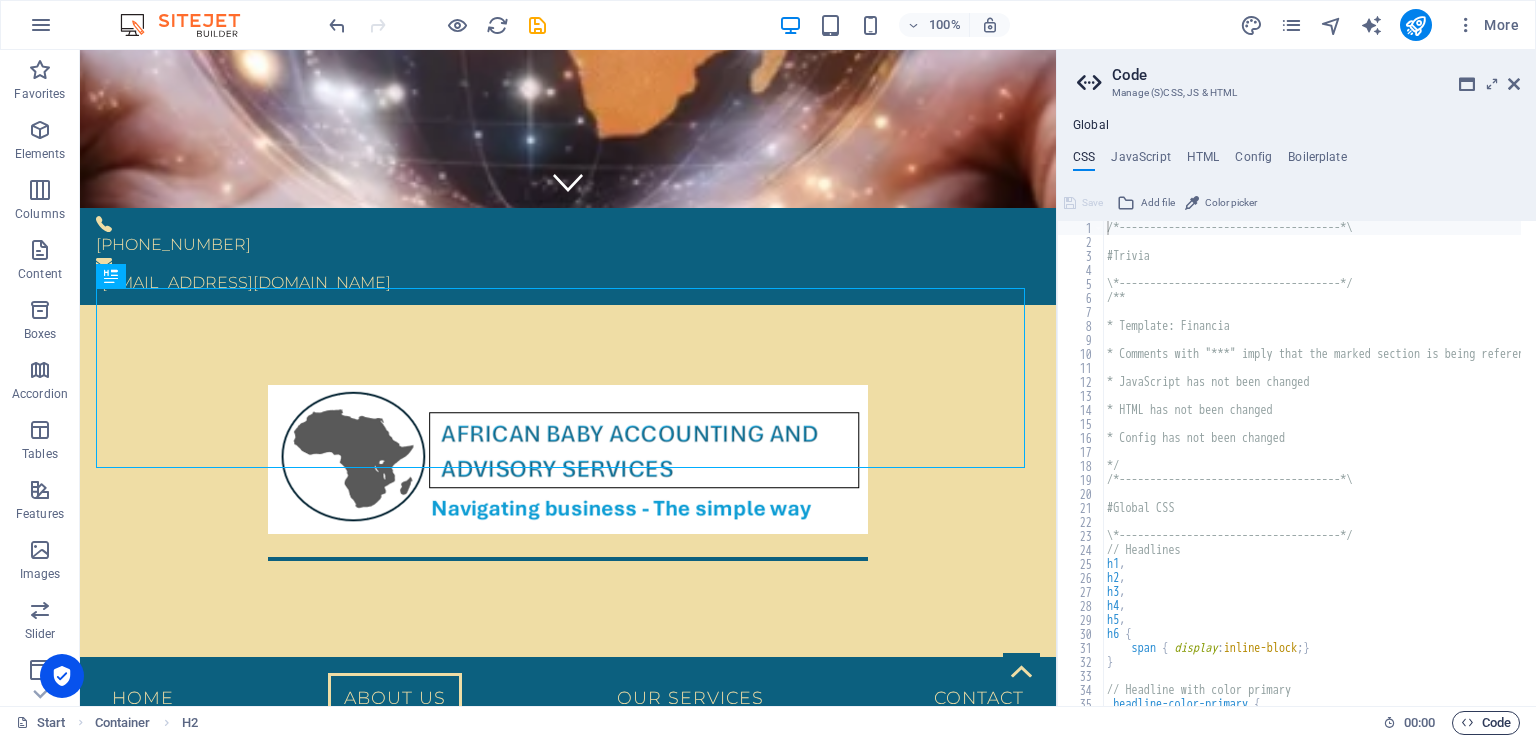 click on "Code" at bounding box center [1486, 723] 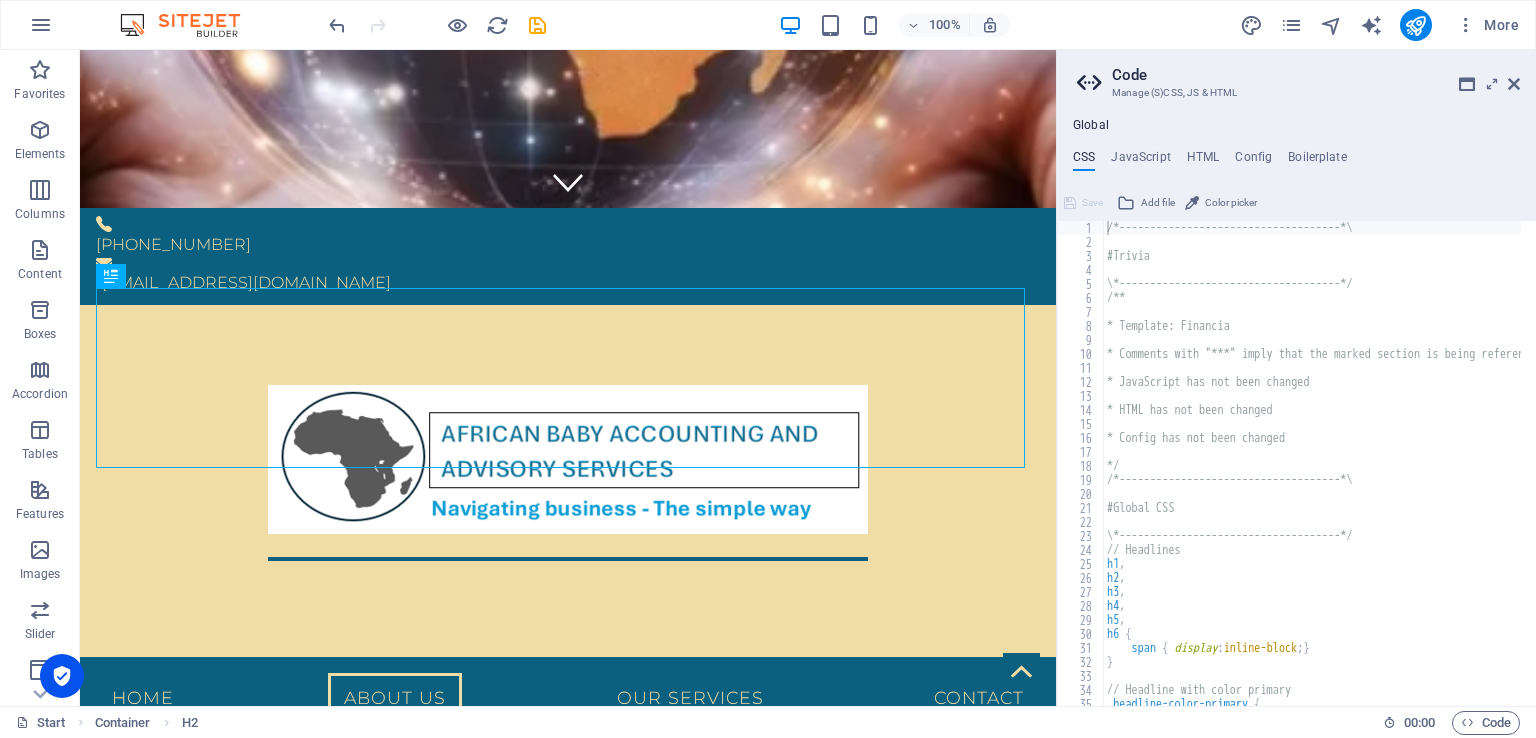 click on "Code Manage (S)CSS, JS & HTML Global CSS JavaScript HTML Config Boilerplate /*------------------------------------*\ 1 2 3 4 5 6 7 8 9 10 11 12 13 14 15 16 17 18 19 20 21 22 23 24 25 26 27 28 29 30 31 32 33 34 35 36 37 /*------------------------------------*\     #Trivia  \*------------------------------------*/ /**   * Template: Financia   * Comments with "***" imply that the marked section is being referenced somewhere else   * JavaScript has not been changed   * HTML has not been changed   * Config has not been changed   */ /*------------------------------------*\     #Global CSS \*------------------------------------*/ // Headlines h1 , h2 , h3 , h4 , h5 , h6   {      span   {   display :  inline-block ;  } } // Headline with color primary .headline-color-primary   {     Save Add file Color picker     Save Add file     Save Add file" at bounding box center (1296, 378) 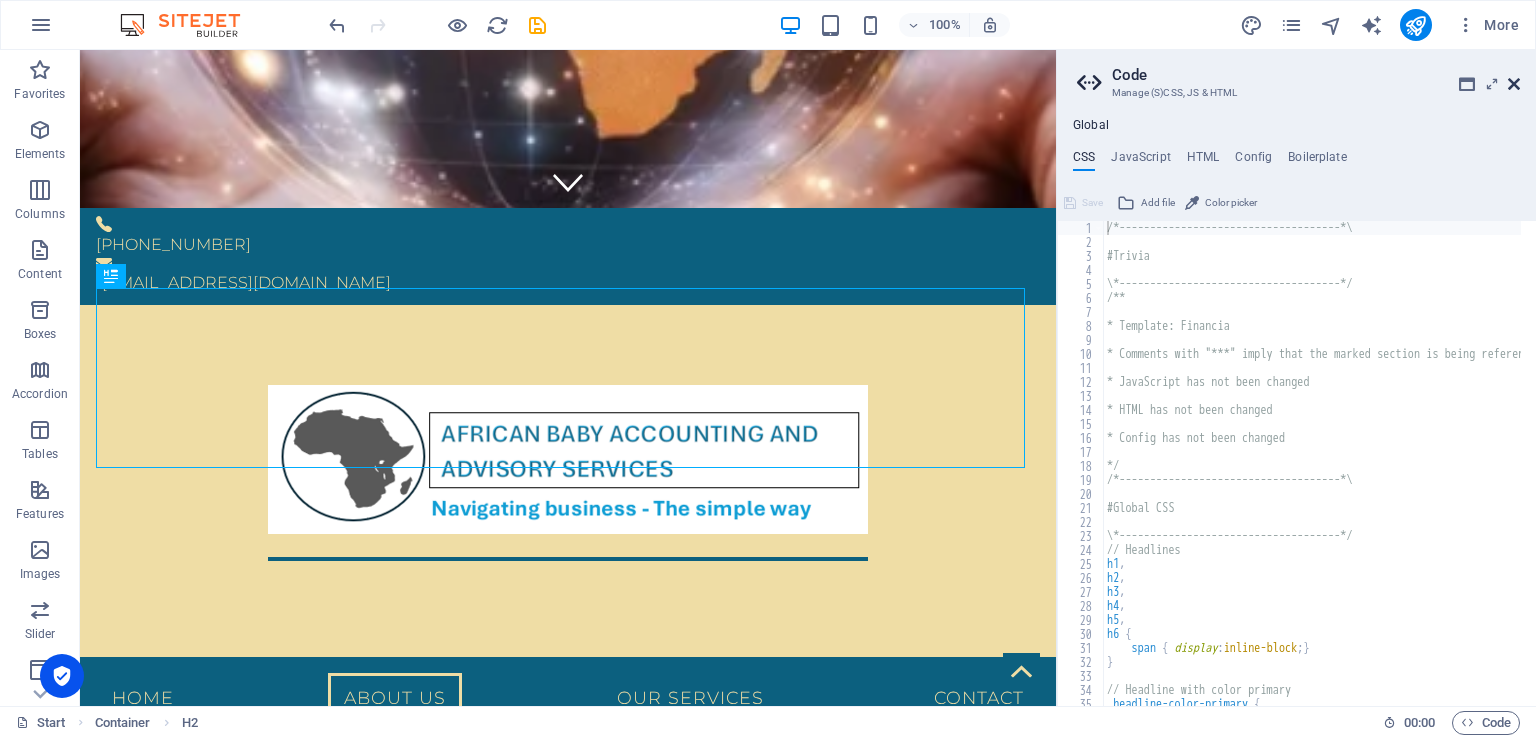 click at bounding box center (1514, 84) 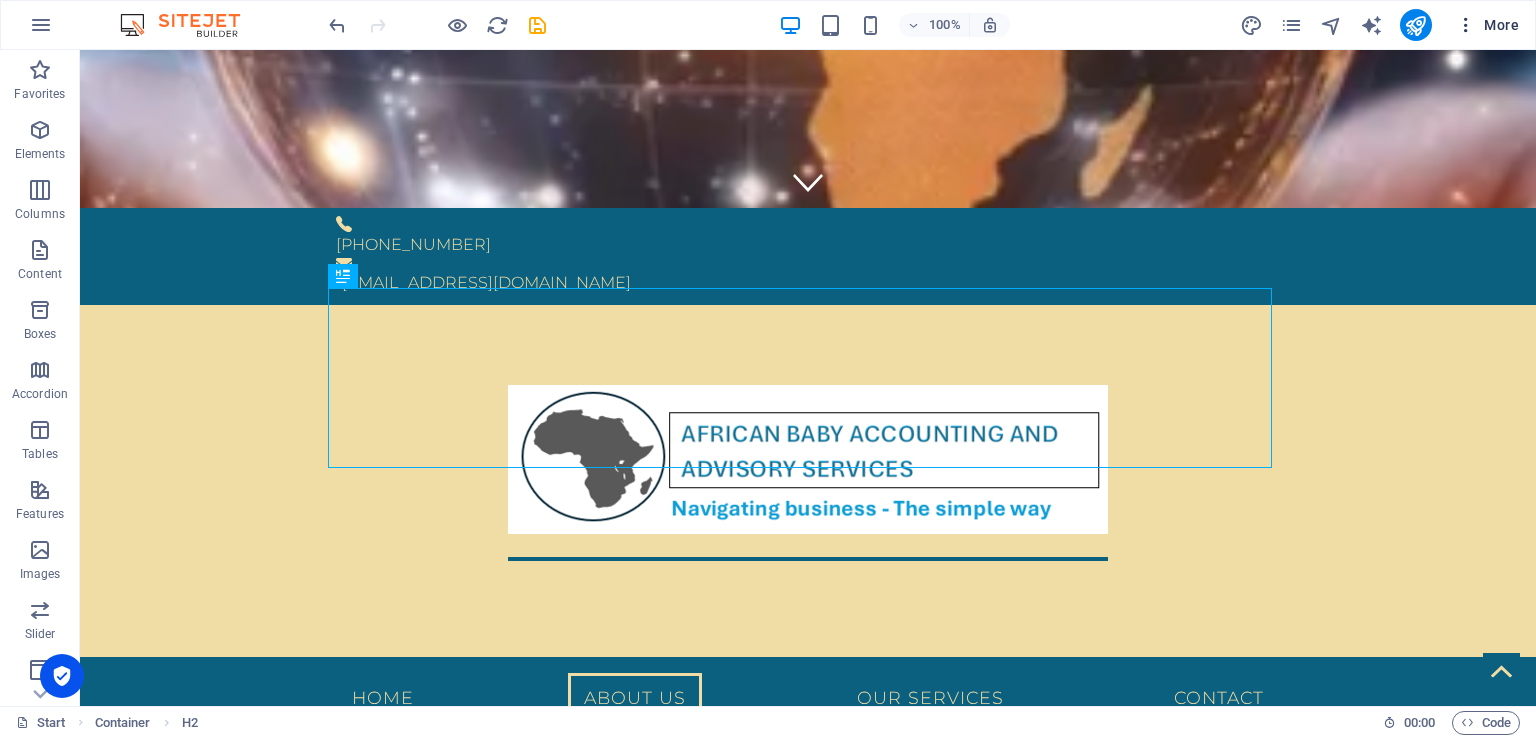 click at bounding box center [1466, 25] 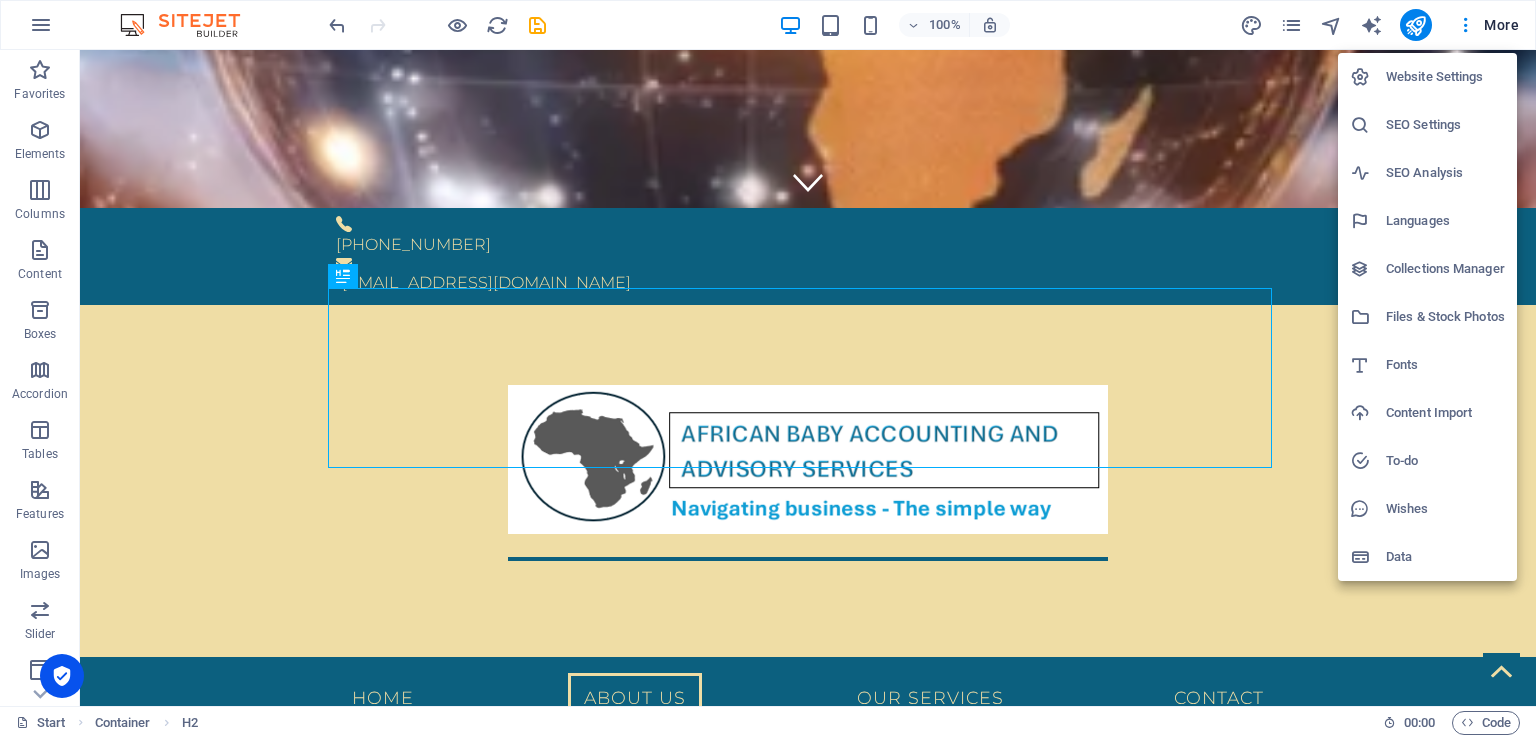 click on "SEO Settings" at bounding box center (1445, 125) 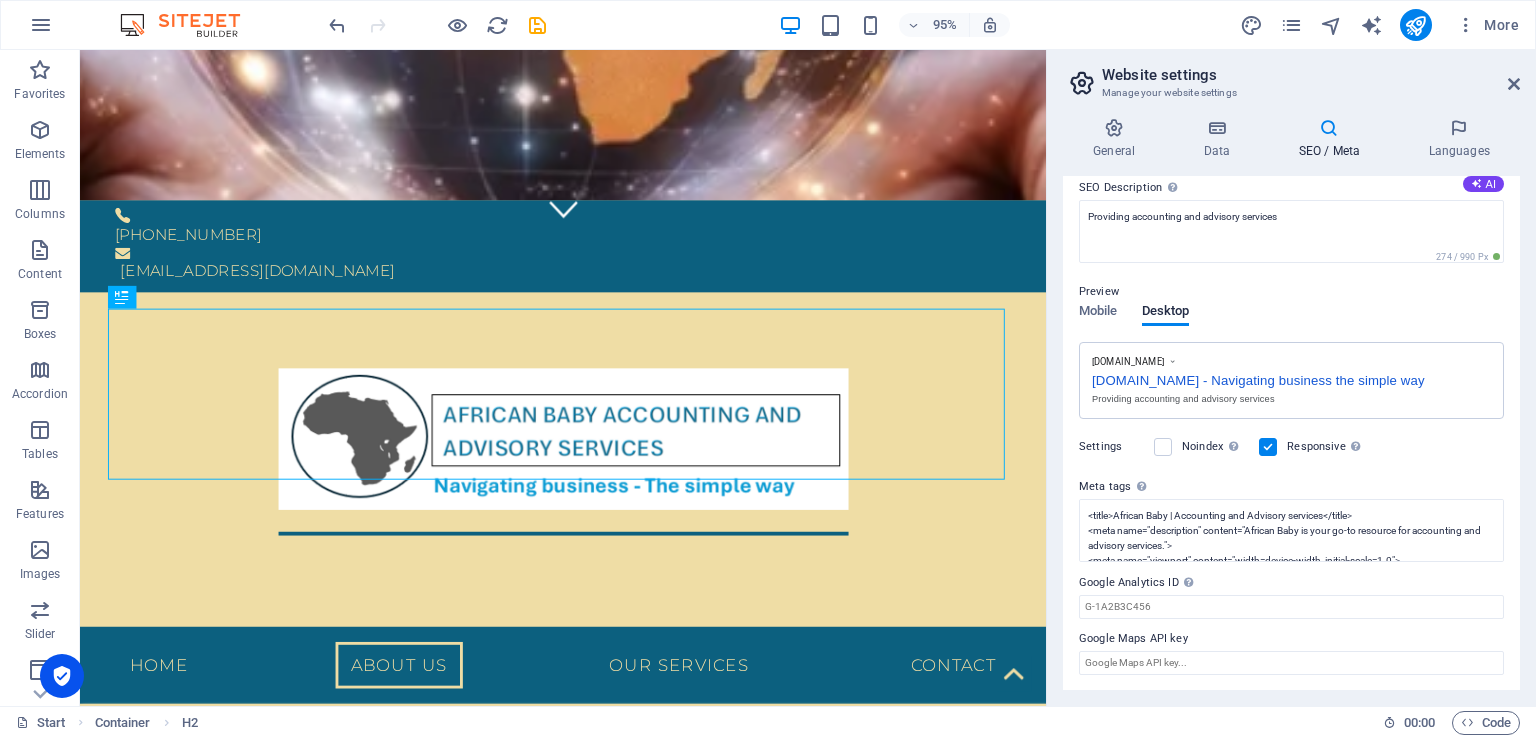 scroll, scrollTop: 0, scrollLeft: 0, axis: both 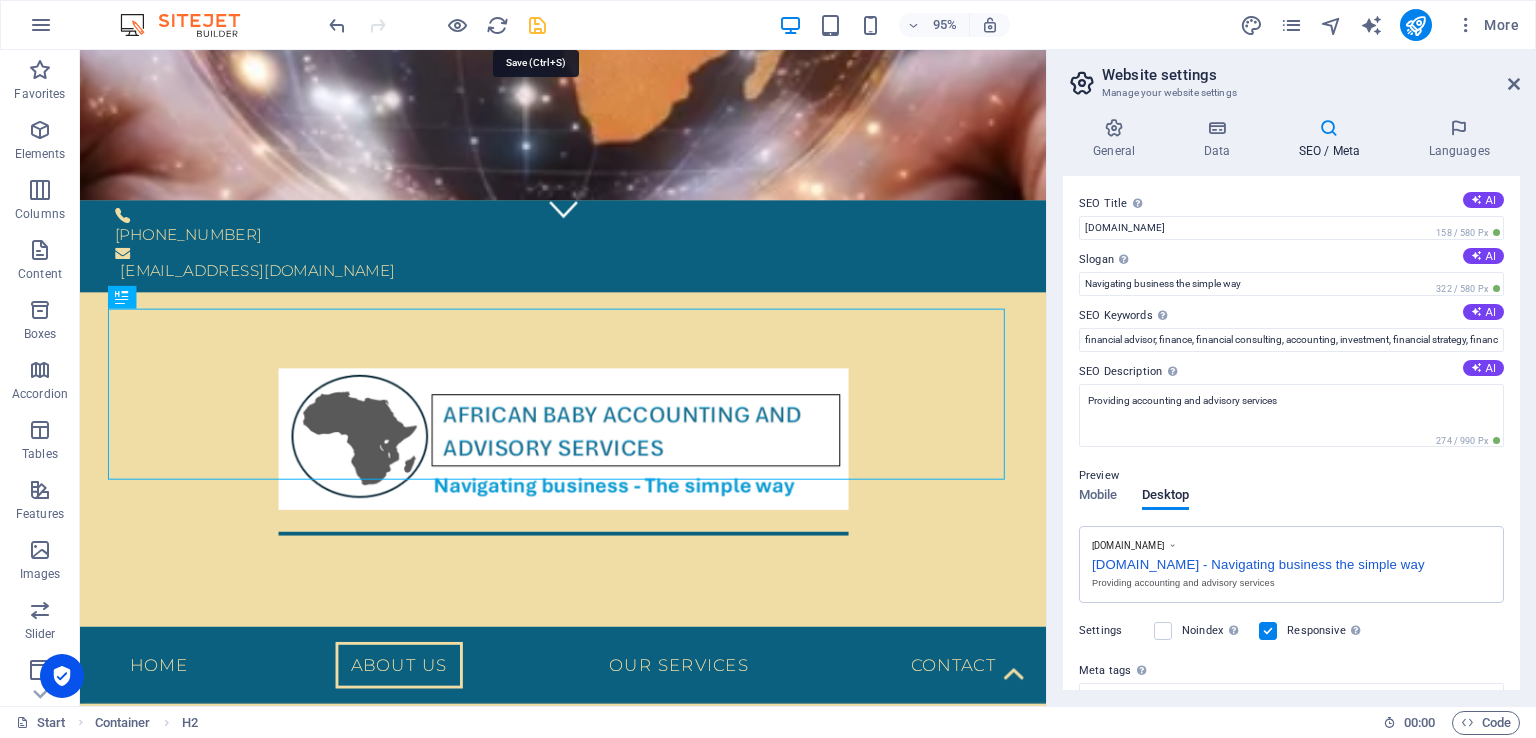 click at bounding box center (537, 25) 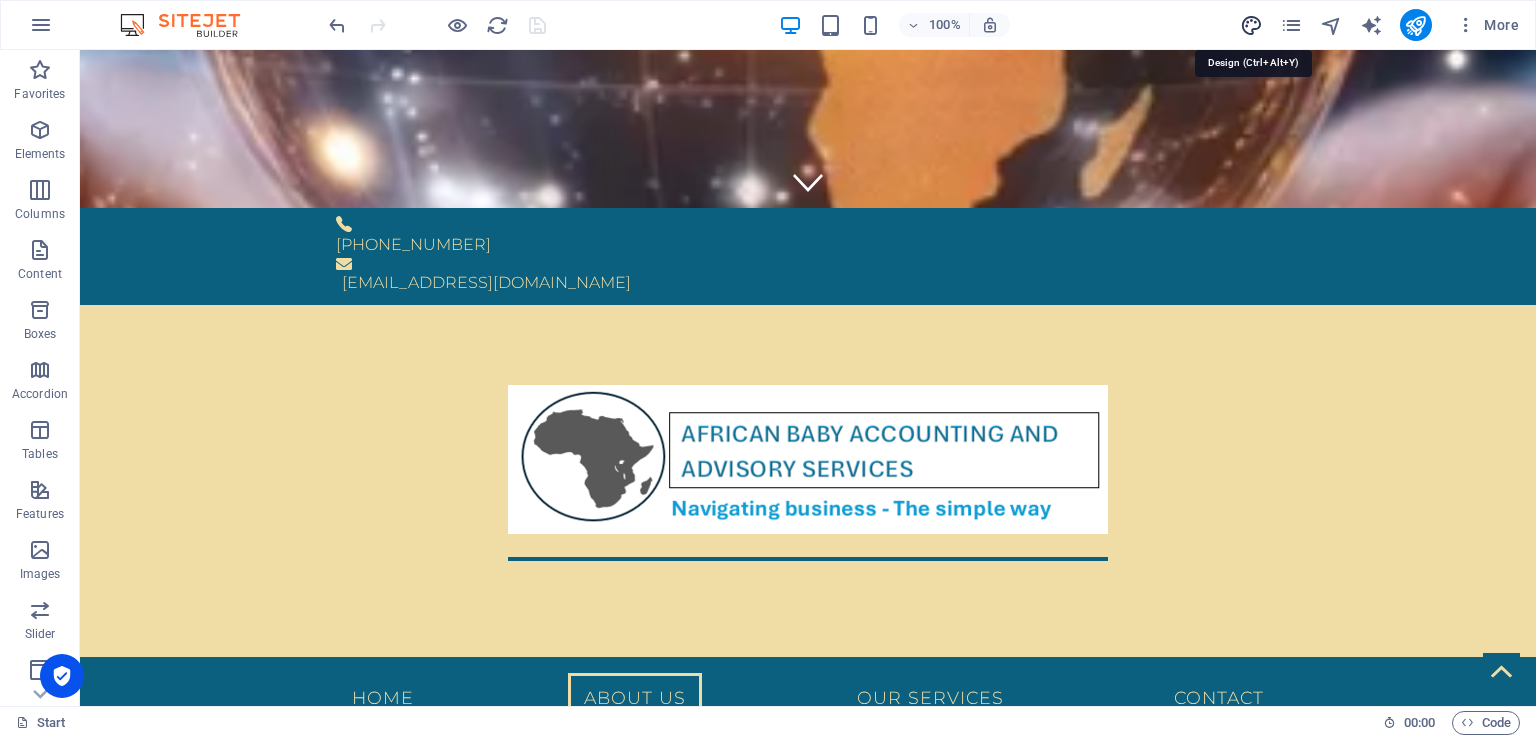 click at bounding box center [1251, 25] 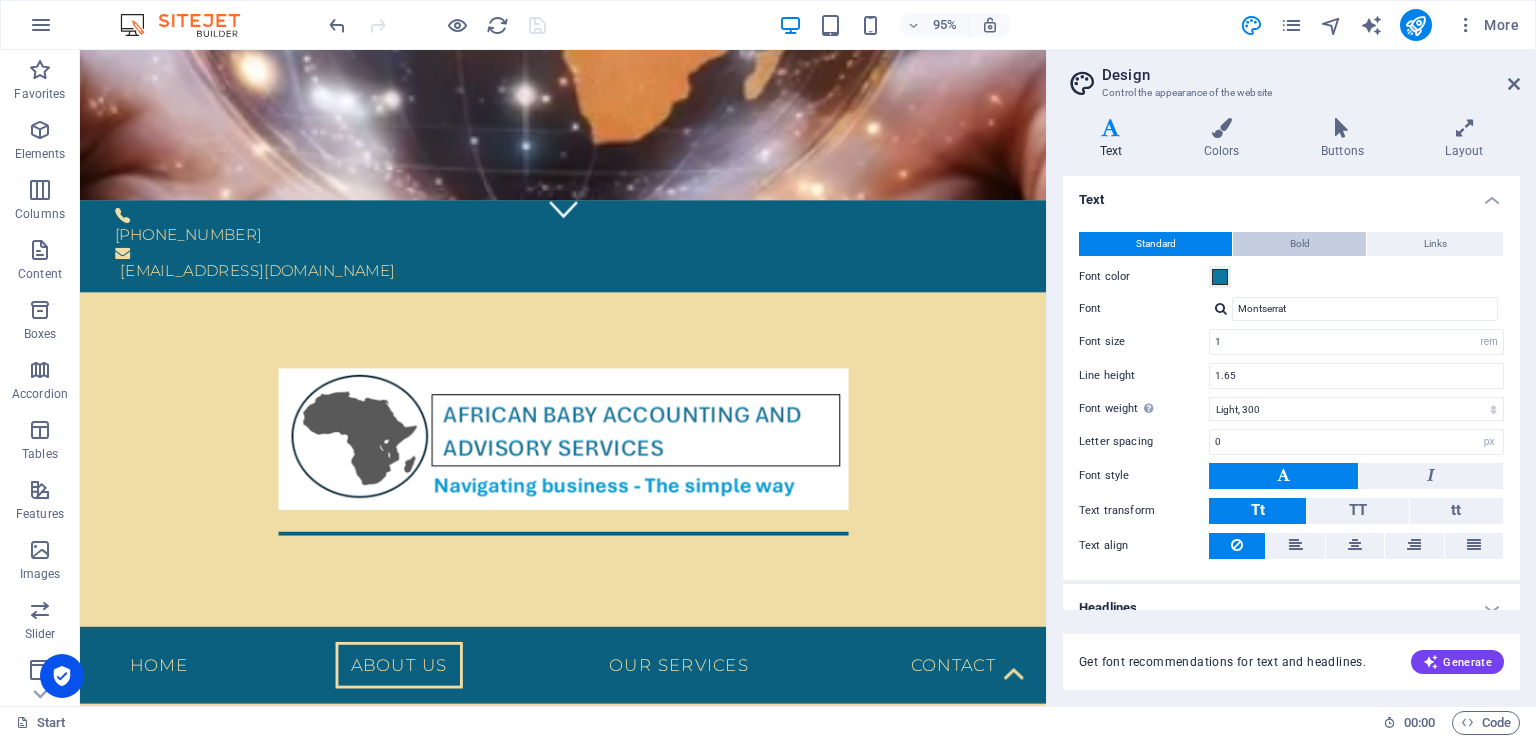 click on "Bold" at bounding box center (1299, 244) 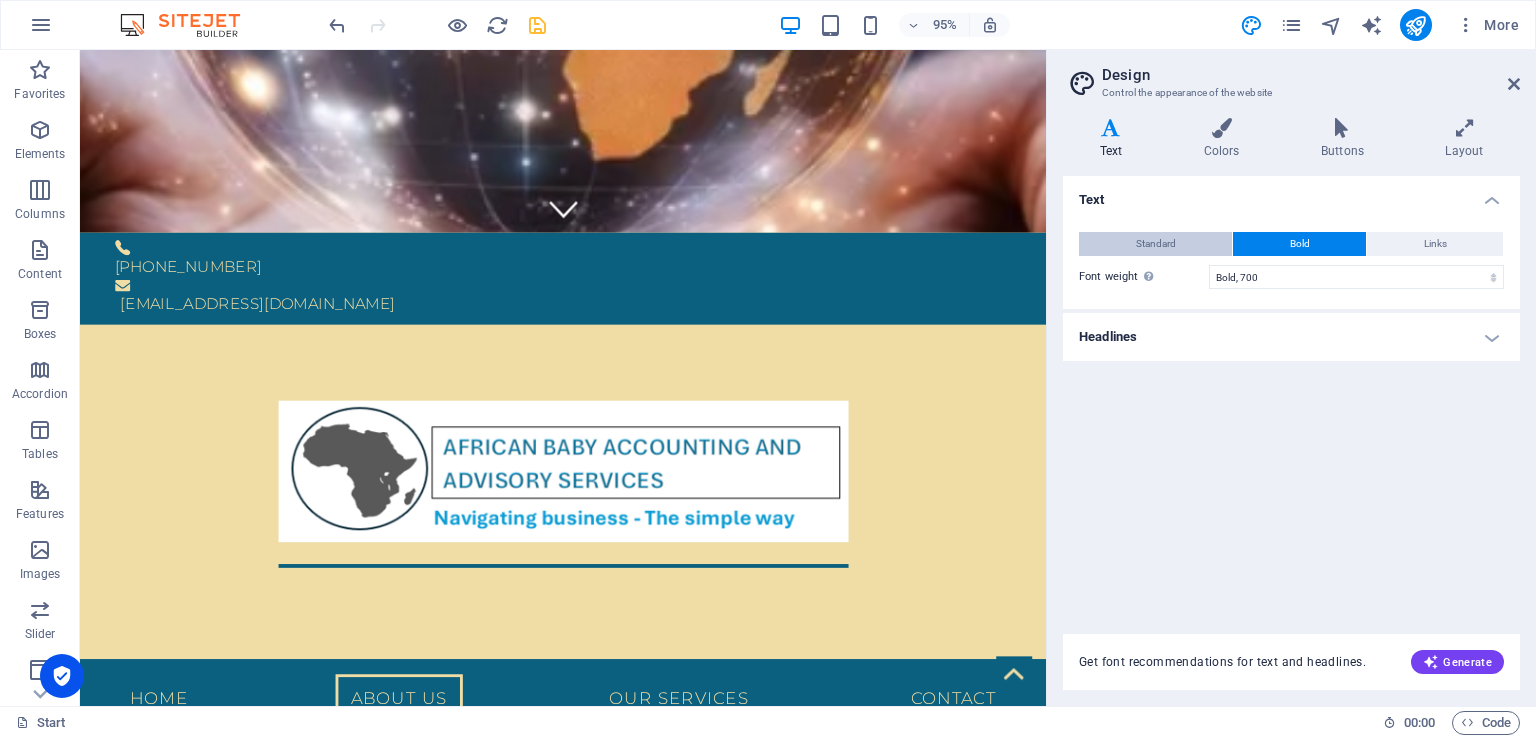 click on "Standard" at bounding box center [1156, 244] 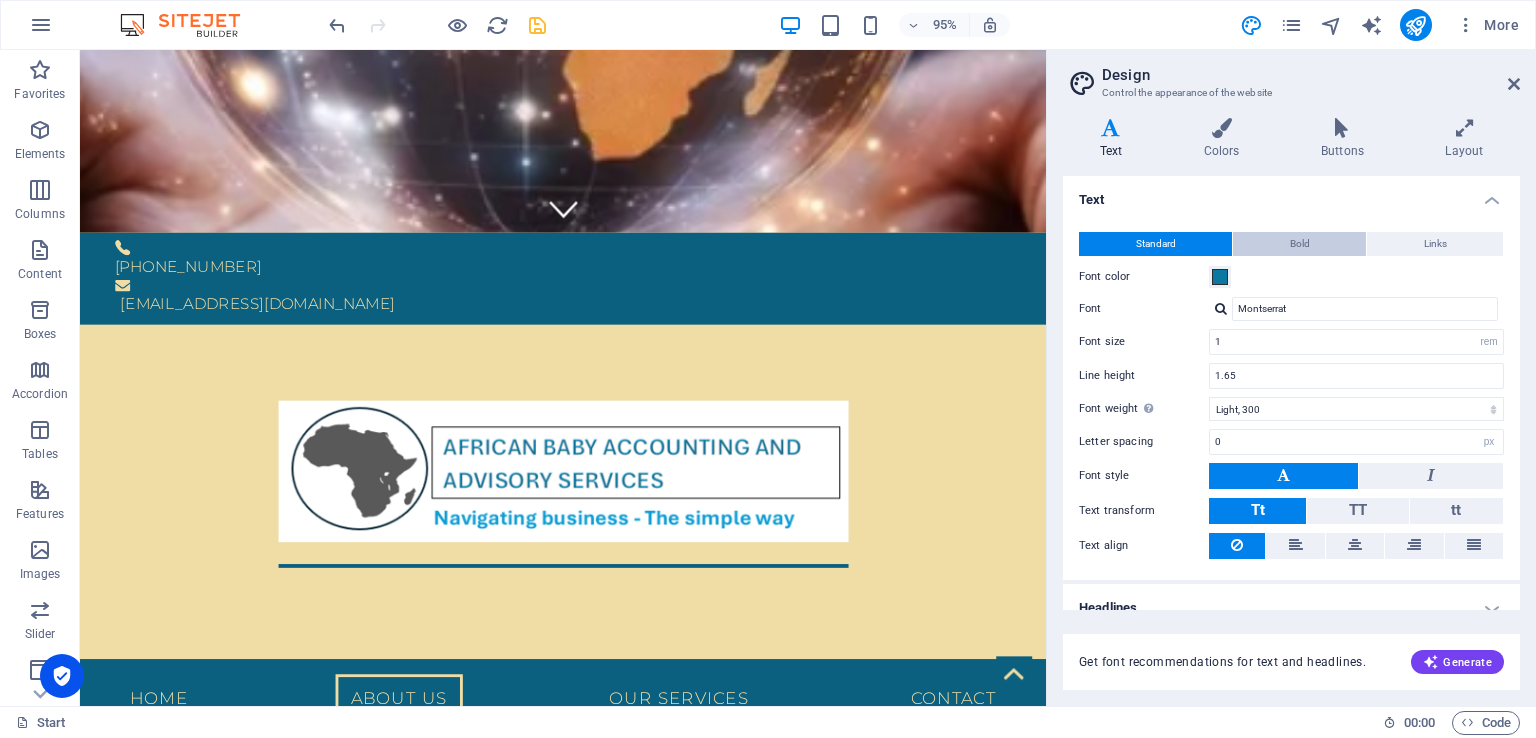 click on "Bold" at bounding box center (1300, 244) 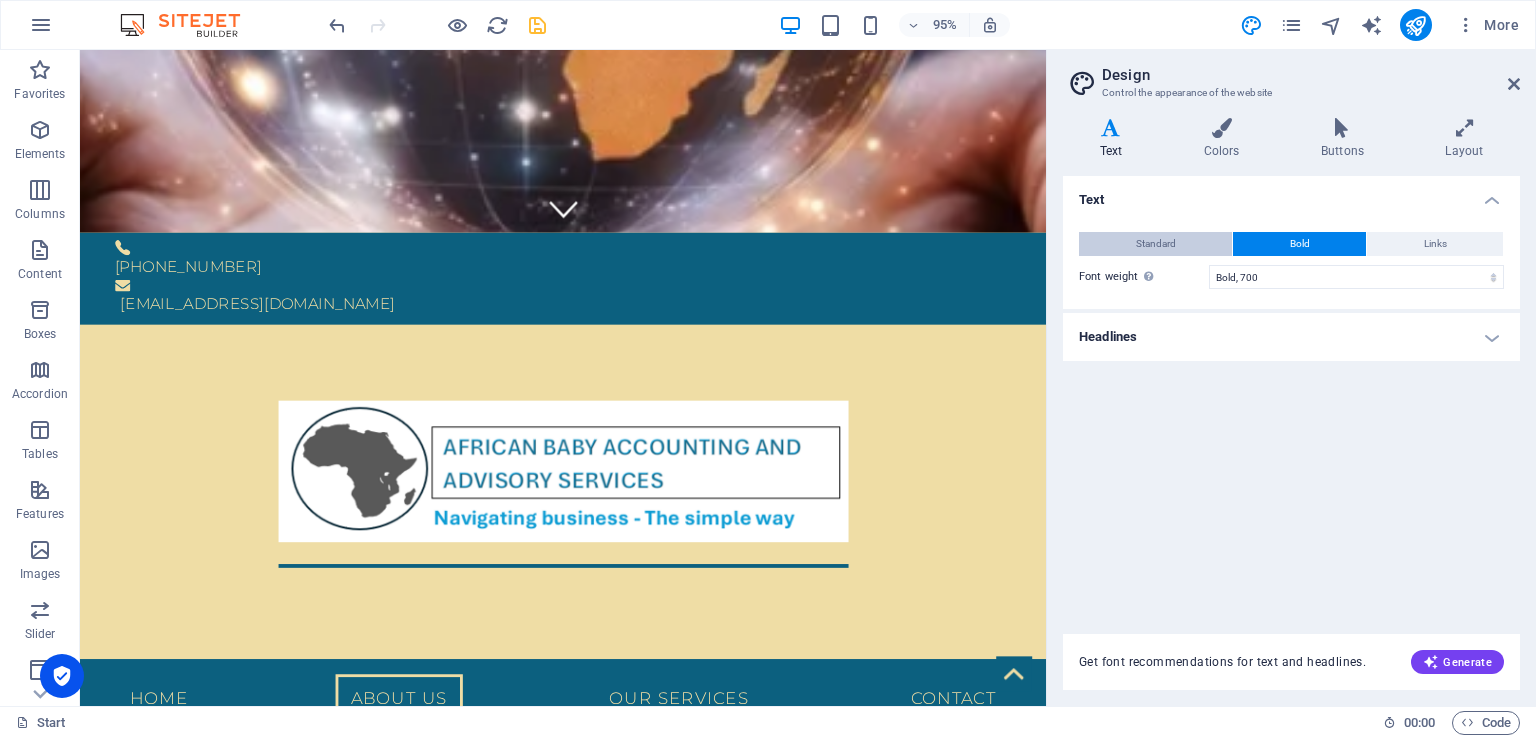 click on "Standard" at bounding box center (1156, 244) 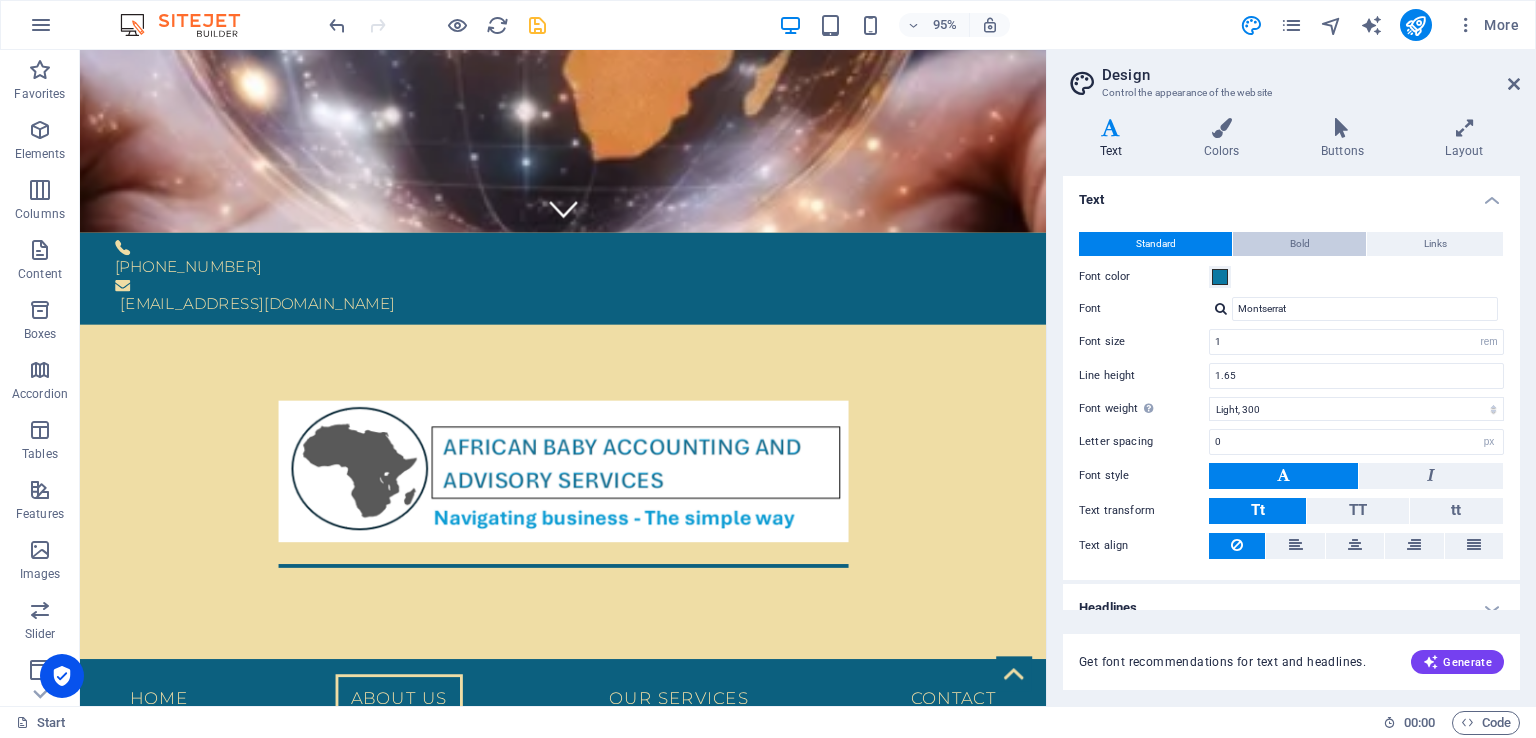 click on "Bold" at bounding box center (1299, 244) 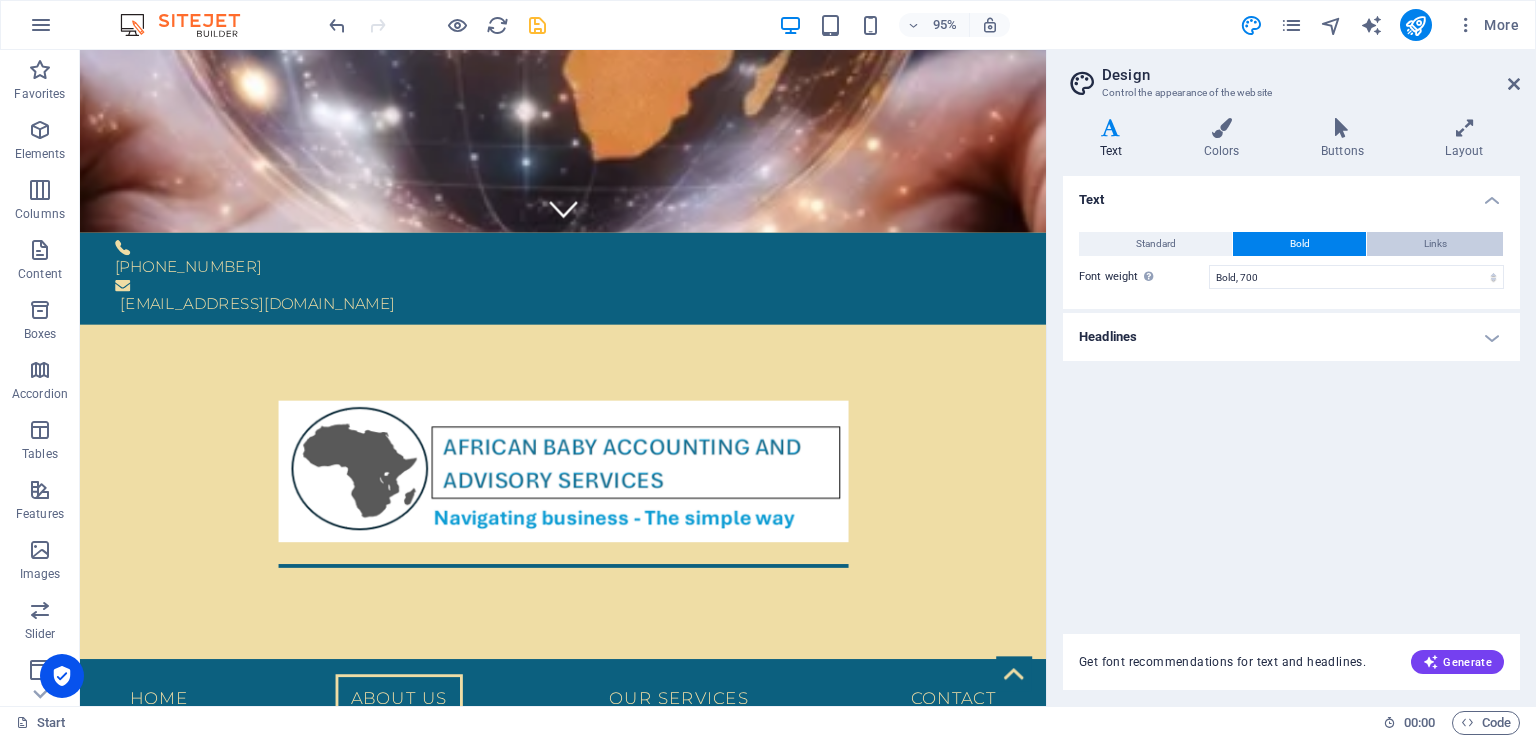 click on "Links" at bounding box center (1435, 244) 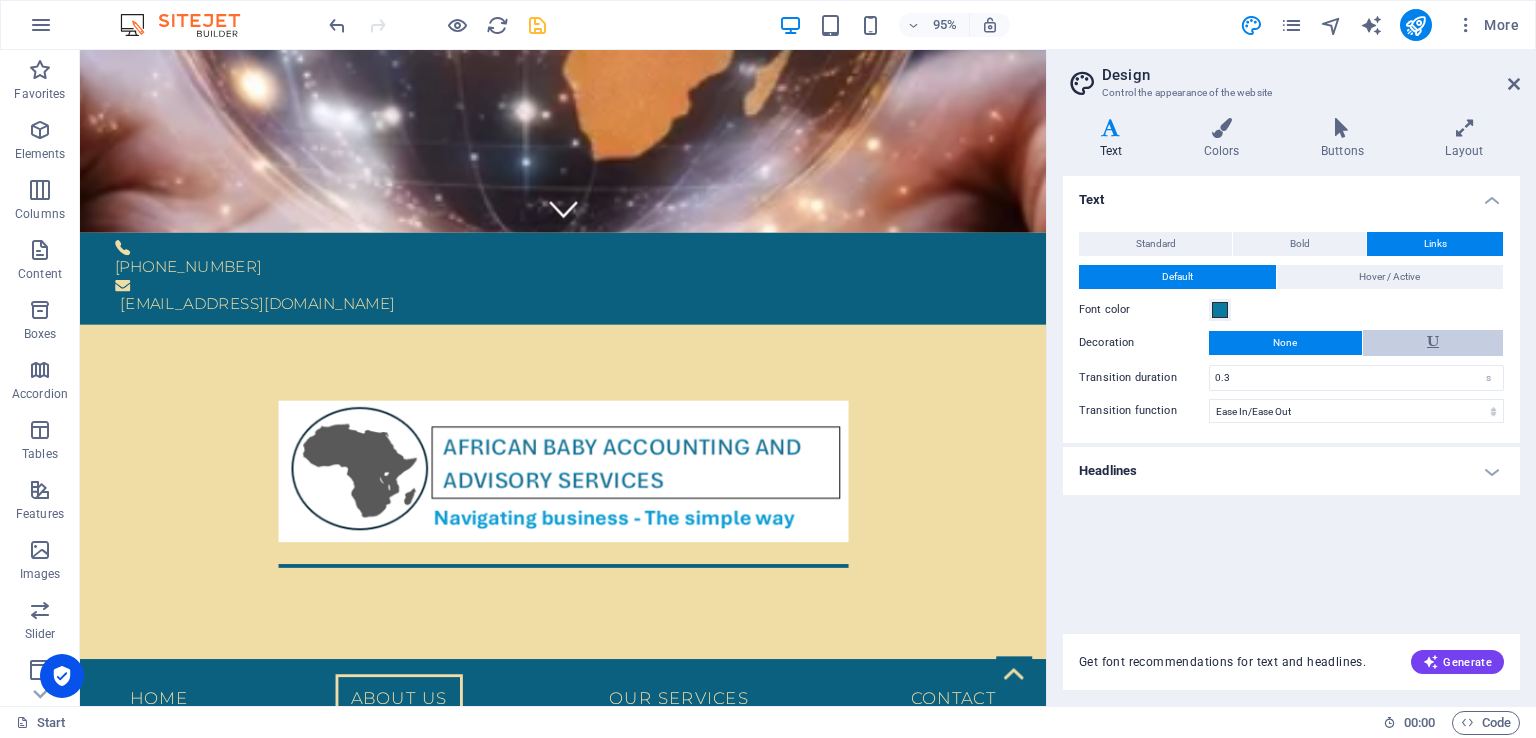 click at bounding box center (1433, 343) 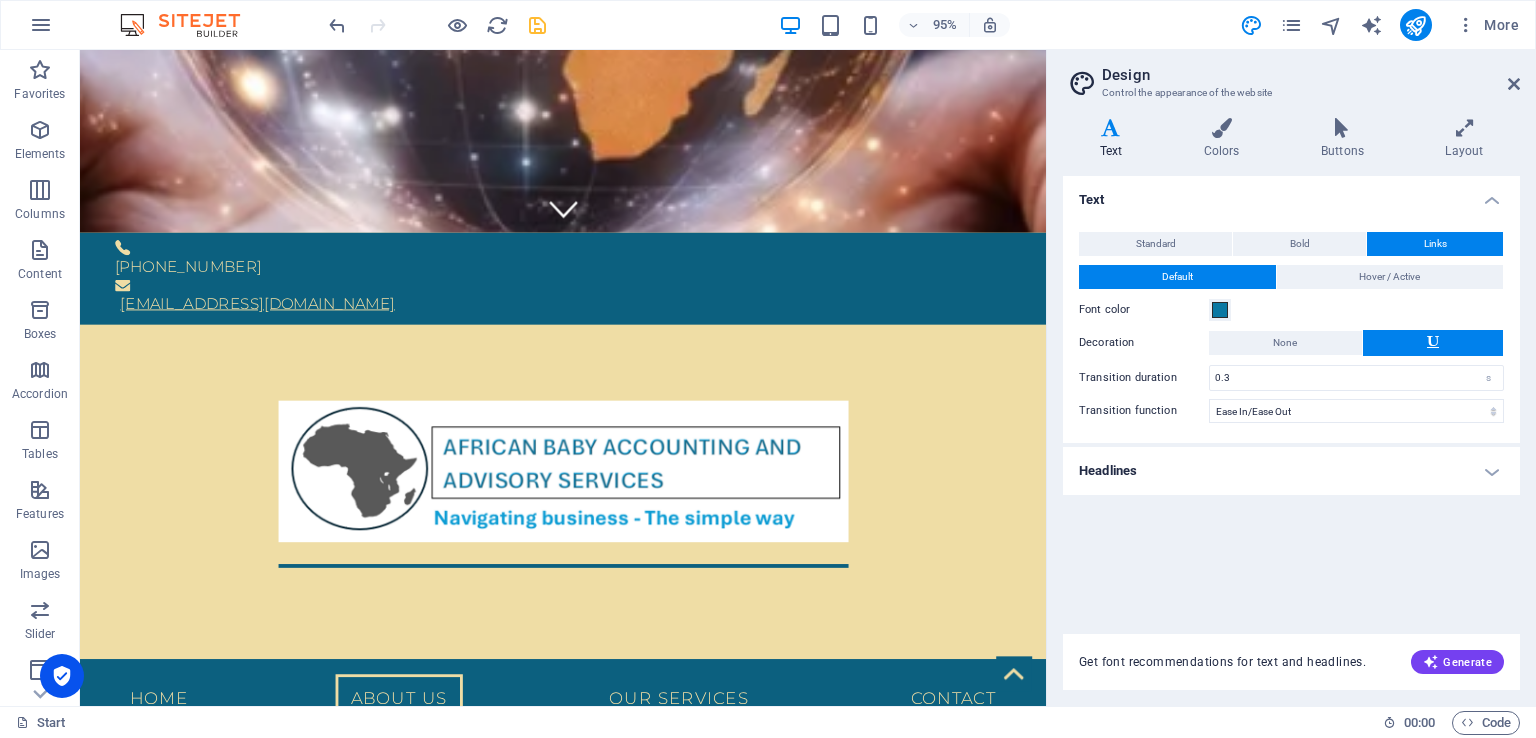 click on "Headlines" at bounding box center (1291, 471) 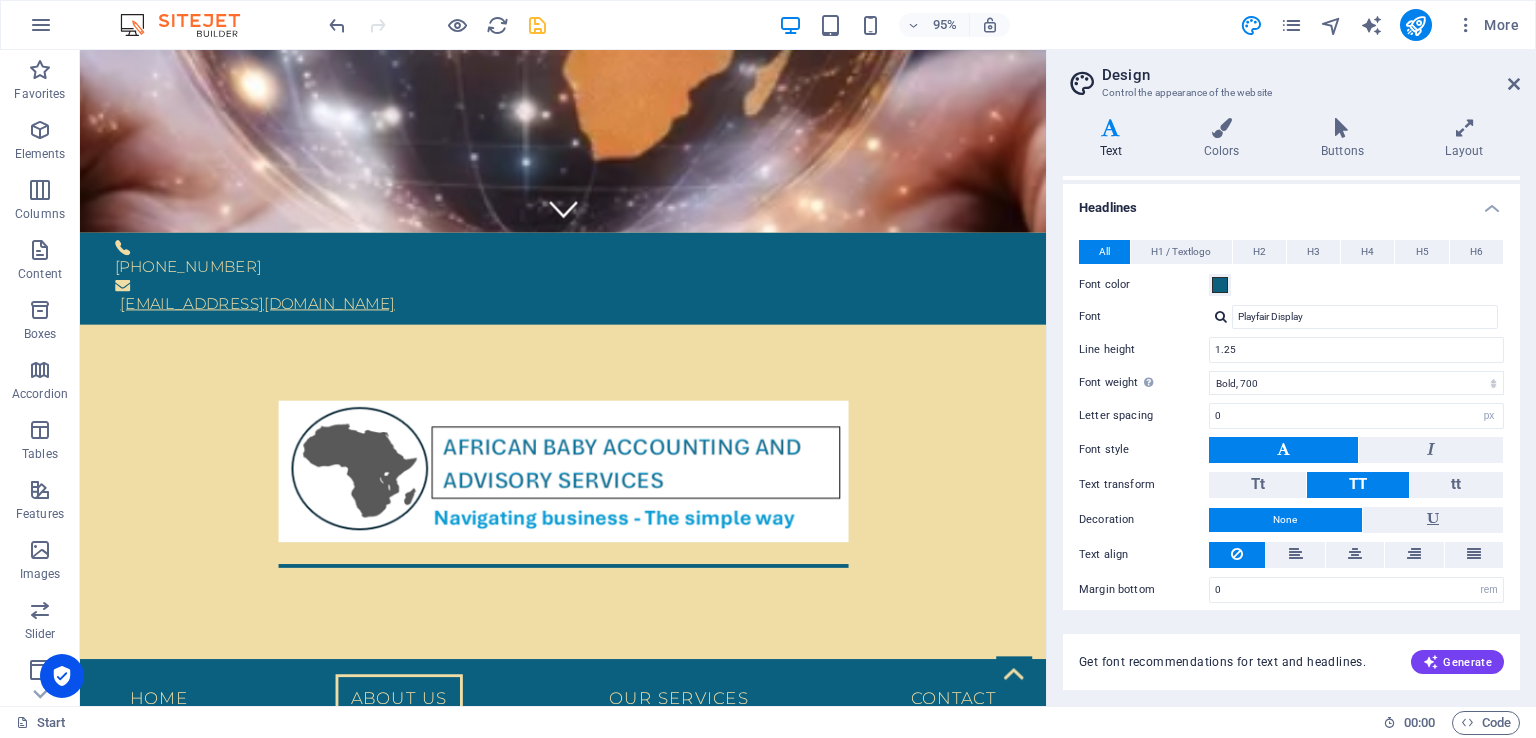 scroll, scrollTop: 264, scrollLeft: 0, axis: vertical 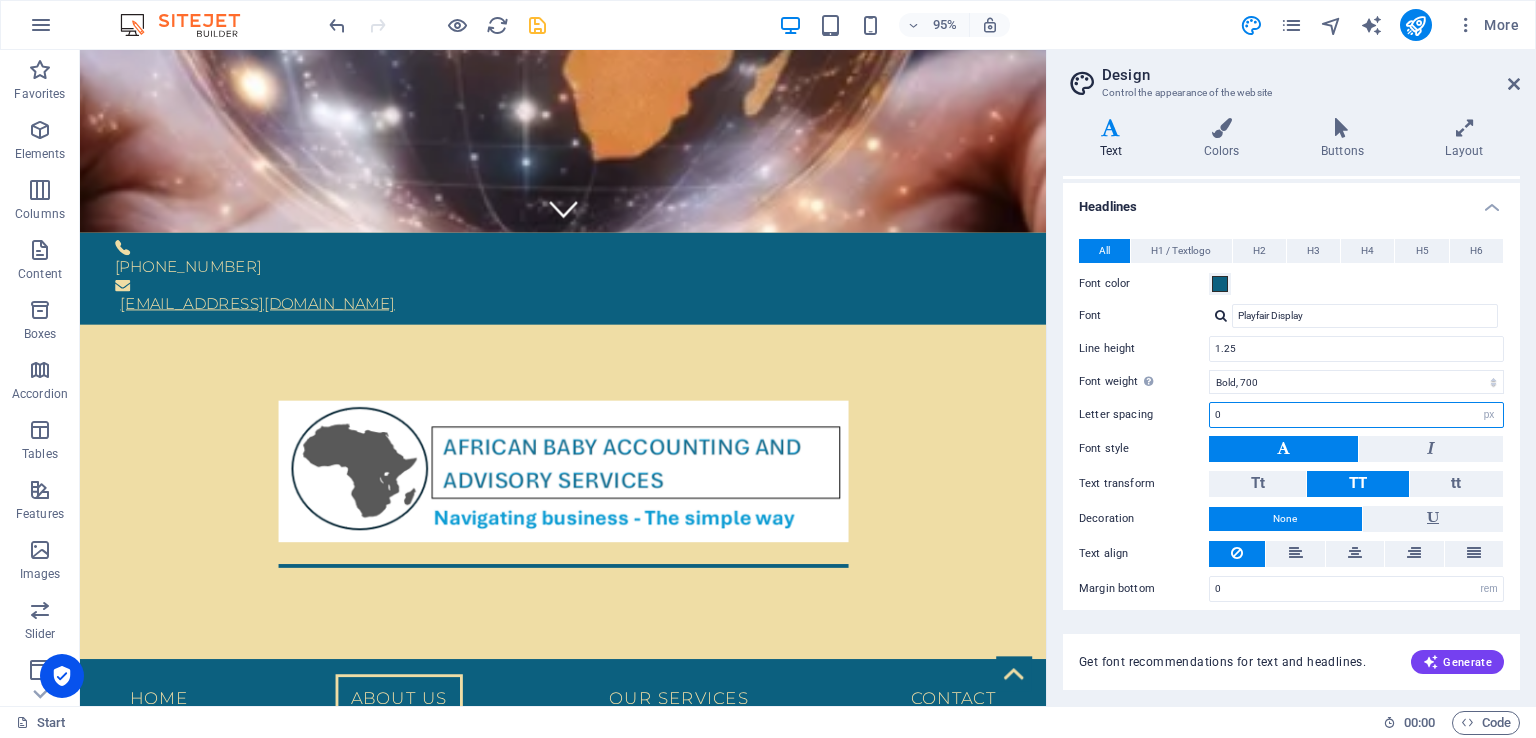 click on "0" at bounding box center [1356, 415] 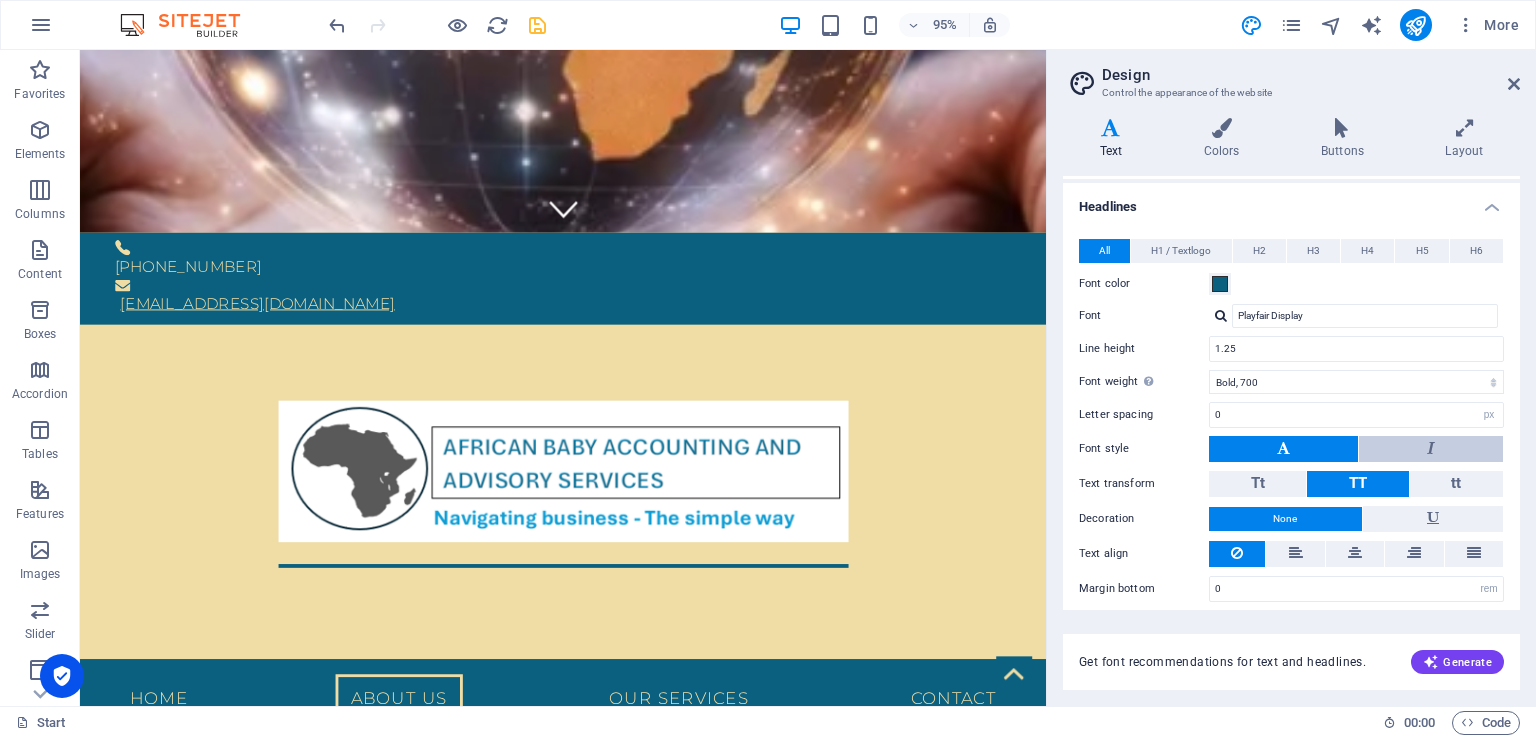 click at bounding box center (1431, 449) 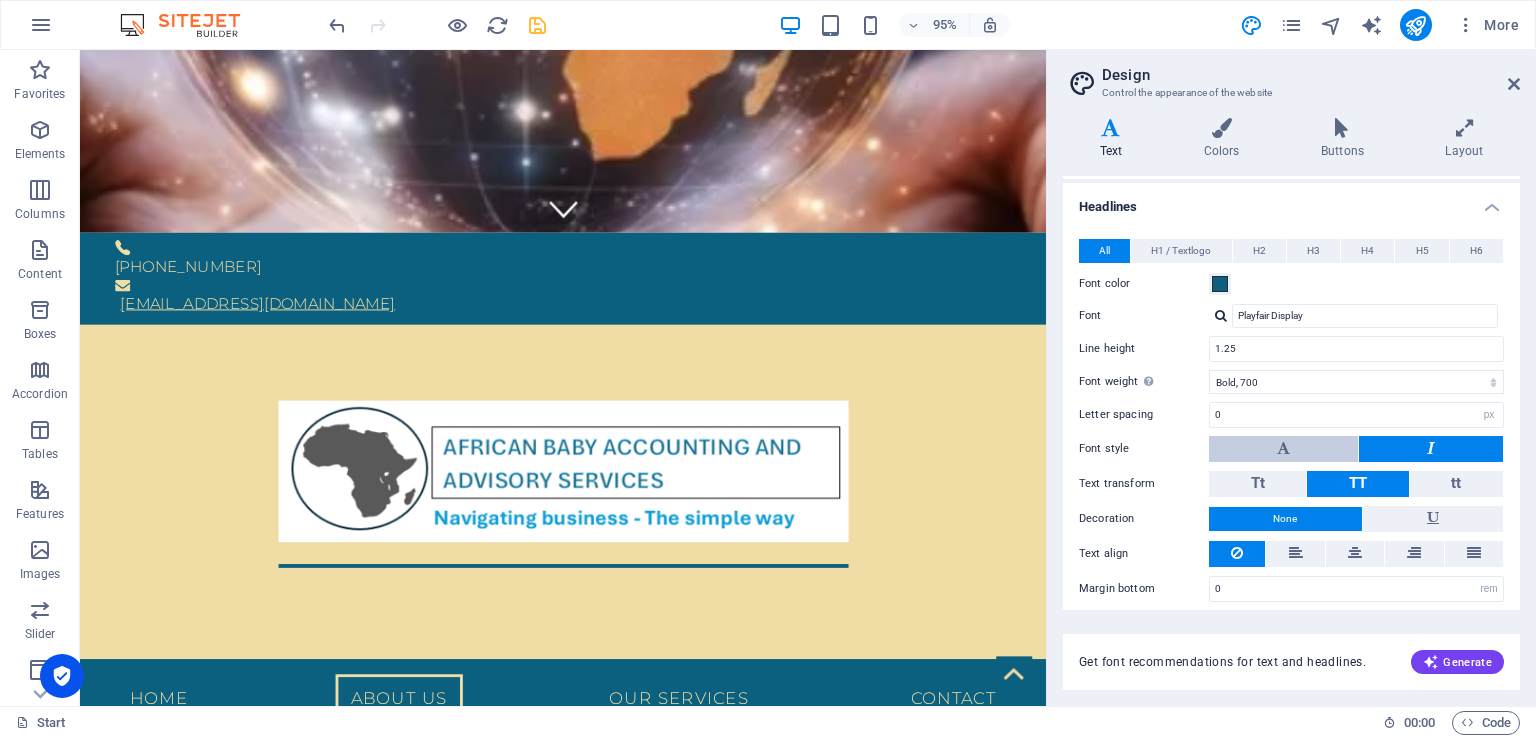 click at bounding box center (1283, 449) 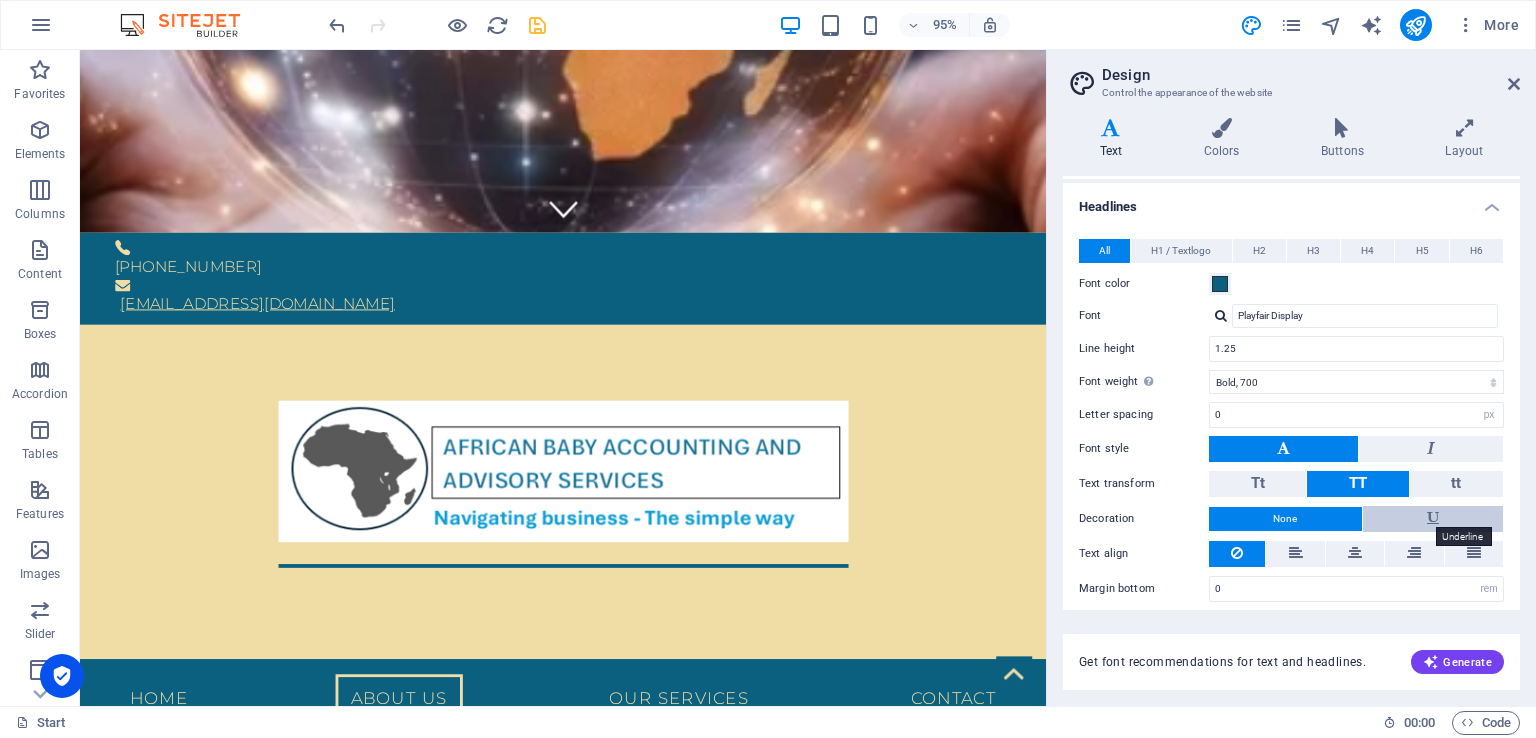 click at bounding box center [1433, 518] 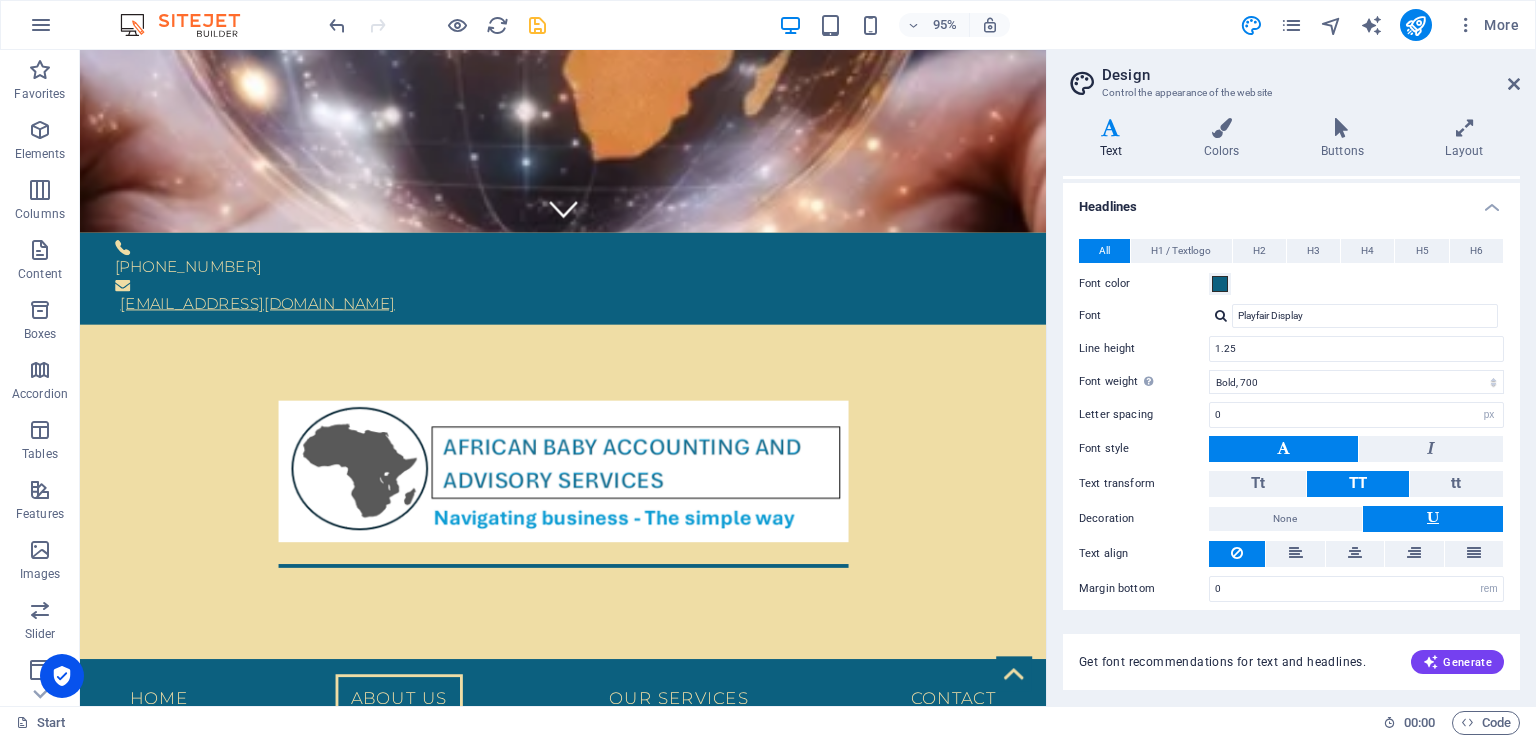 drag, startPoint x: 1511, startPoint y: 421, endPoint x: 1512, endPoint y: 453, distance: 32.01562 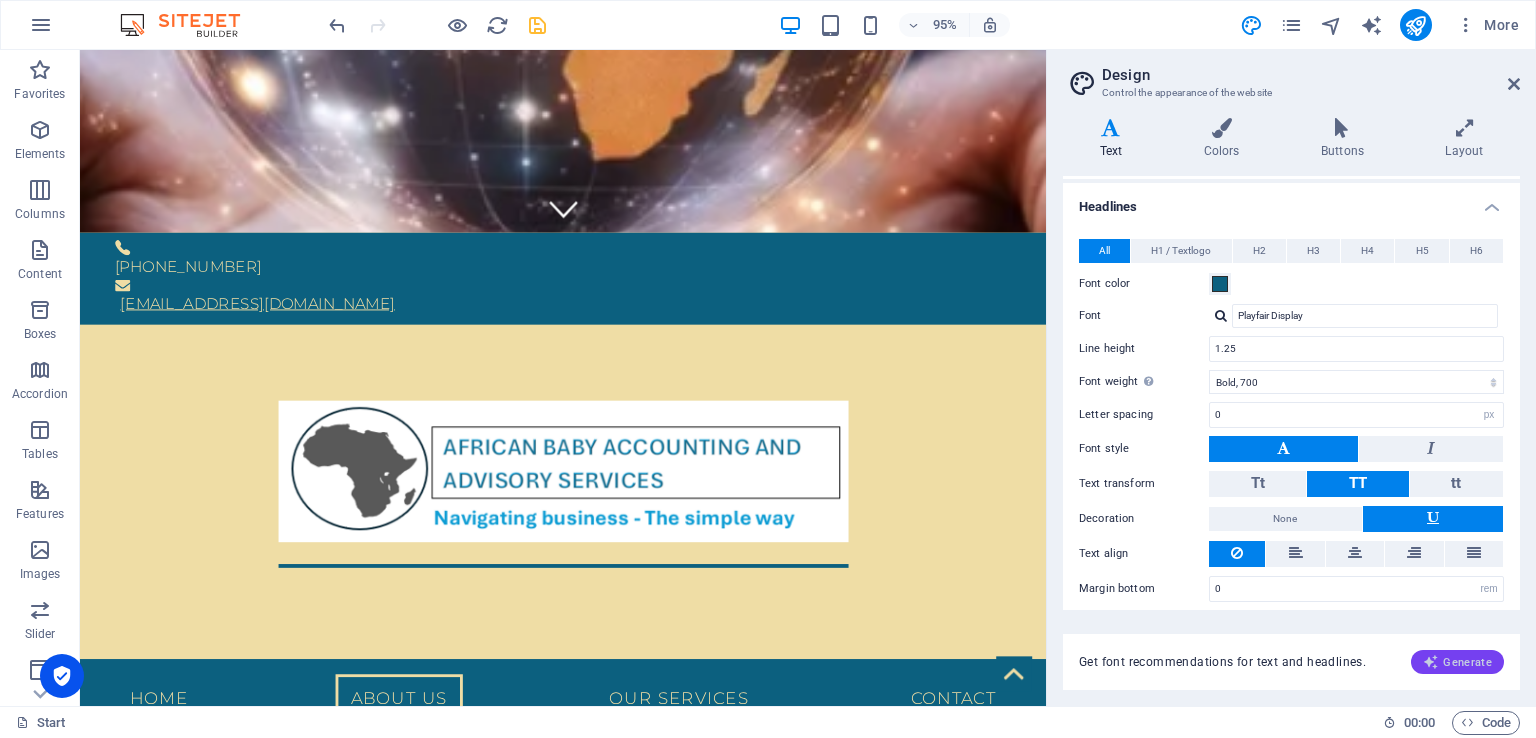 click on "Generate" at bounding box center (1457, 662) 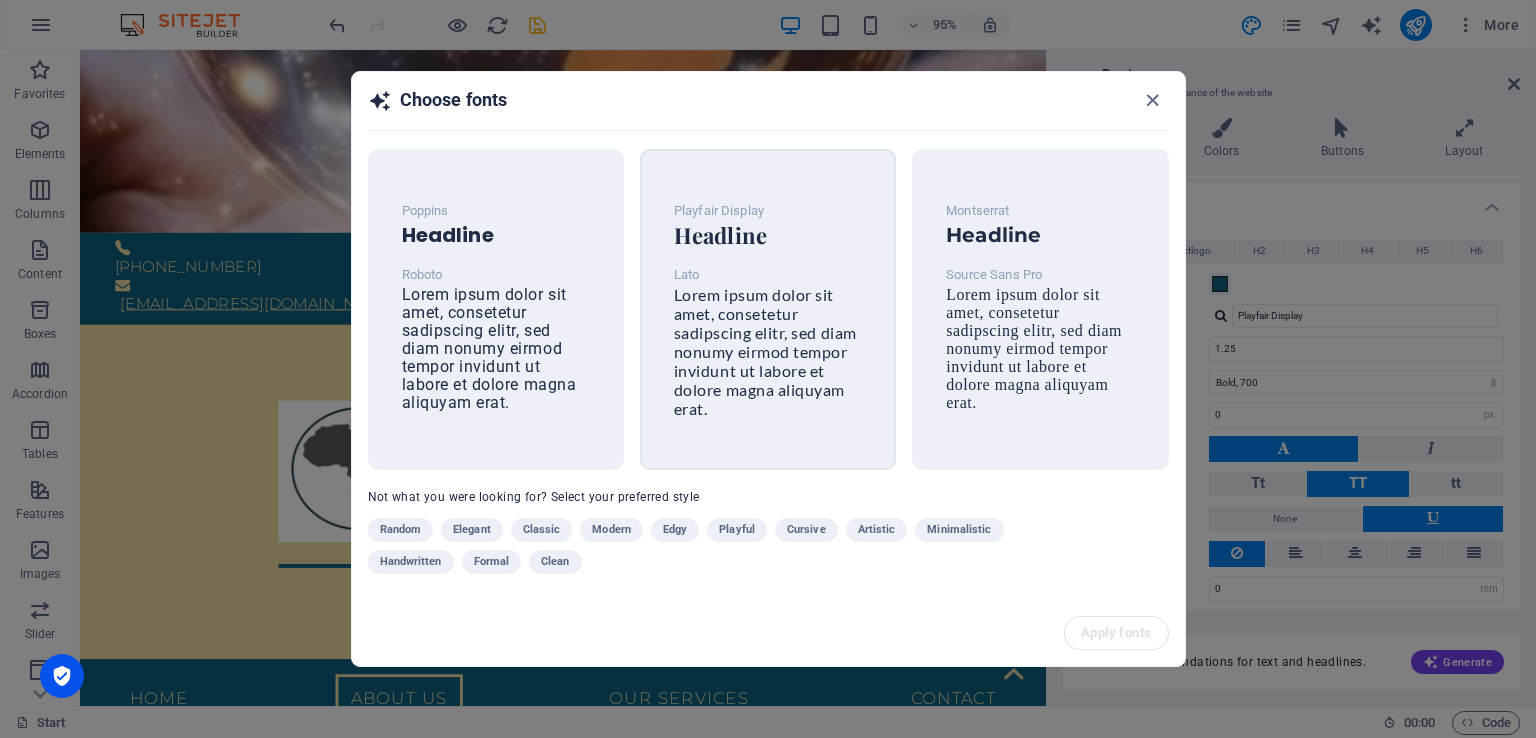click on "Headline" at bounding box center (768, 235) 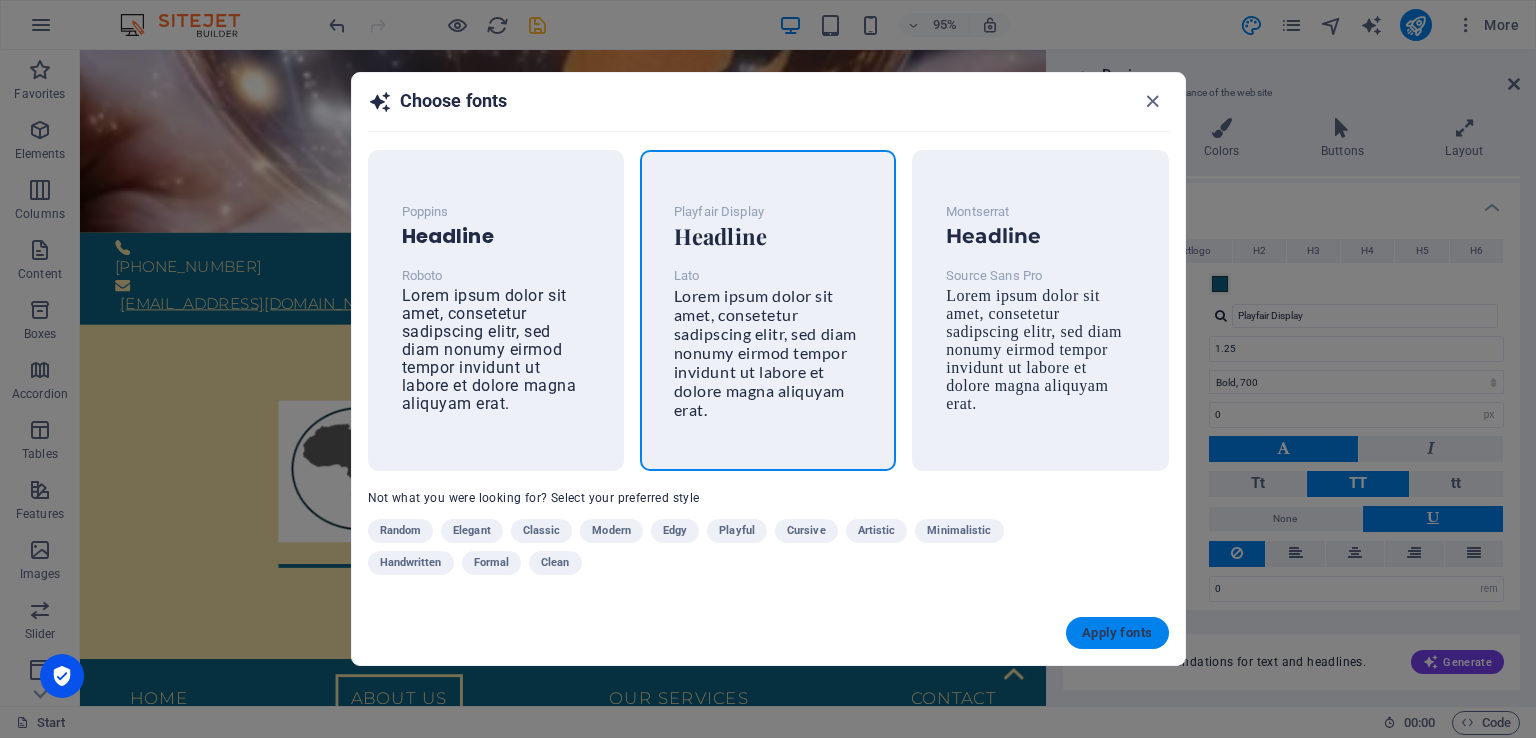 click on "Apply fonts" at bounding box center [1117, 633] 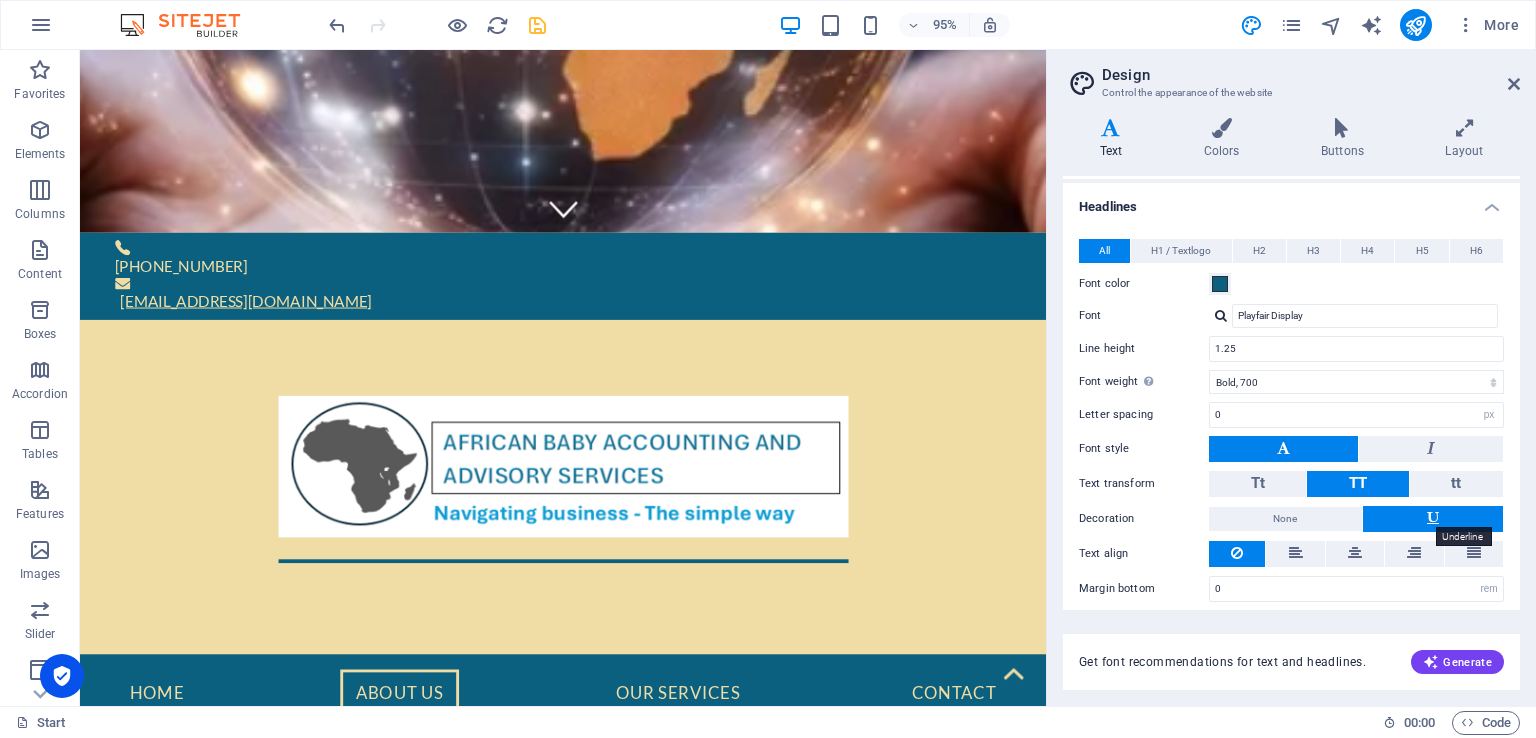 click at bounding box center [1433, 518] 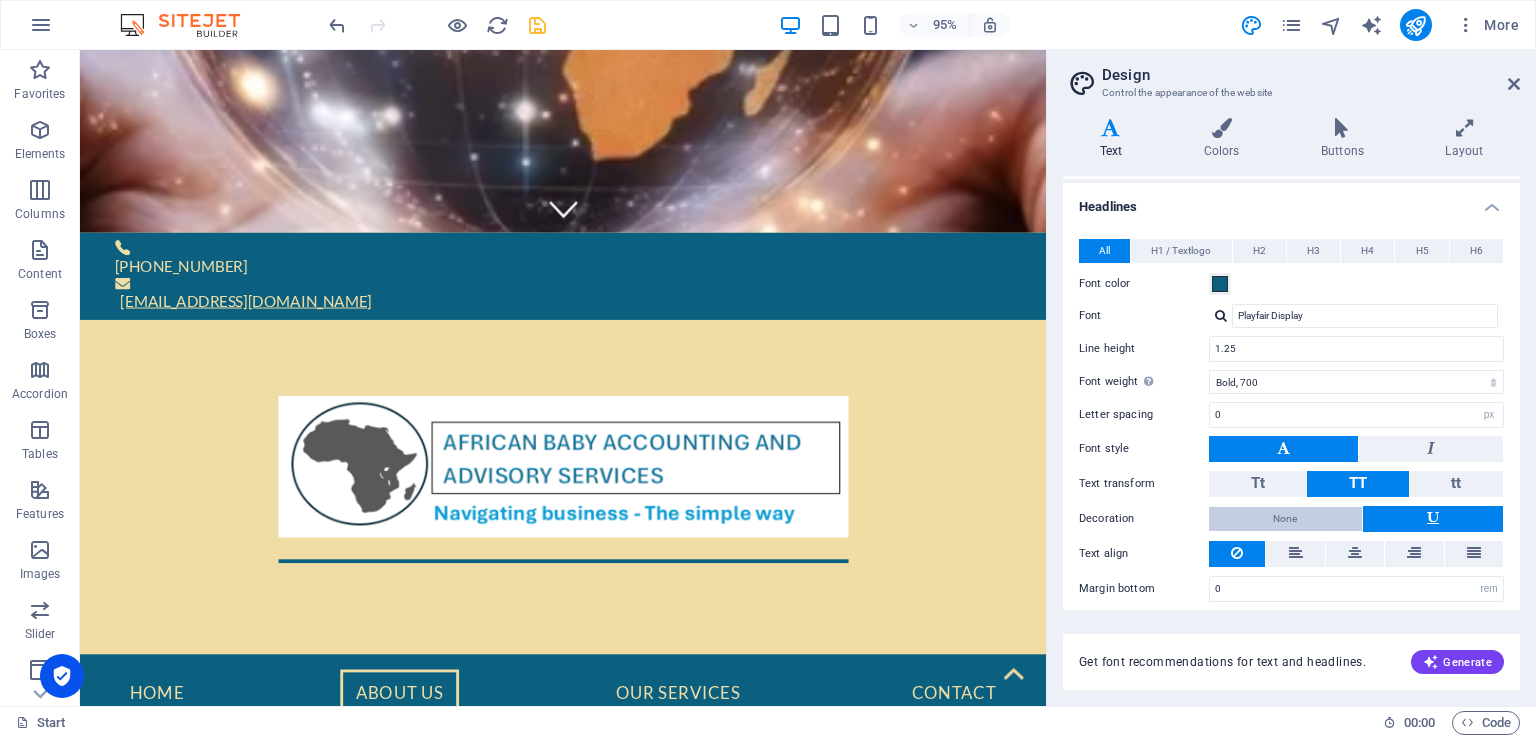 click on "None" at bounding box center (1285, 519) 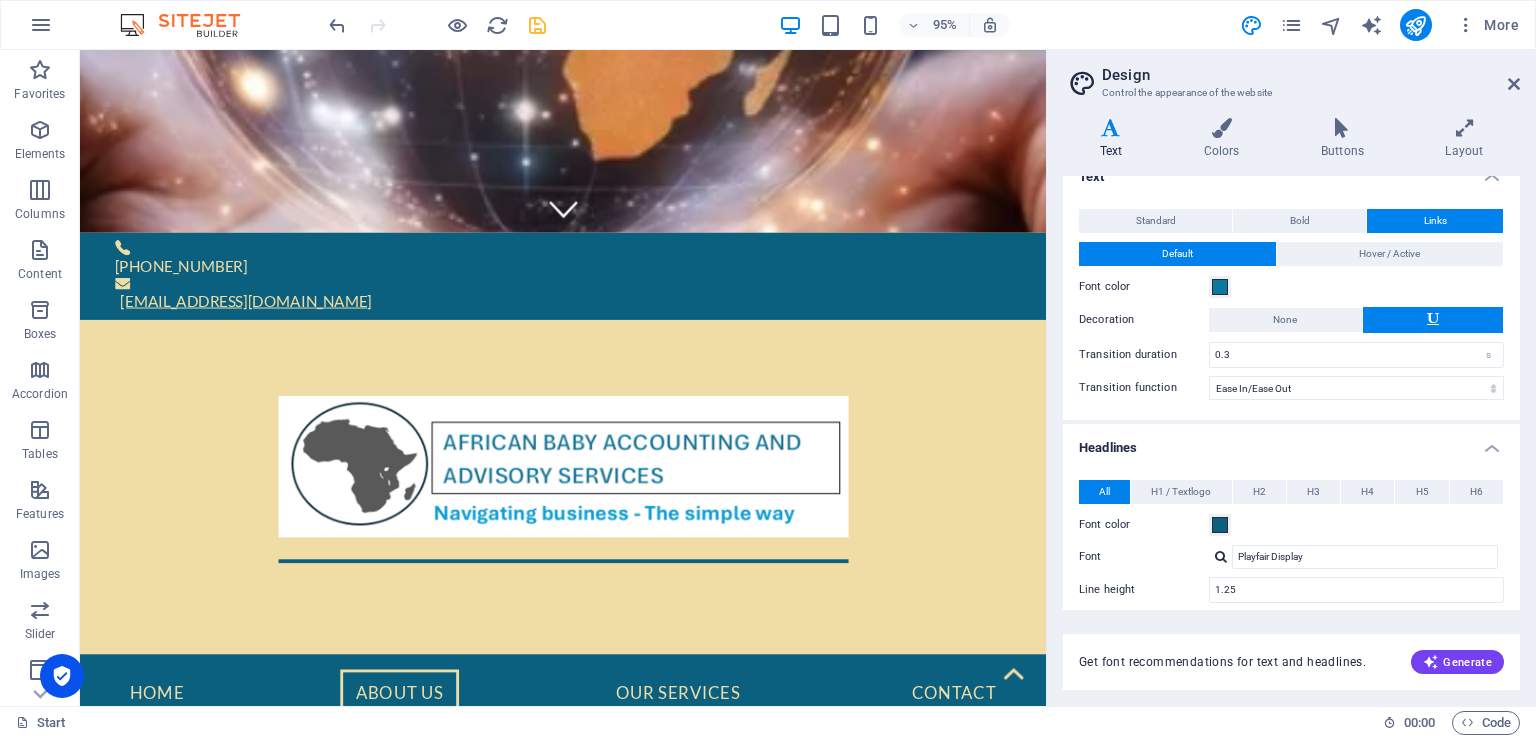 scroll, scrollTop: 0, scrollLeft: 0, axis: both 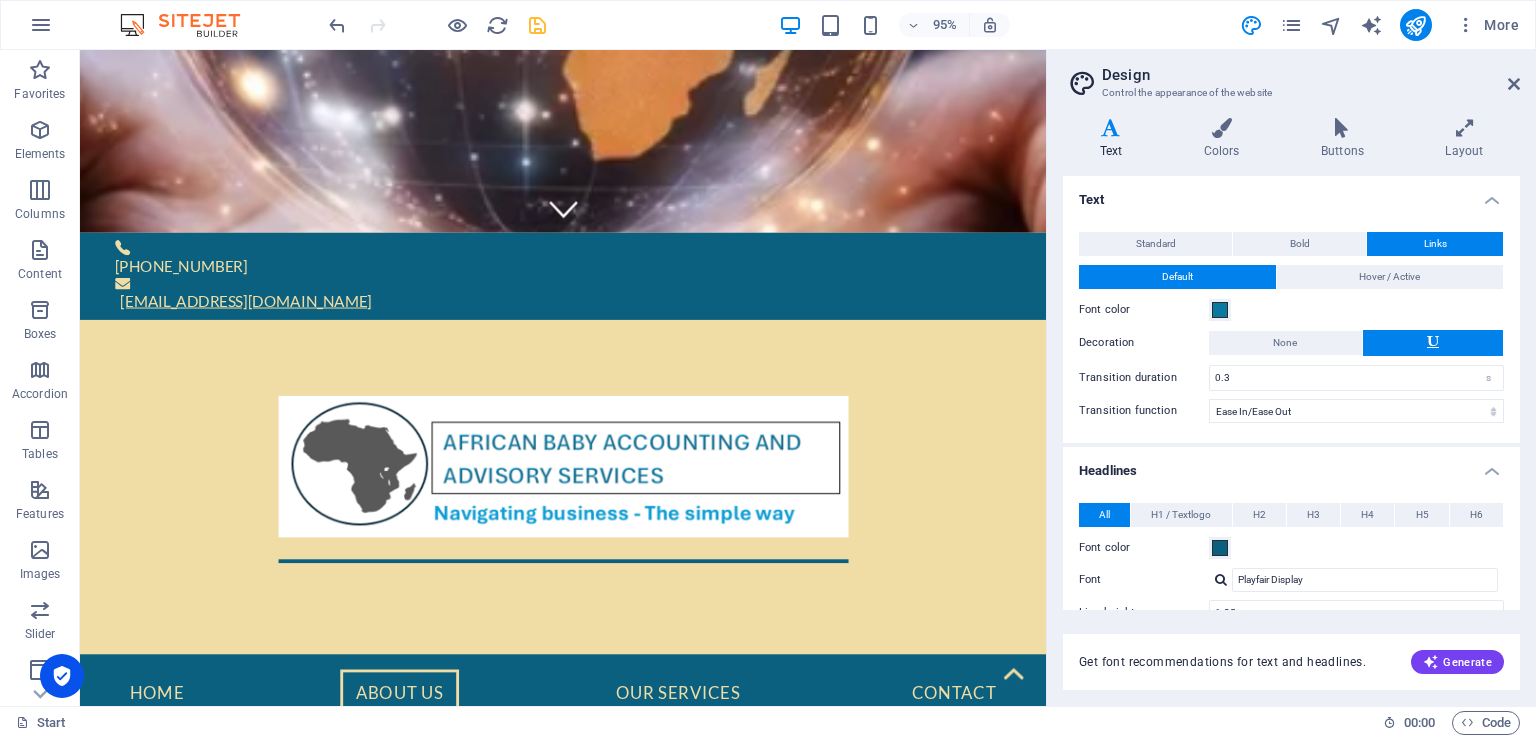 click at bounding box center (1433, 343) 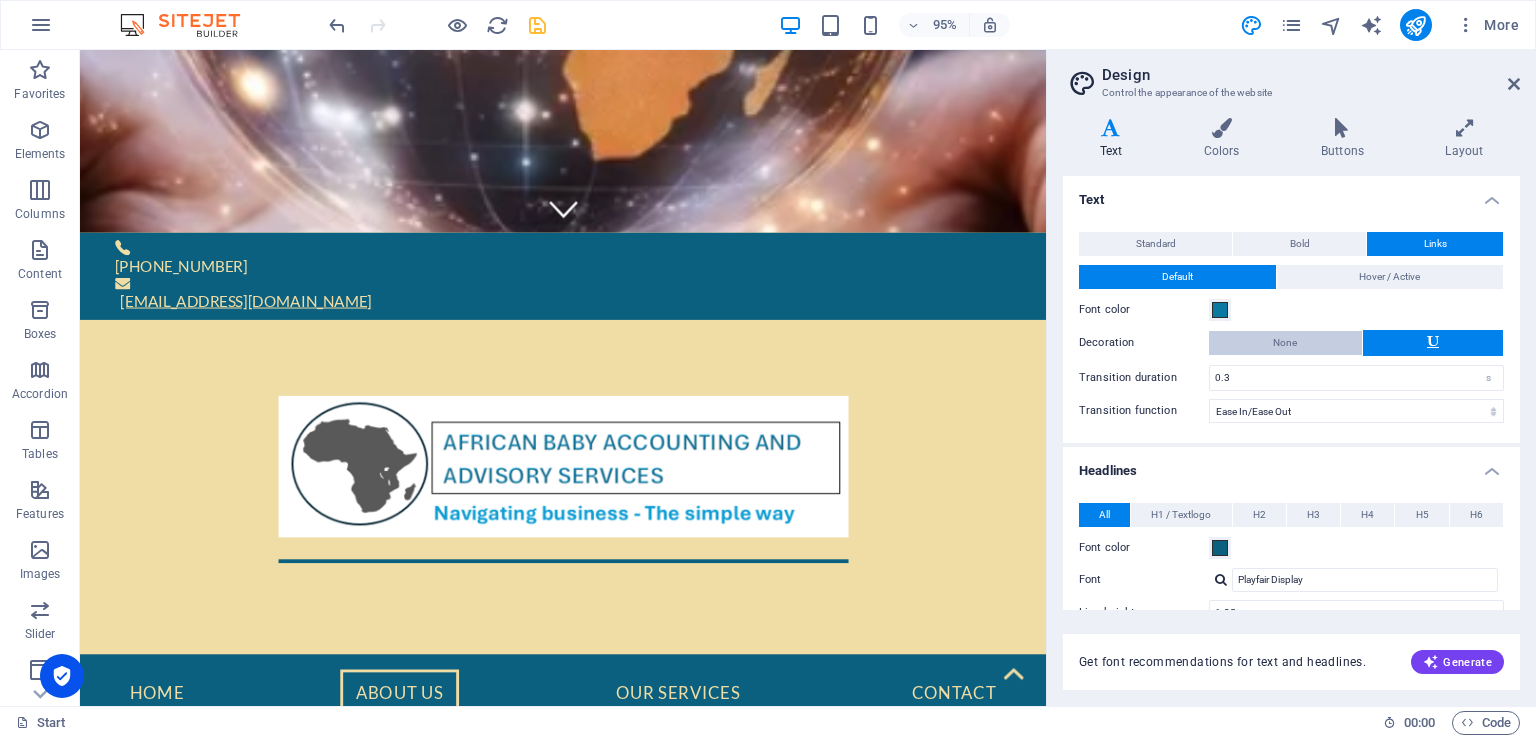 click on "None" at bounding box center [1285, 343] 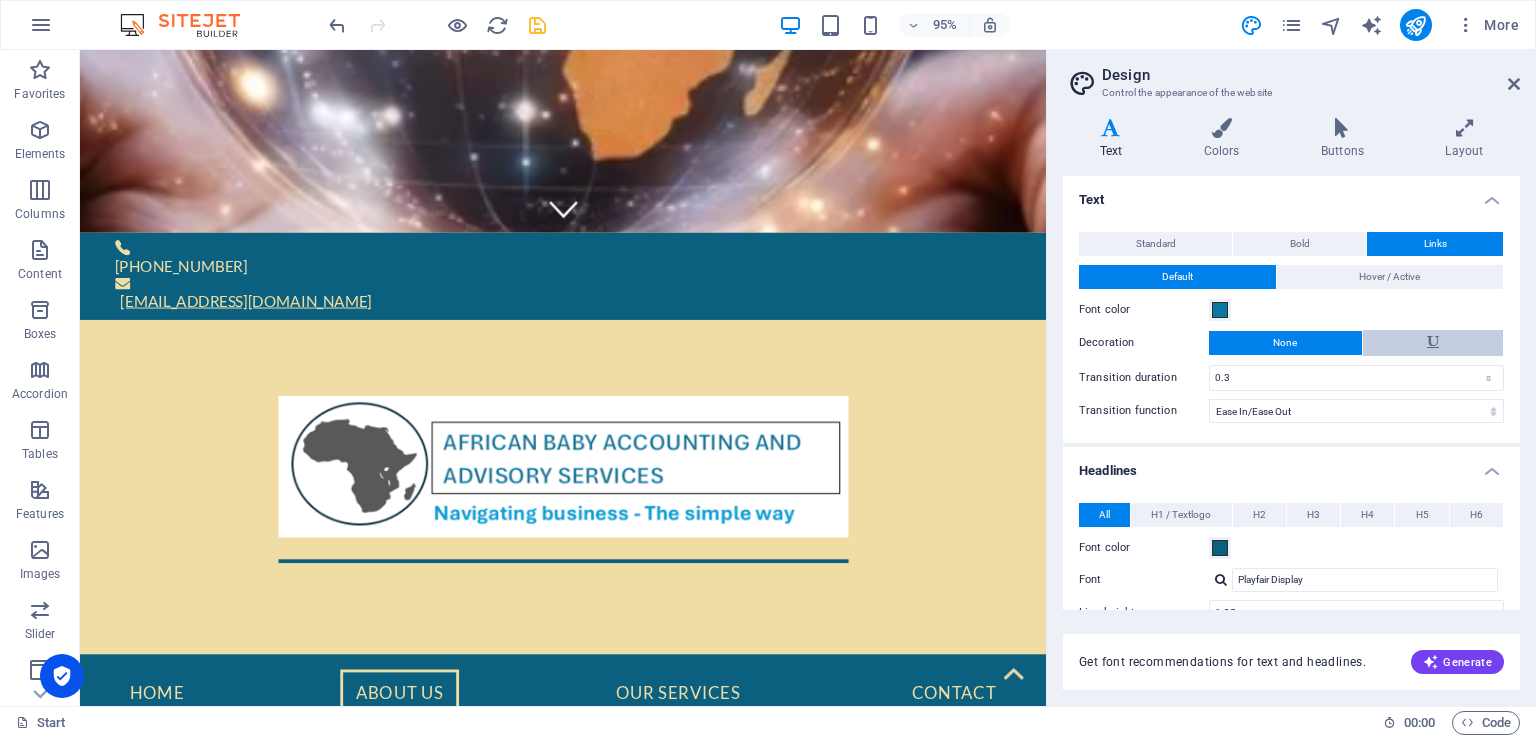 click at bounding box center [1433, 343] 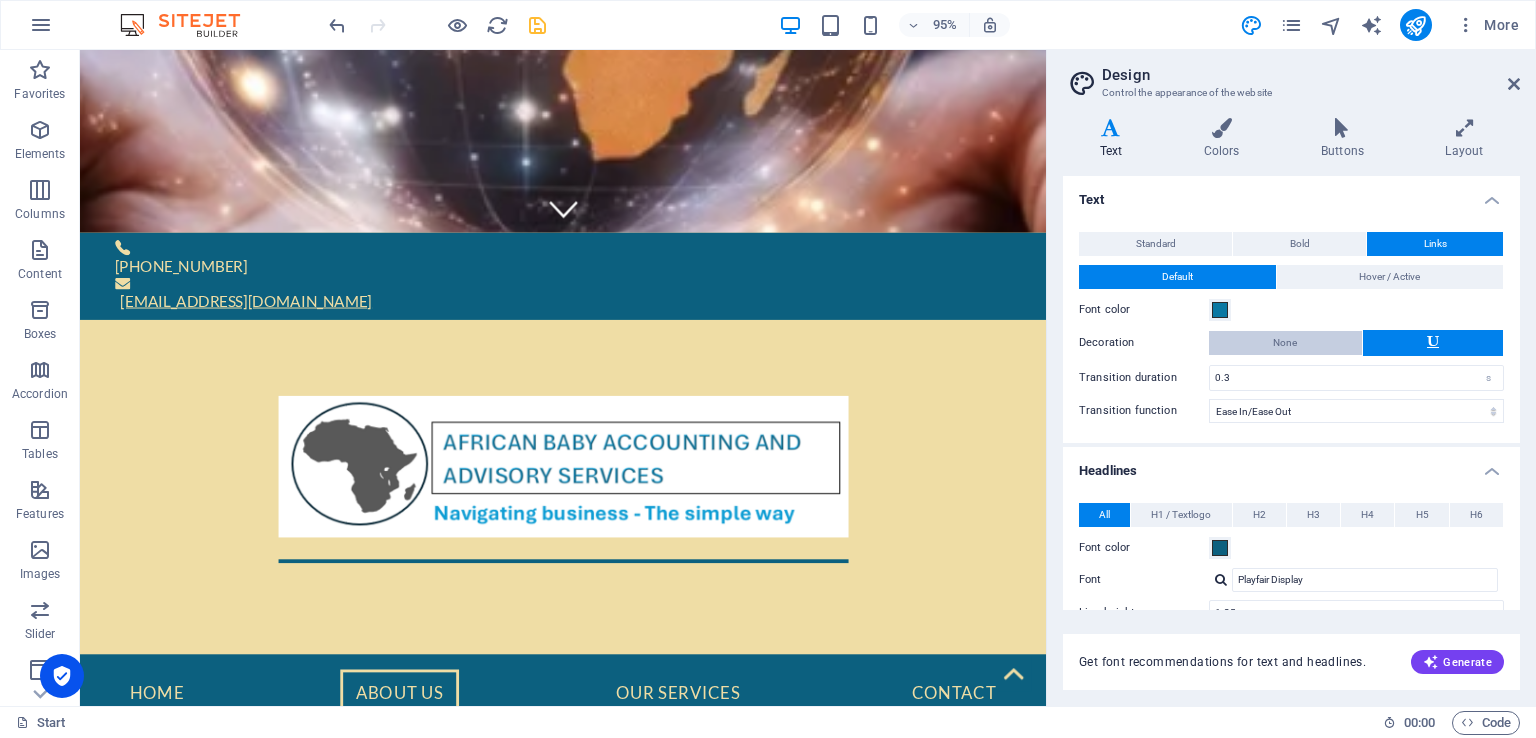 click on "None" at bounding box center (1285, 343) 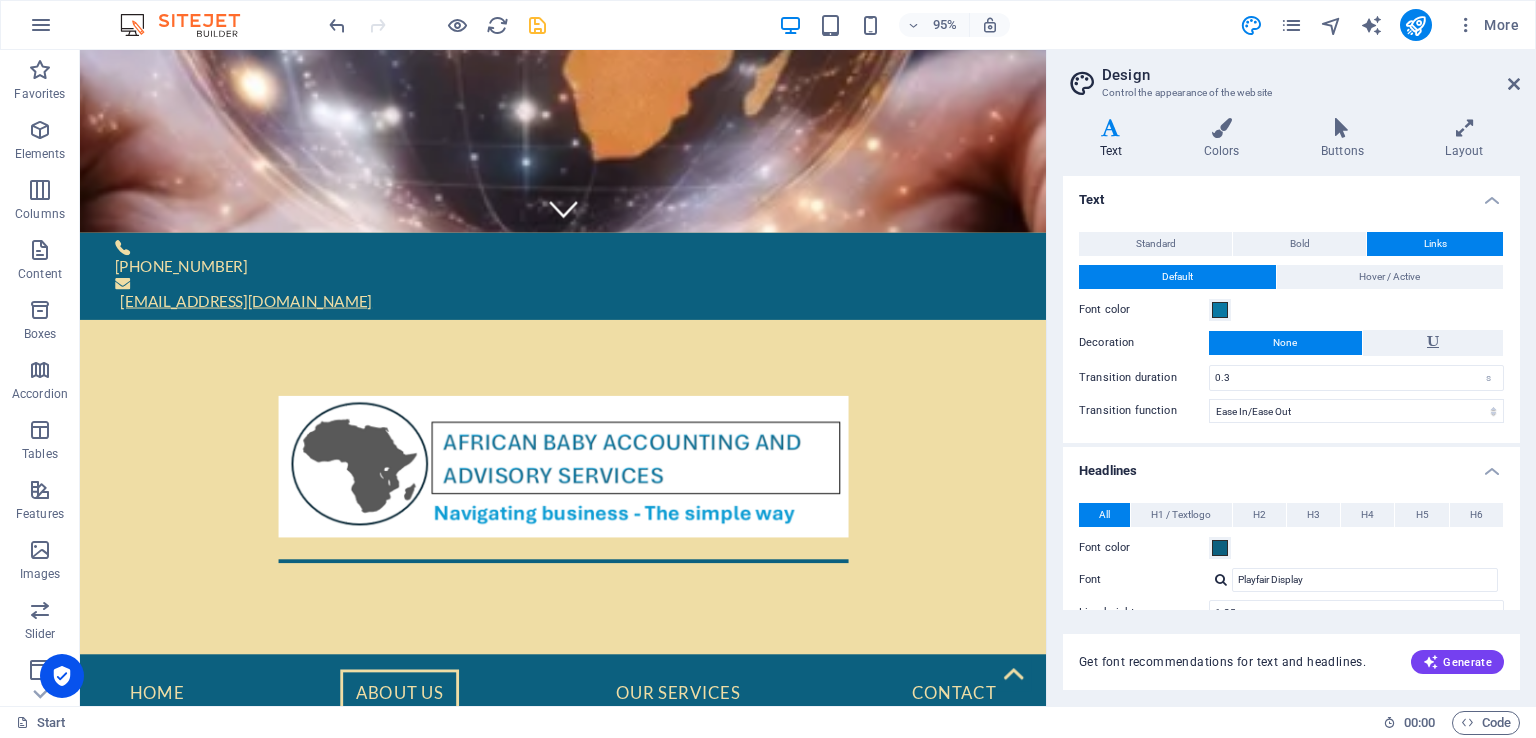 drag, startPoint x: 1526, startPoint y: 332, endPoint x: 1535, endPoint y: 549, distance: 217.18655 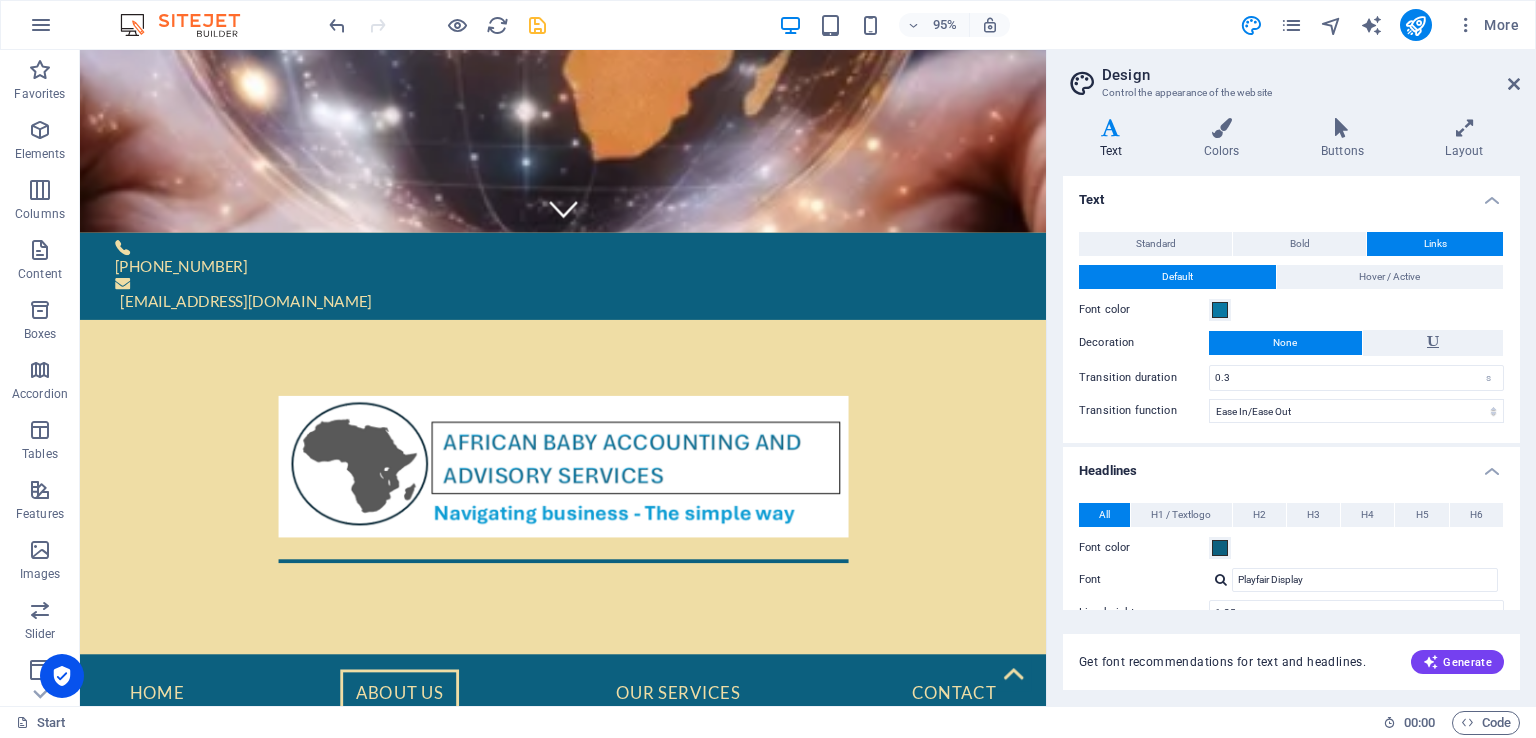 drag, startPoint x: 1519, startPoint y: 404, endPoint x: 1505, endPoint y: 542, distance: 138.70833 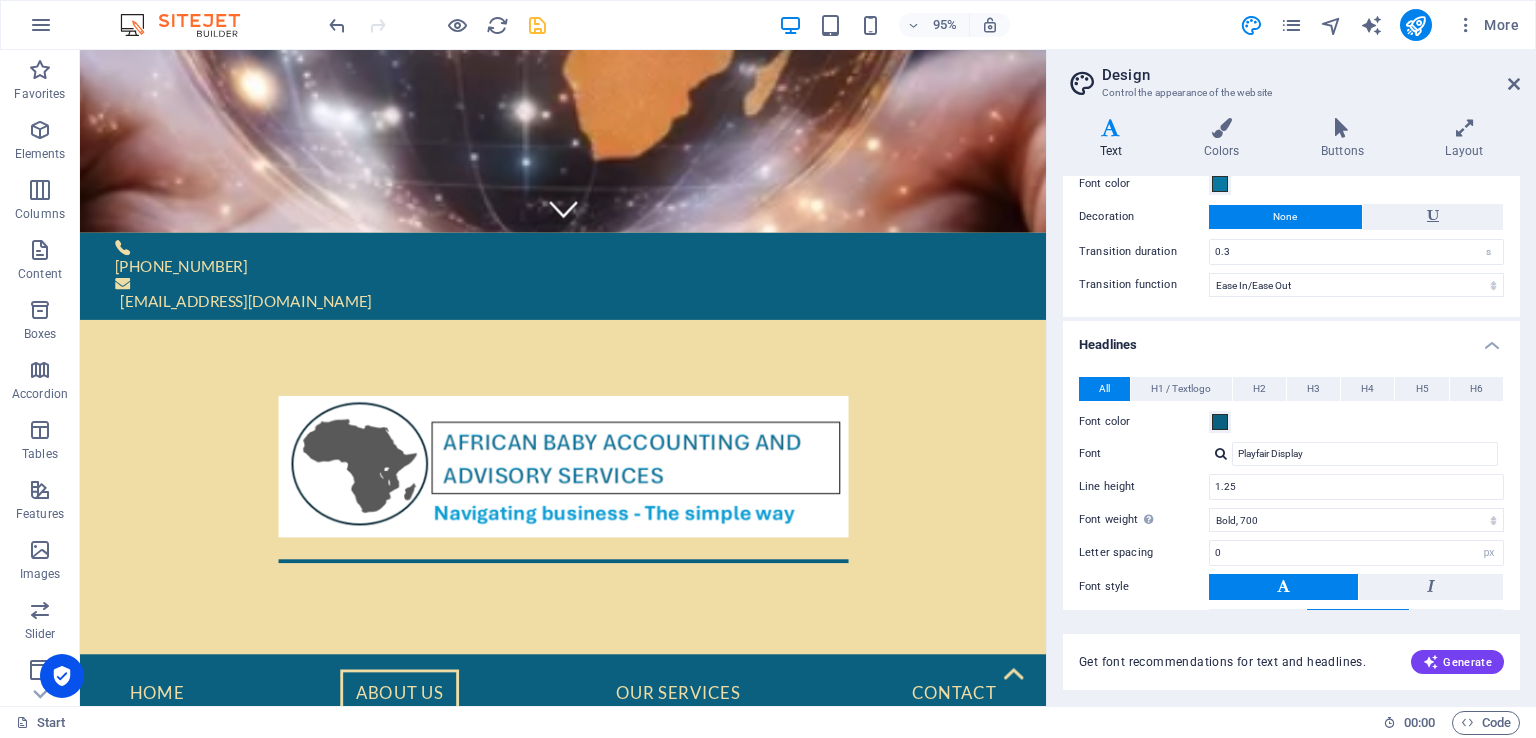 scroll, scrollTop: 236, scrollLeft: 0, axis: vertical 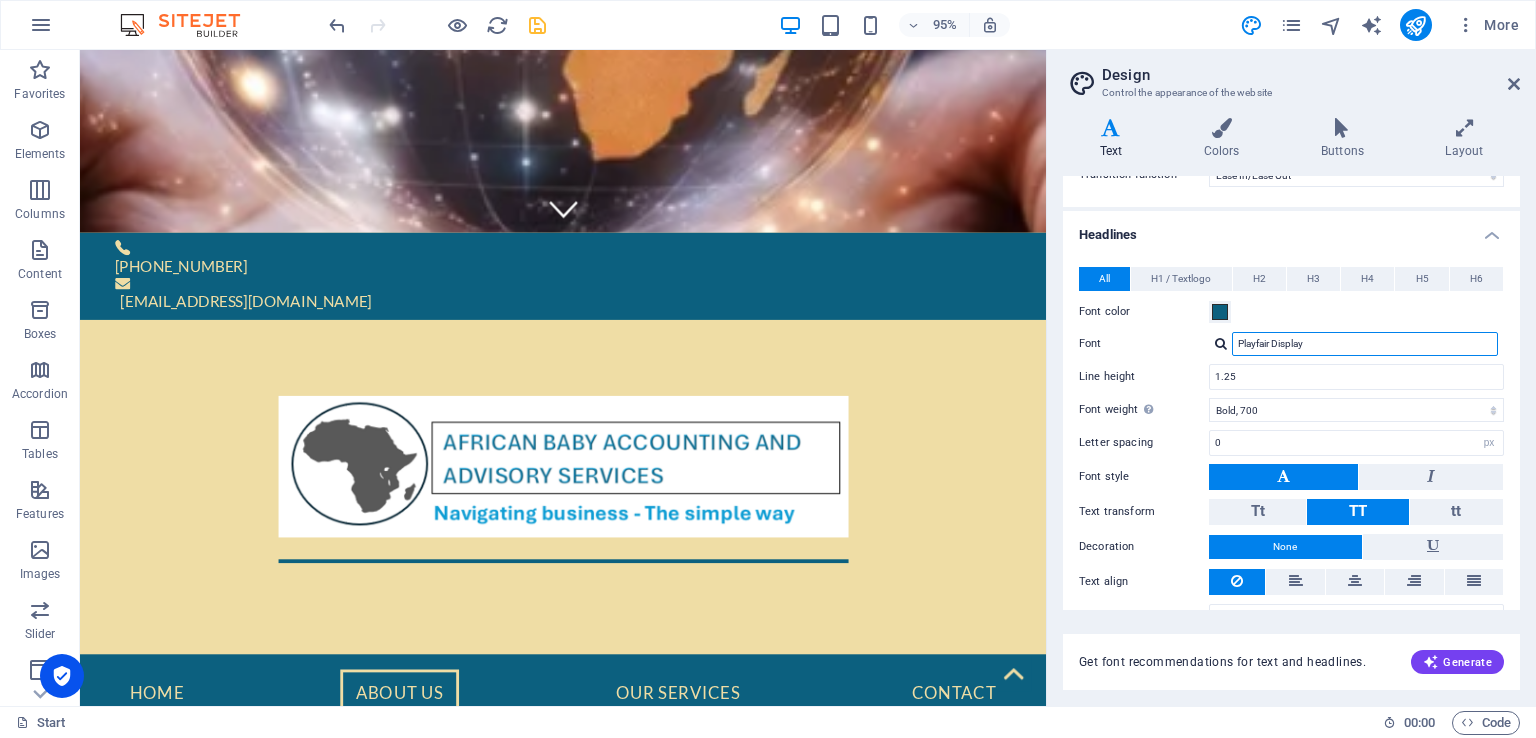 click on "Playfair Display" at bounding box center [1365, 344] 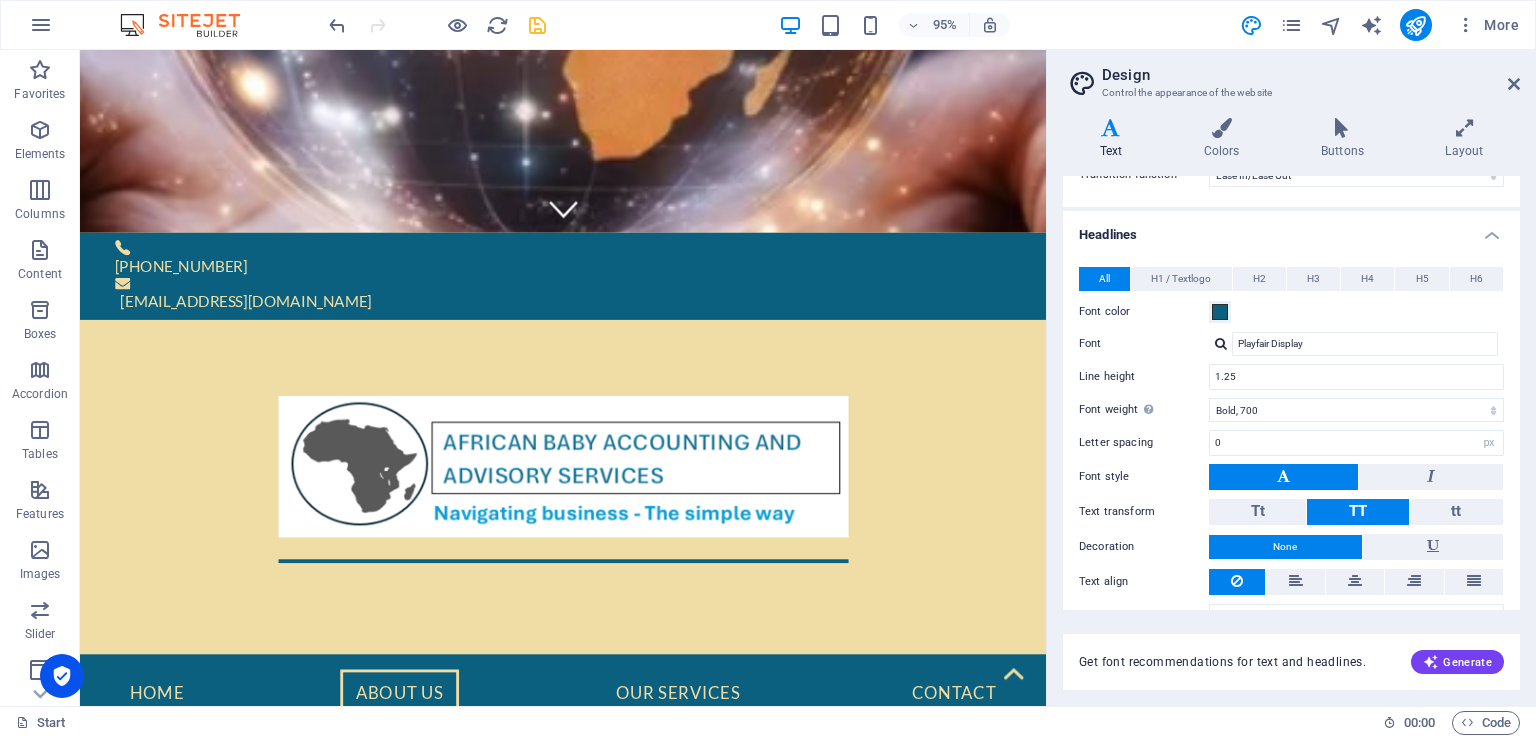 click at bounding box center (1221, 343) 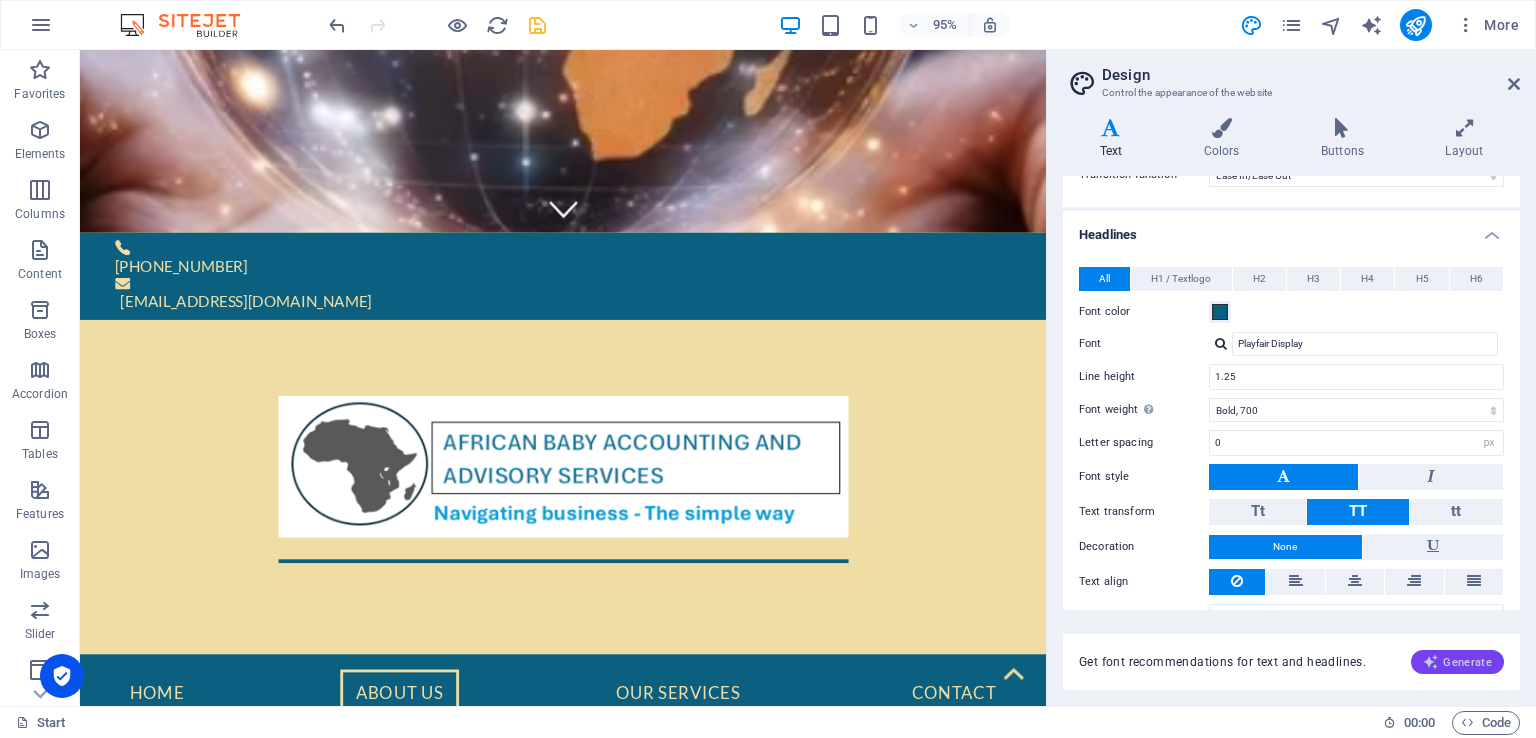 click on "Generate" at bounding box center (1457, 662) 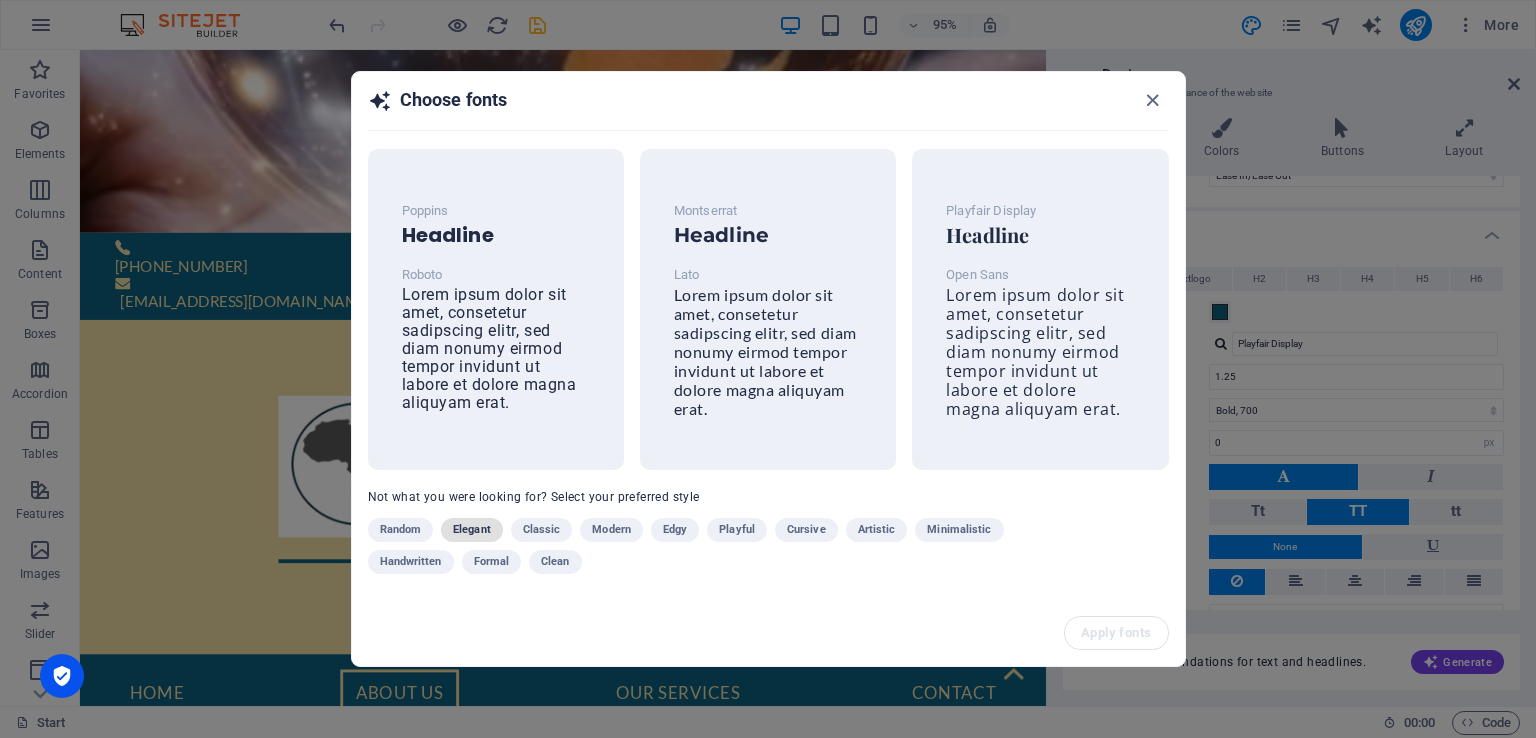 click on "Elegant" at bounding box center [472, 530] 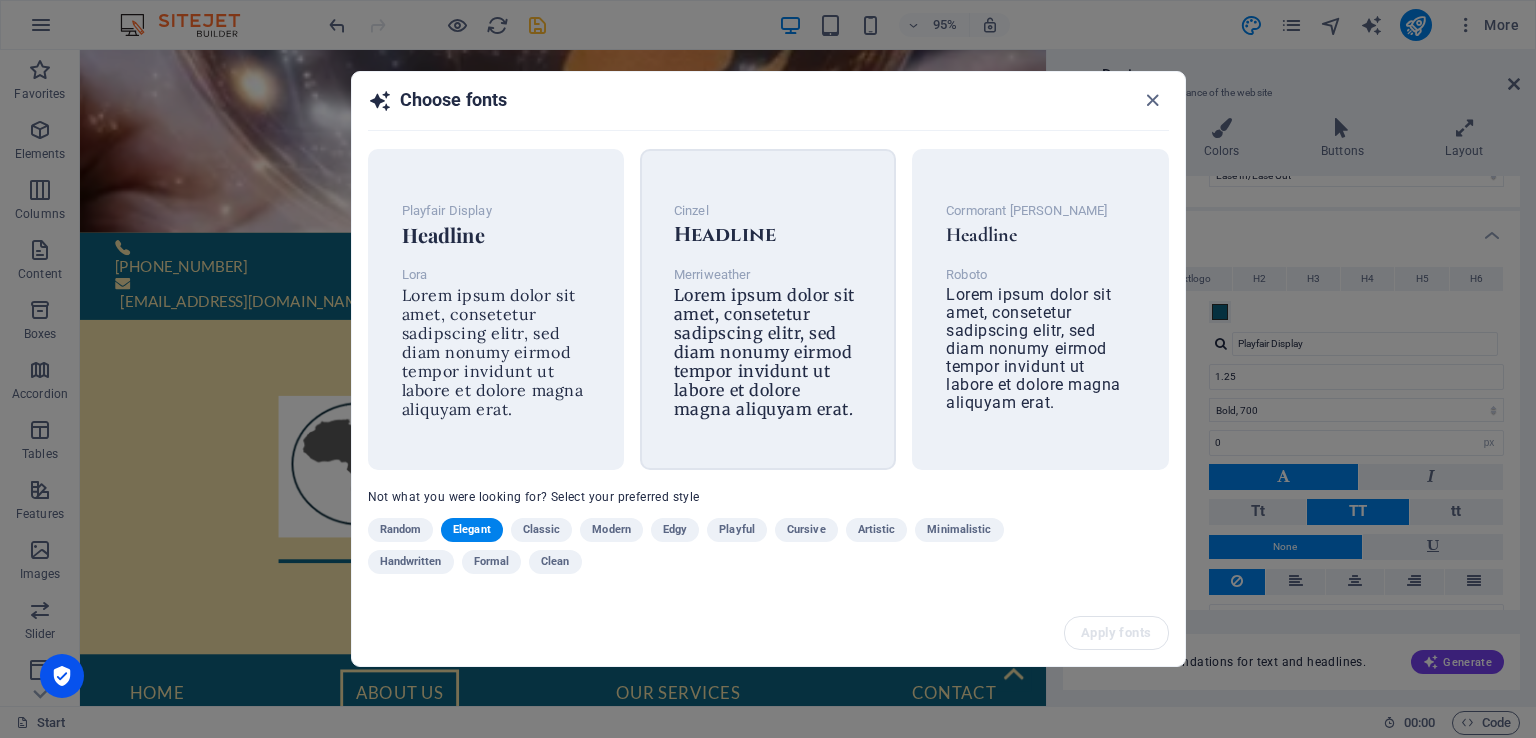 click on "Lorem ipsum dolor sit amet, consetetur sadipscing elitr, sed diam nonumy eirmod tempor invidunt ut labore et dolore magna aliquyam erat." at bounding box center (764, 352) 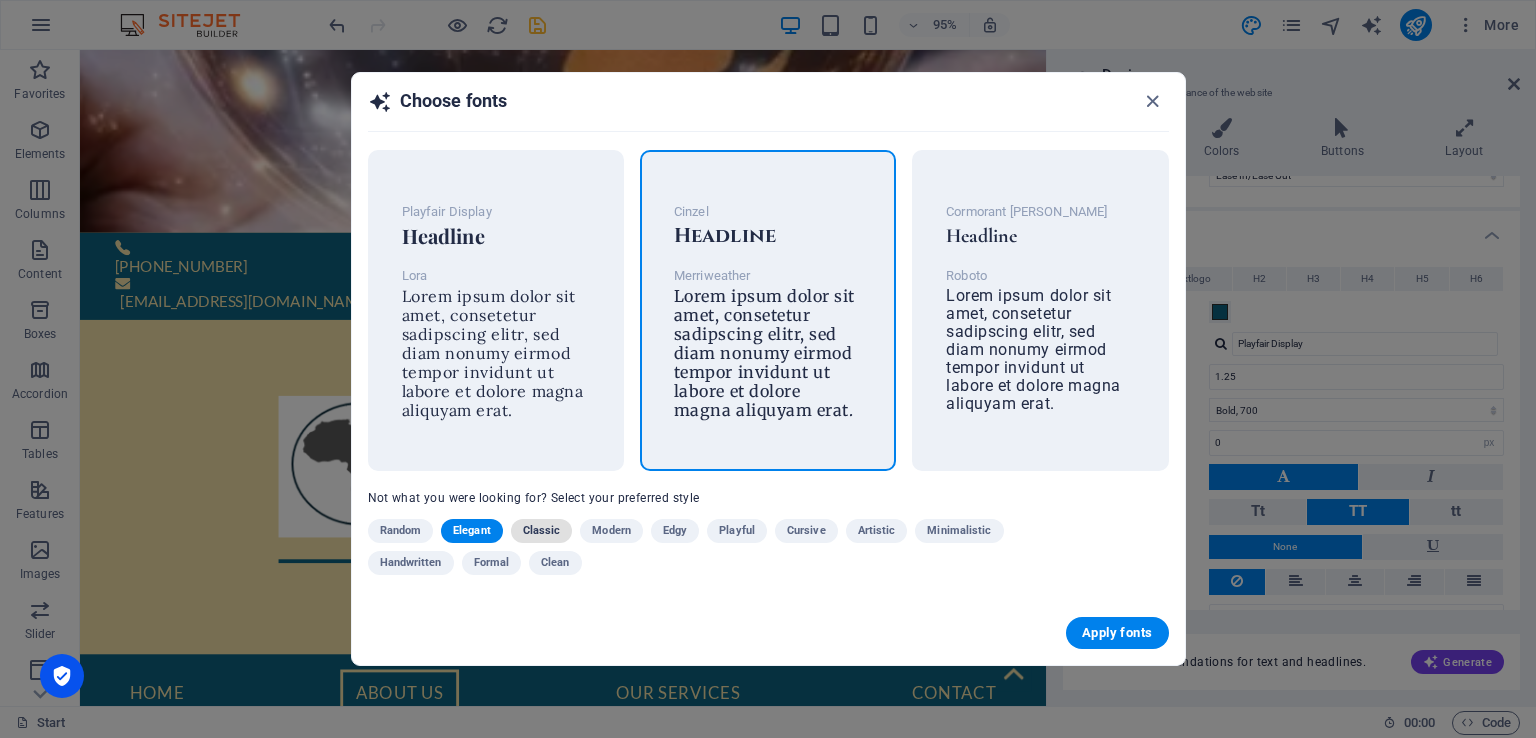 click on "Classic" at bounding box center (542, 531) 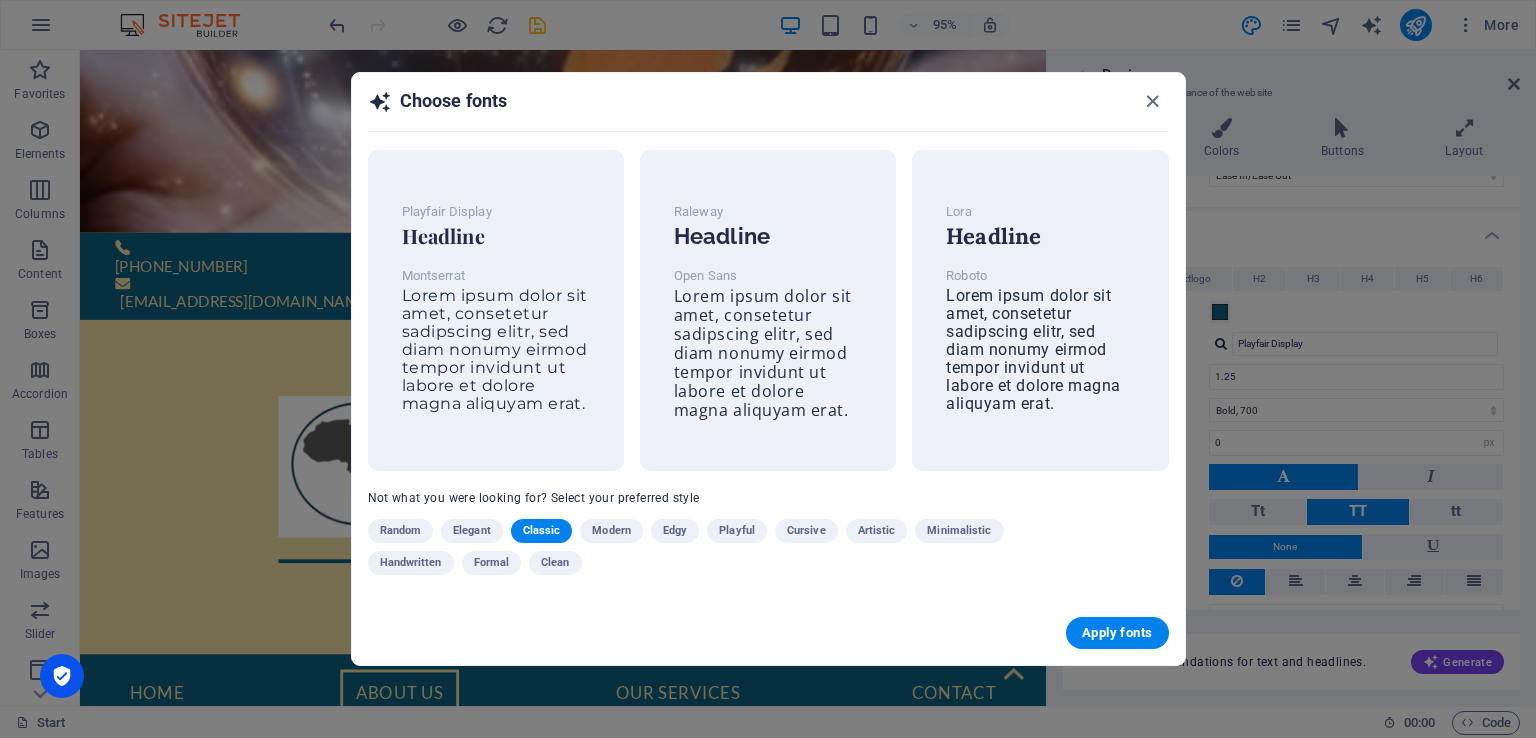 click on "Modern" at bounding box center [611, 531] 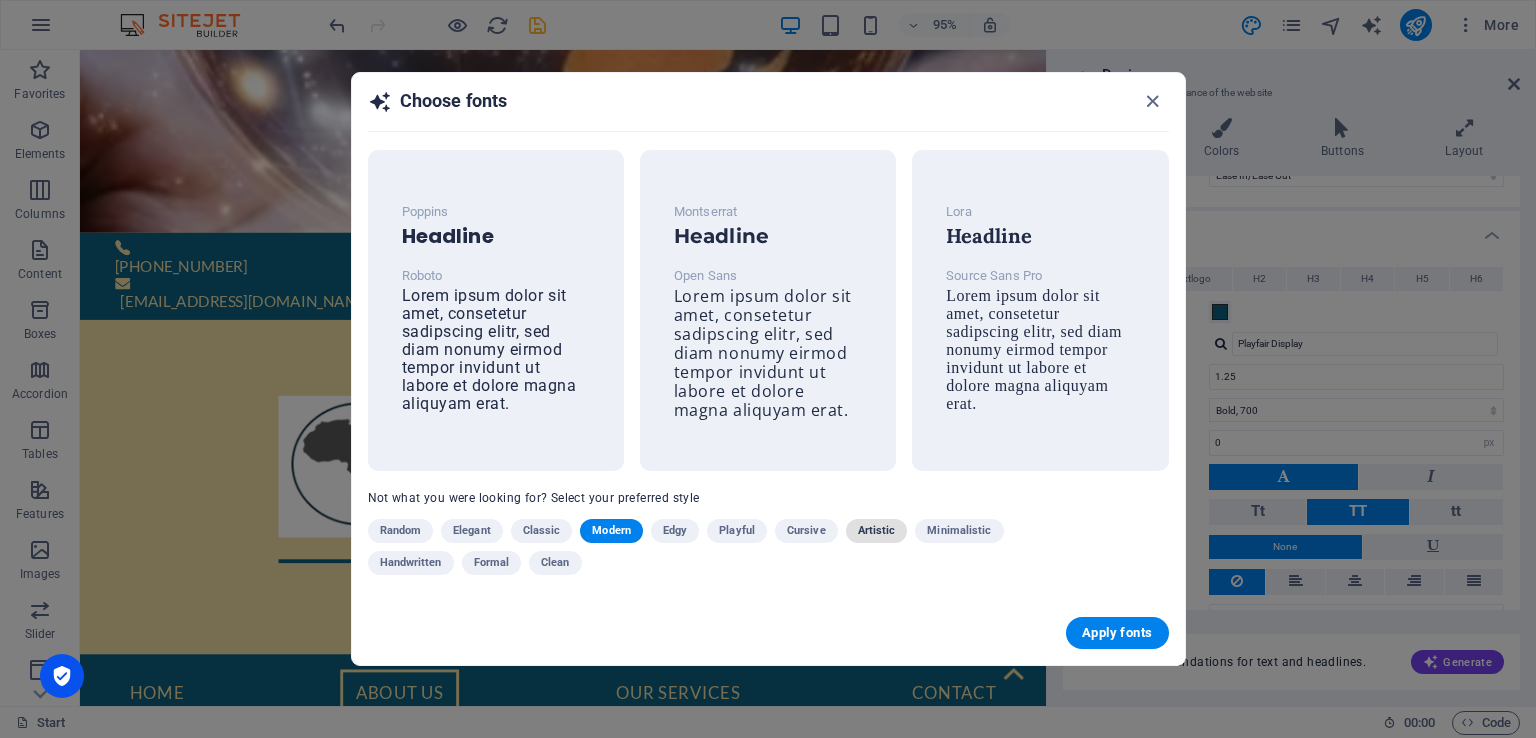 click on "Artistic" at bounding box center [877, 531] 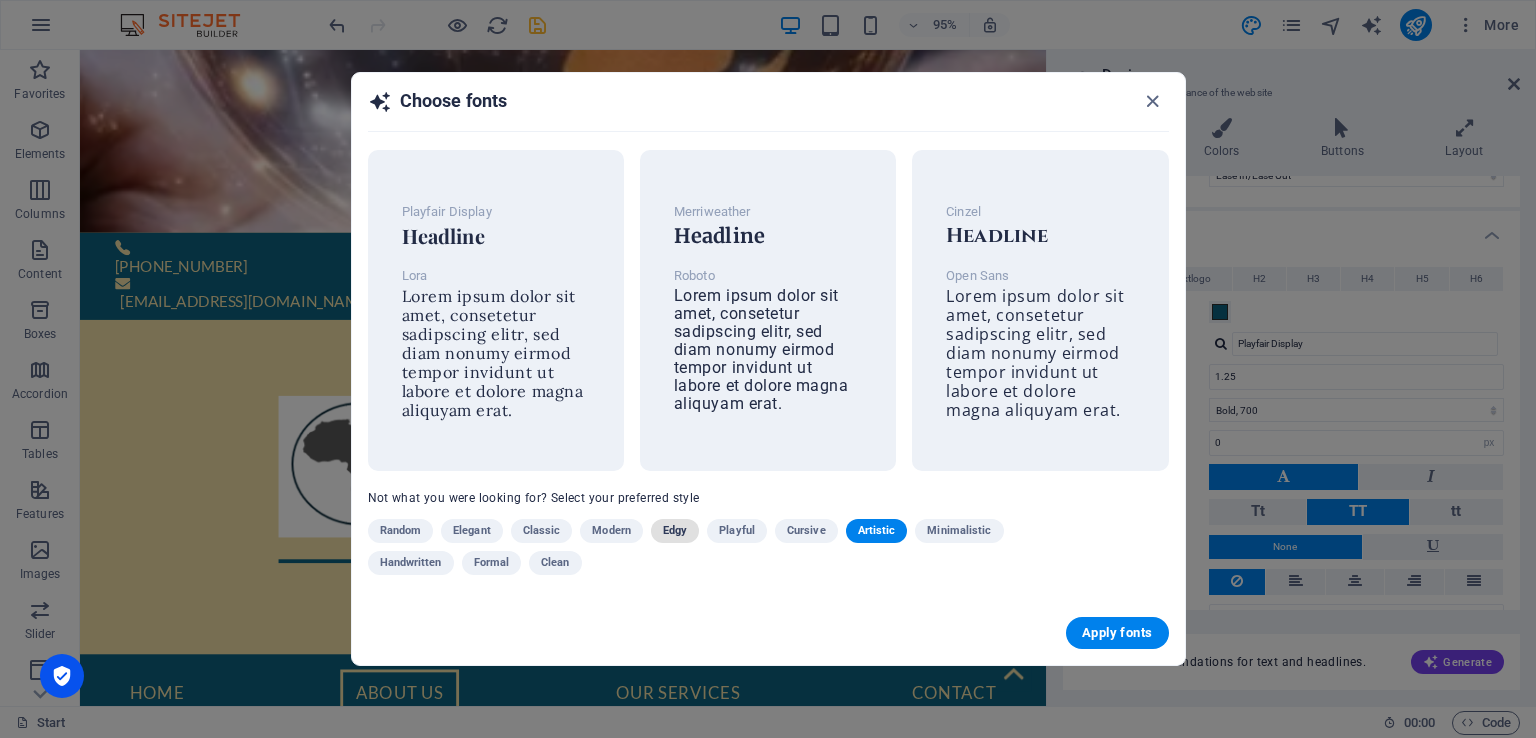 click on "Edgy" at bounding box center (675, 531) 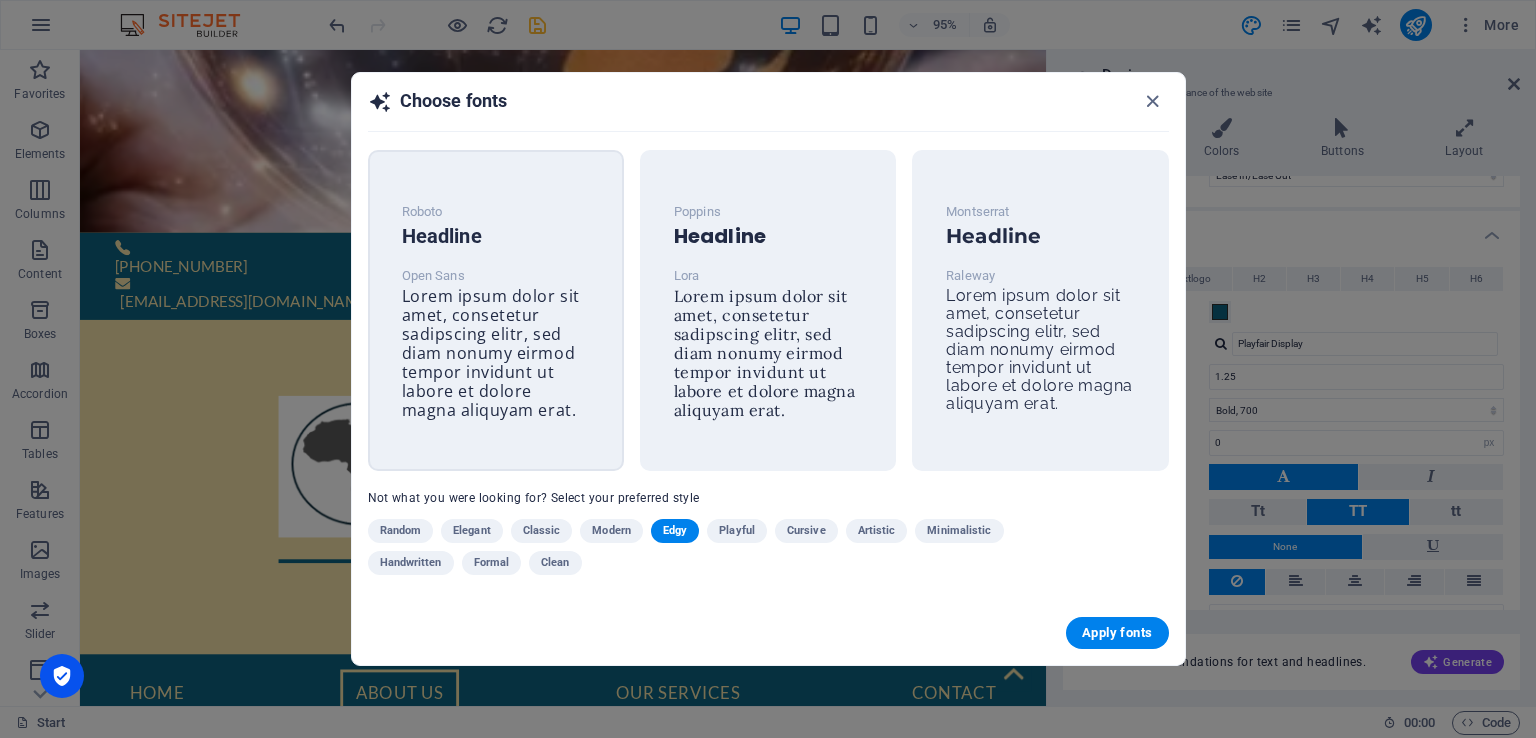click on "Lorem ipsum dolor sit amet, consetetur sadipscing elitr, sed diam nonumy eirmod tempor invidunt ut labore et dolore magna aliquyam erat." at bounding box center [491, 353] 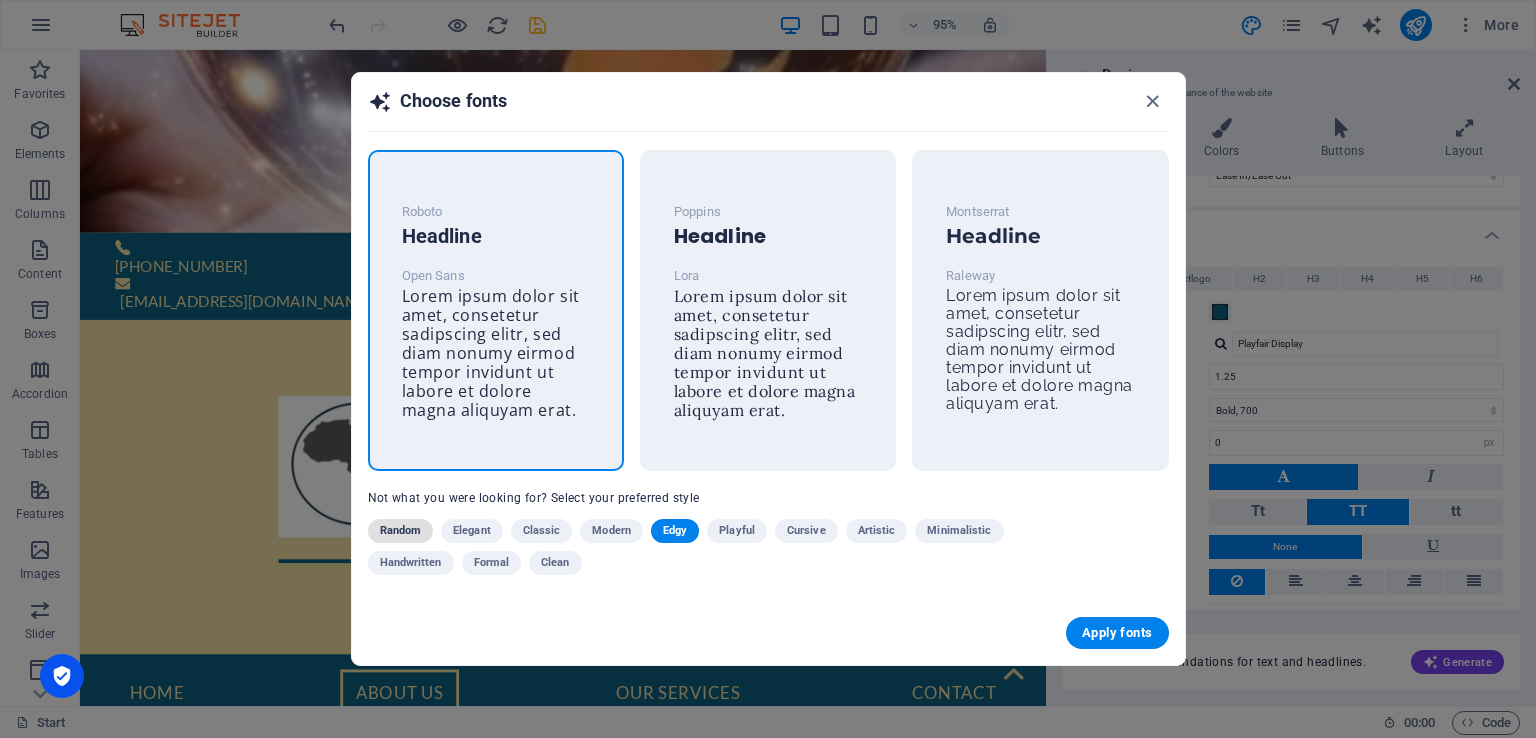 click on "Random" at bounding box center (401, 531) 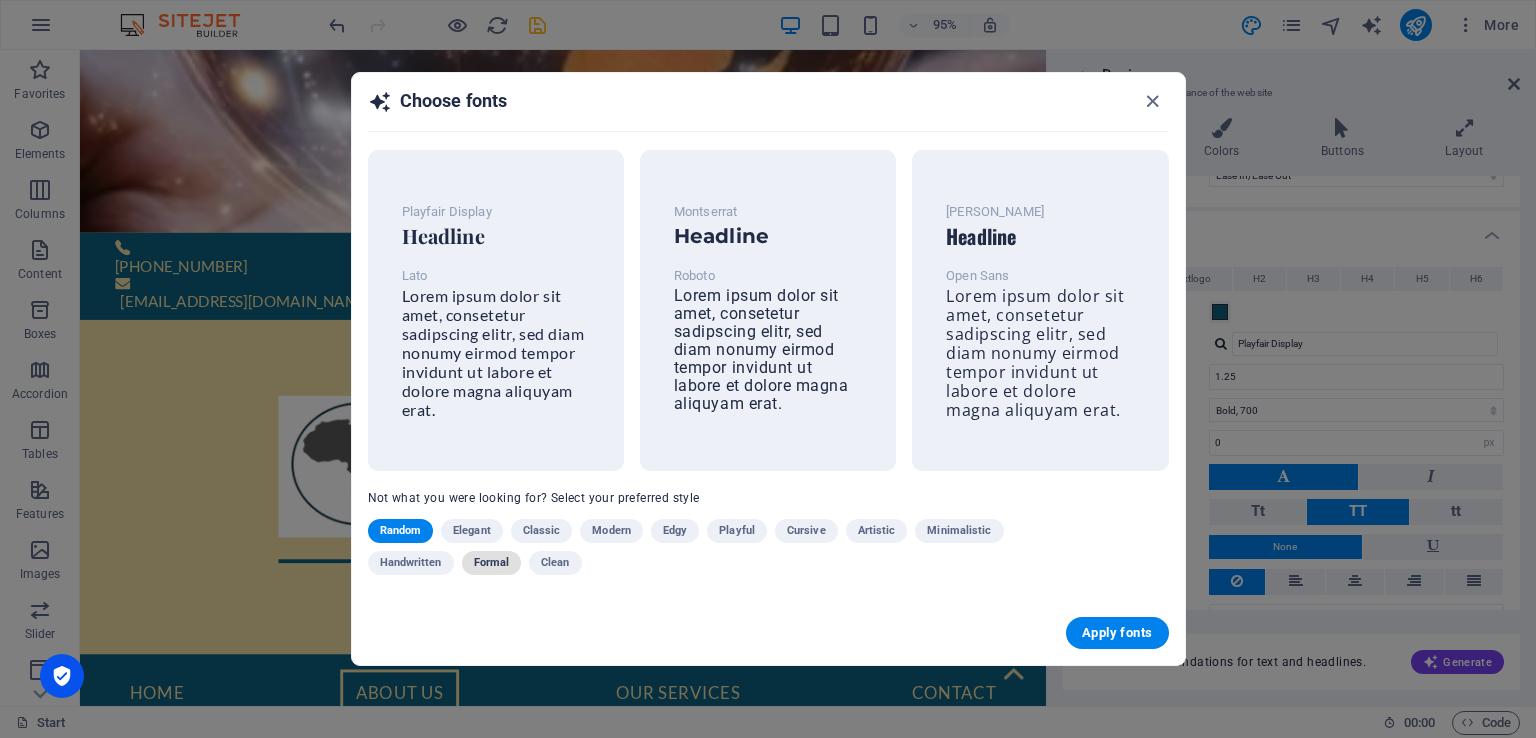 click on "Formal" at bounding box center (492, 563) 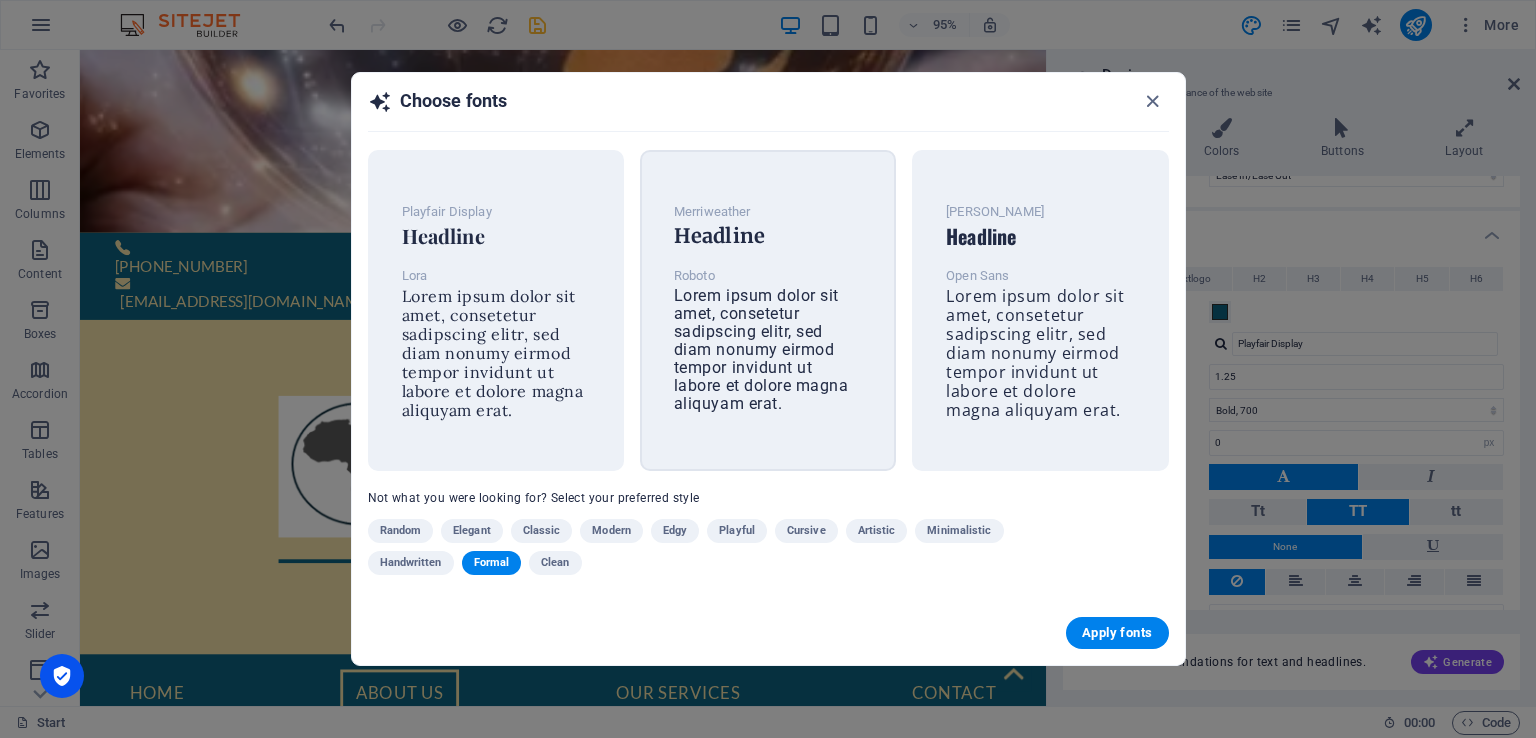click on "Lorem ipsum dolor sit amet, consetetur sadipscing elitr, sed diam nonumy eirmod tempor invidunt ut labore et dolore magna aliquyam erat." at bounding box center [761, 349] 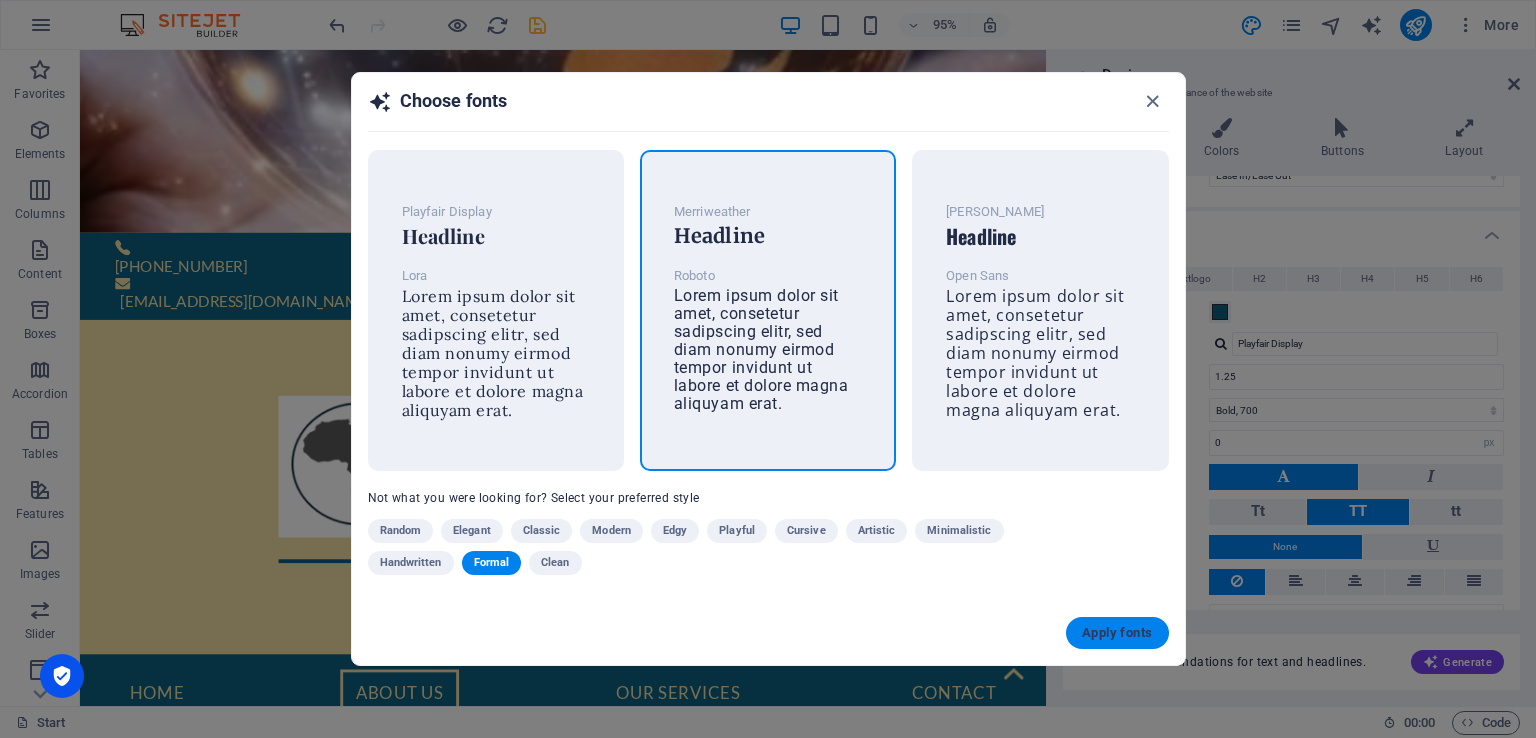click on "Apply fonts" at bounding box center (1117, 633) 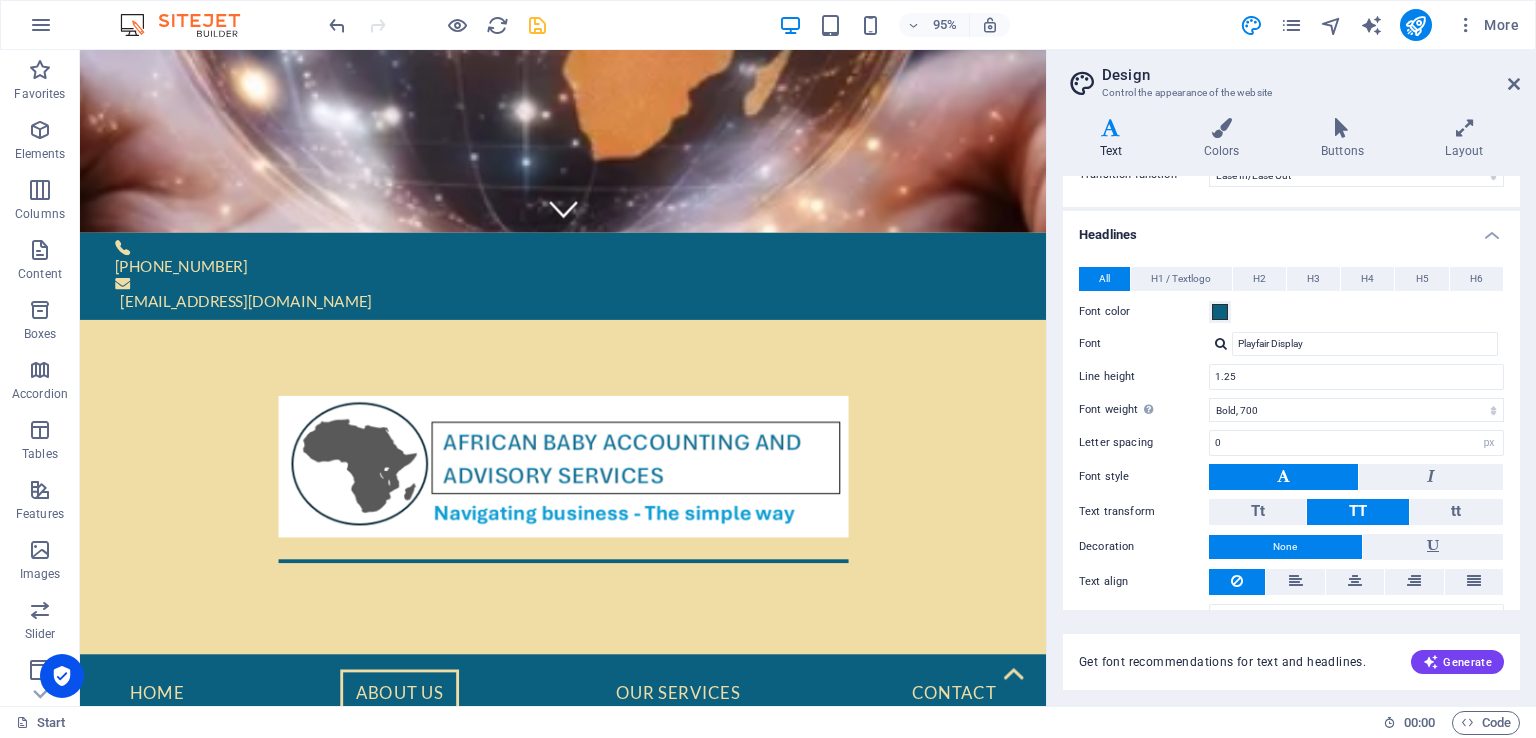 drag, startPoint x: 1519, startPoint y: 389, endPoint x: 1508, endPoint y: 320, distance: 69.87131 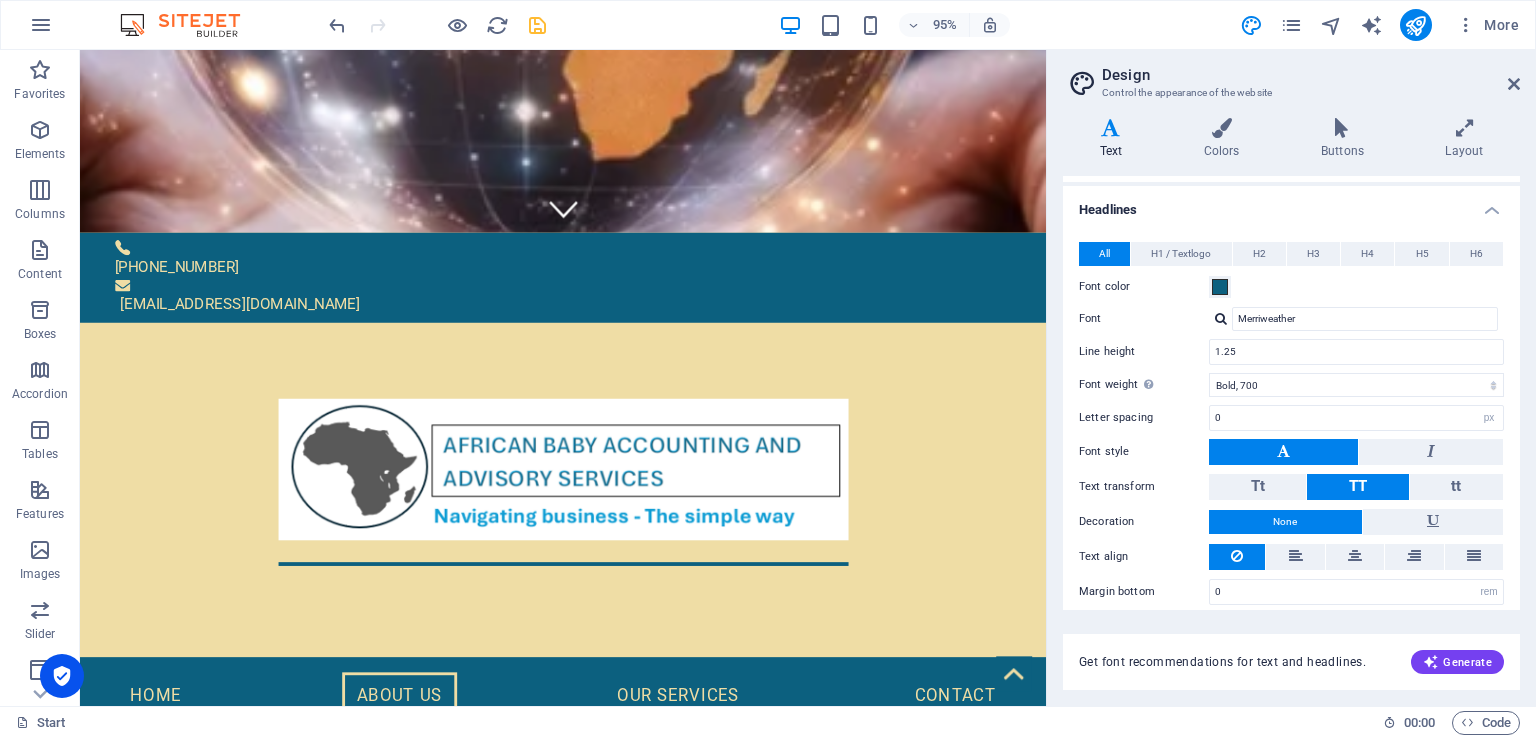 scroll, scrollTop: 272, scrollLeft: 0, axis: vertical 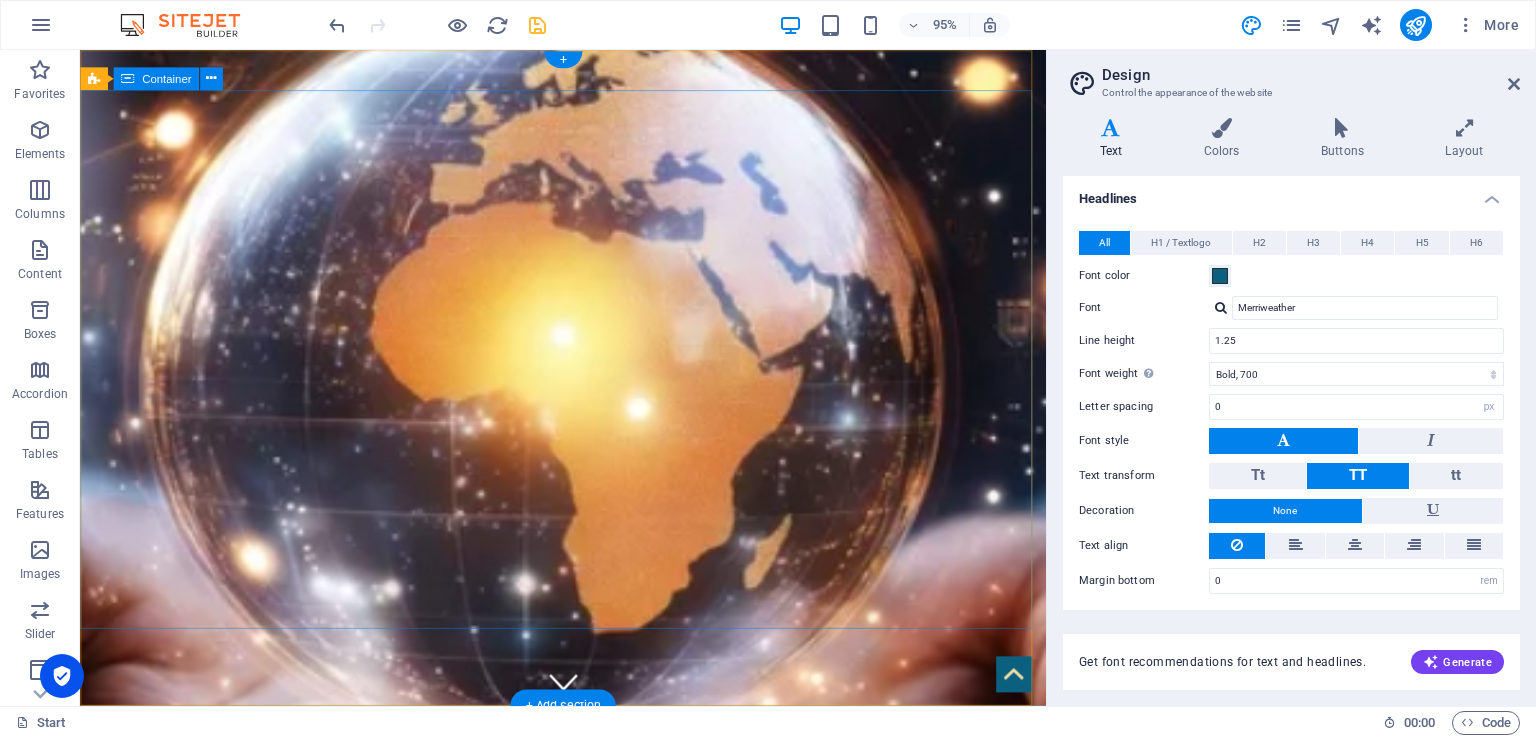 click at bounding box center (588, 1011) 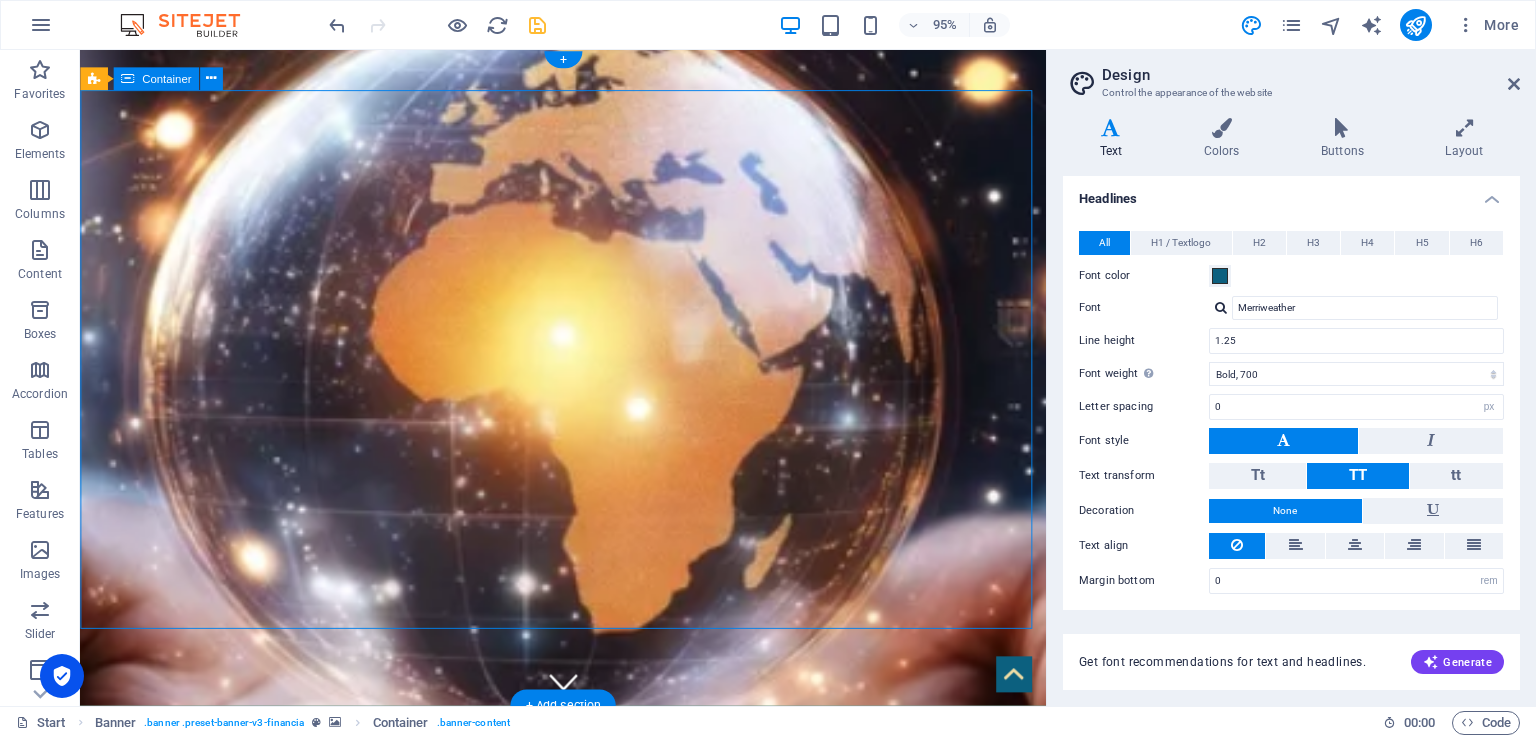 click at bounding box center (588, 1011) 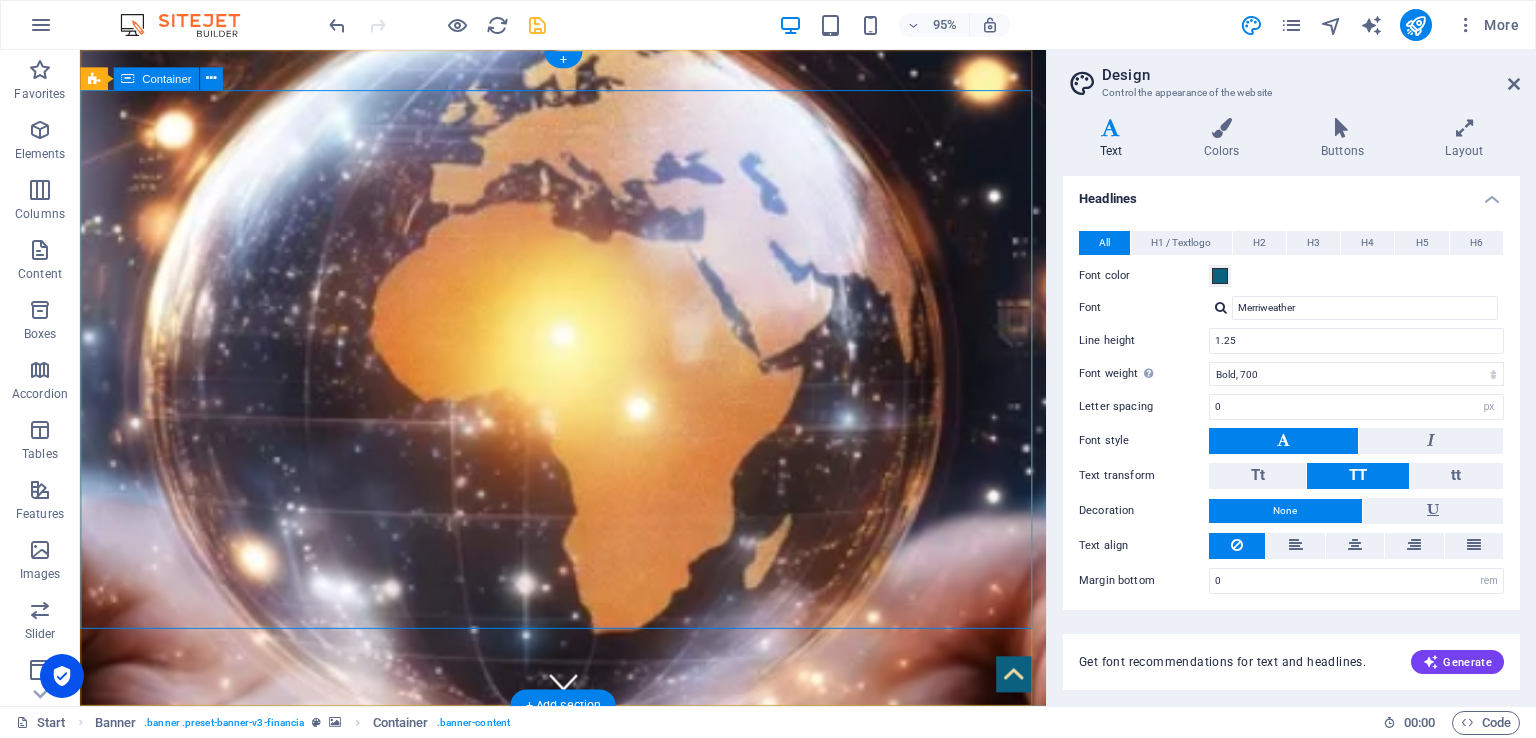 click at bounding box center (588, 1011) 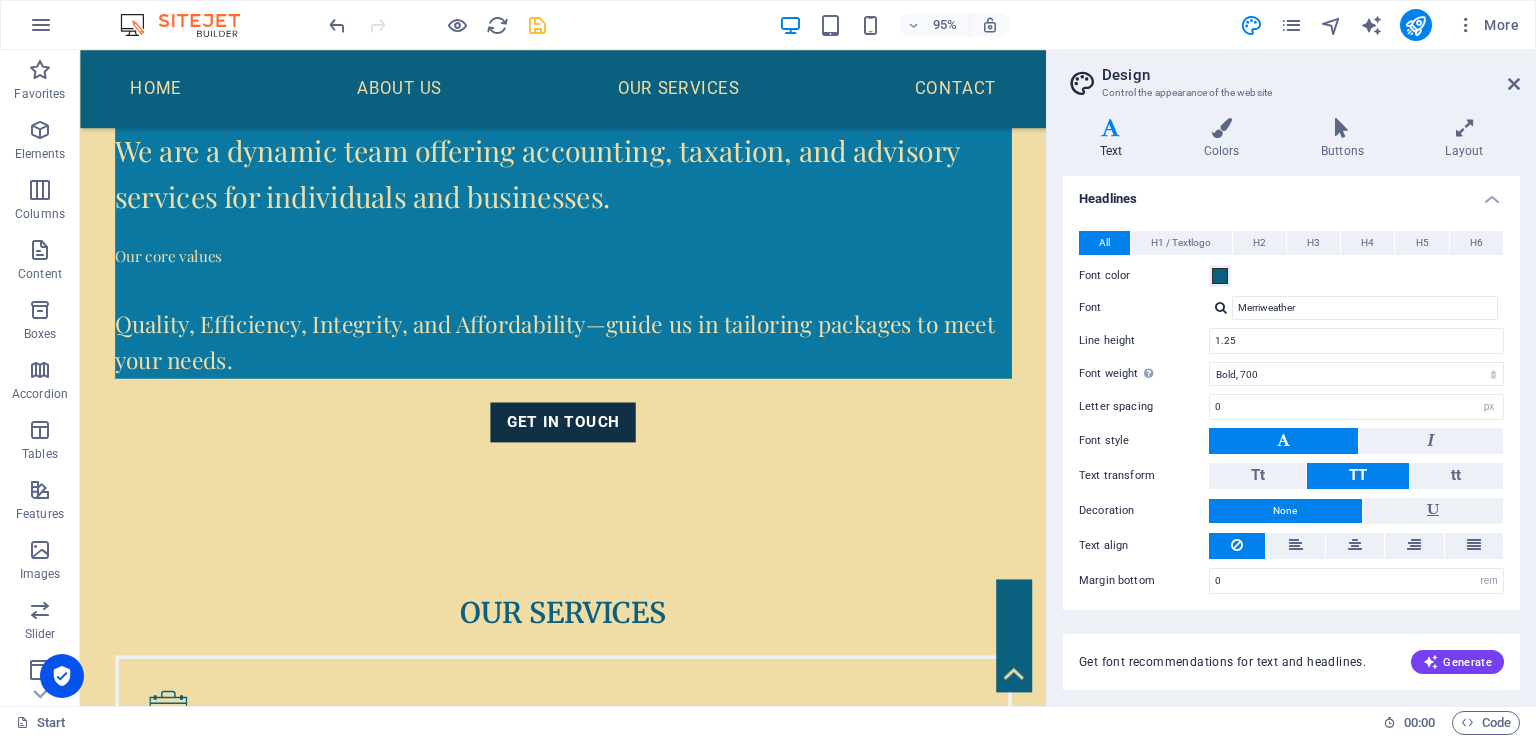 scroll, scrollTop: 1174, scrollLeft: 0, axis: vertical 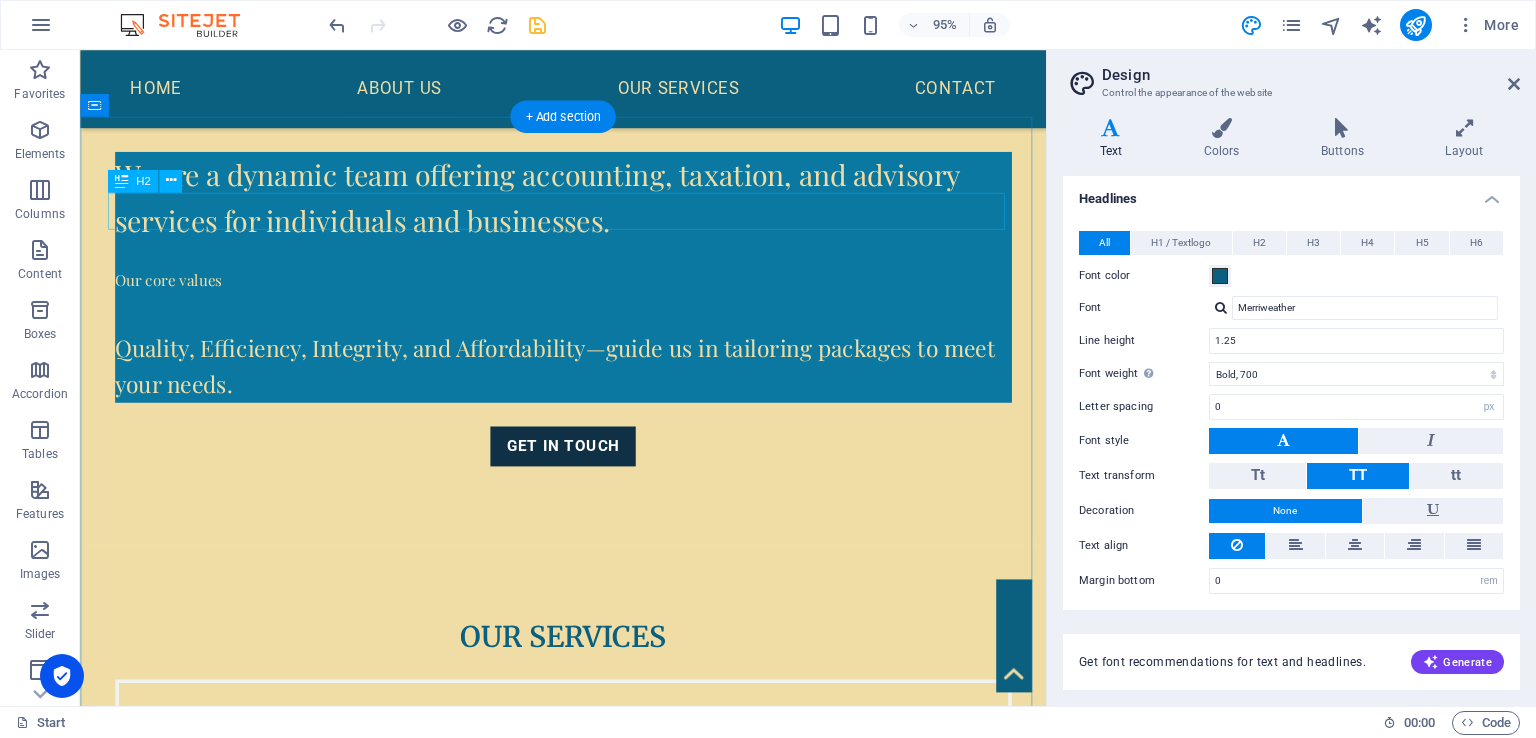 click on "Our Services" at bounding box center [589, 667] 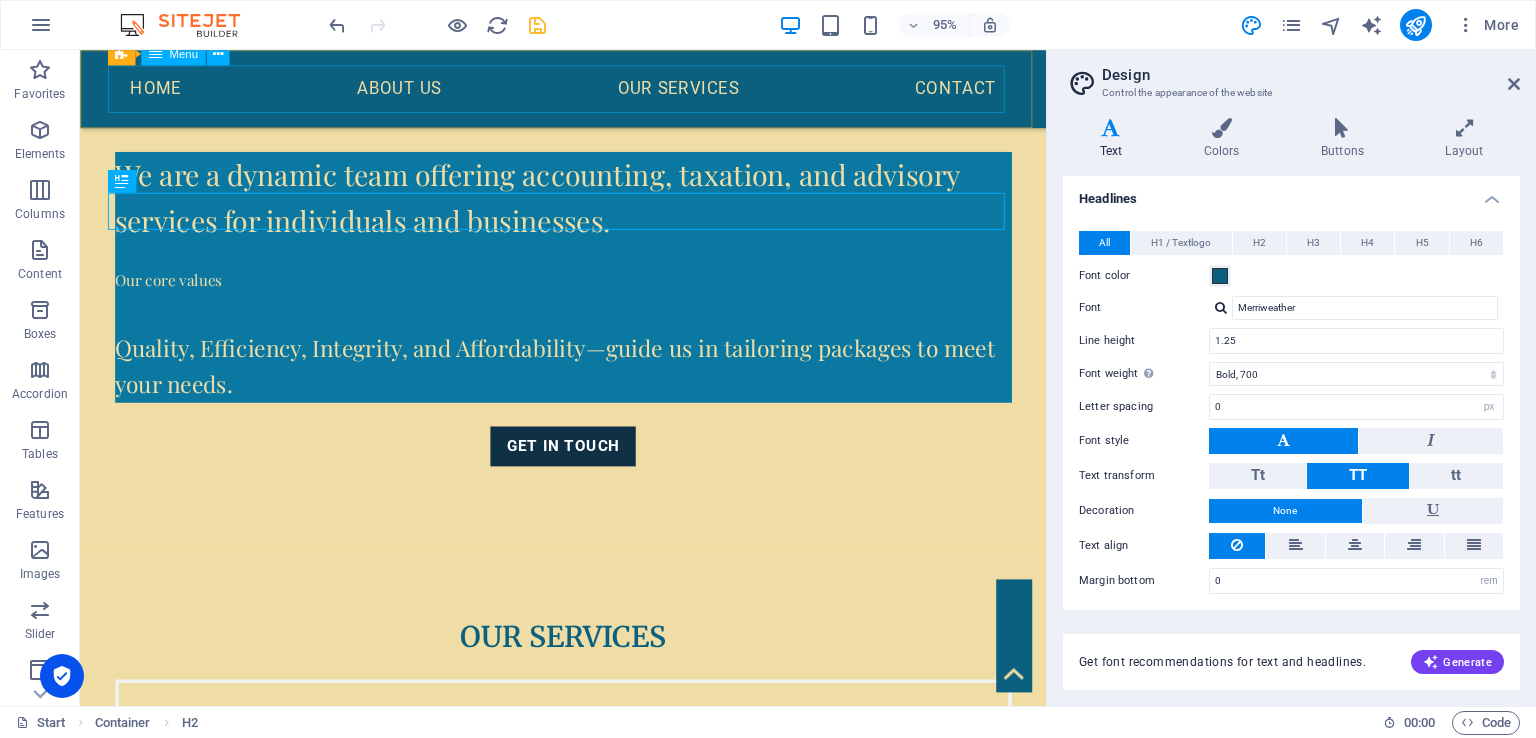 click on "Home About us Our Services Contact" at bounding box center (589, 91) 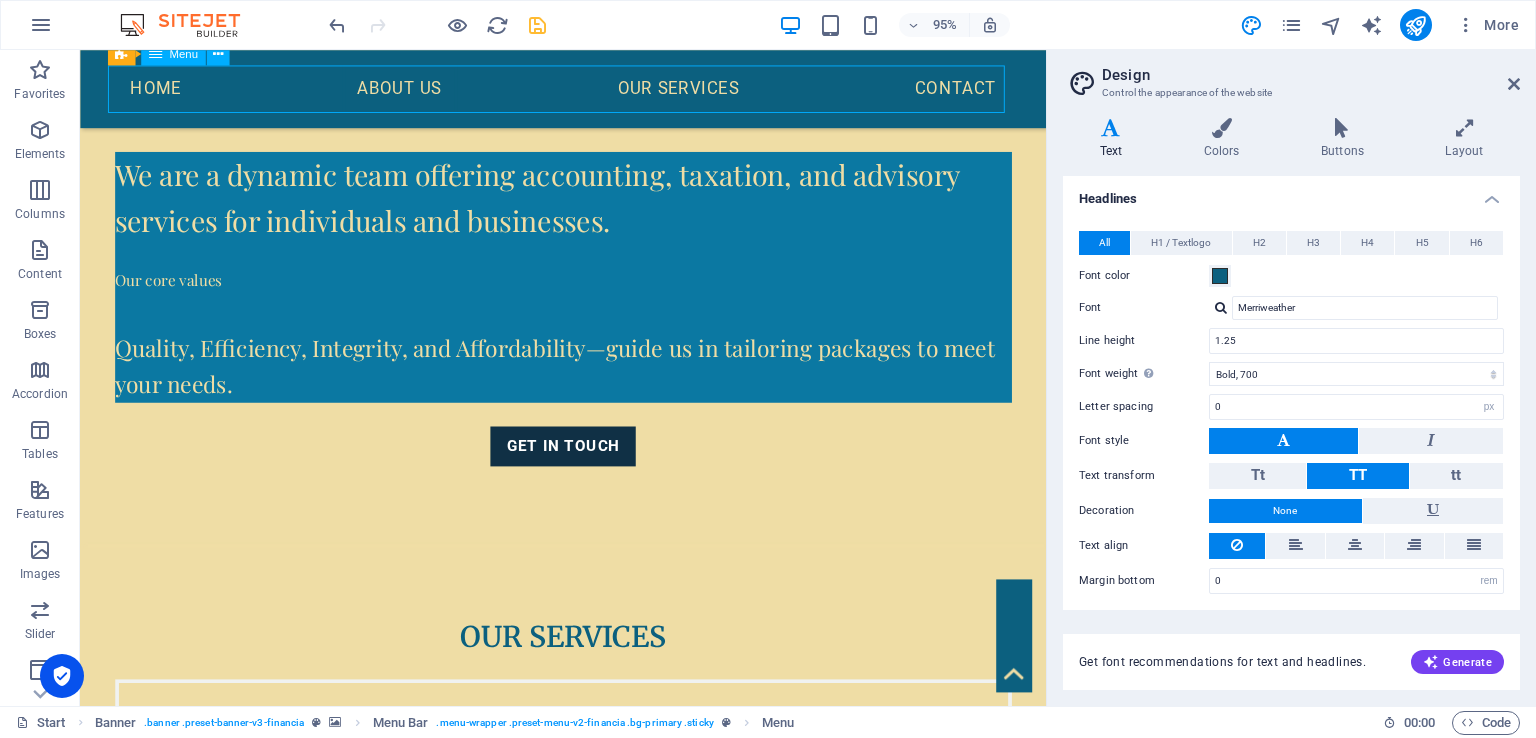 click on "Home About us Our Services Contact" at bounding box center [589, 91] 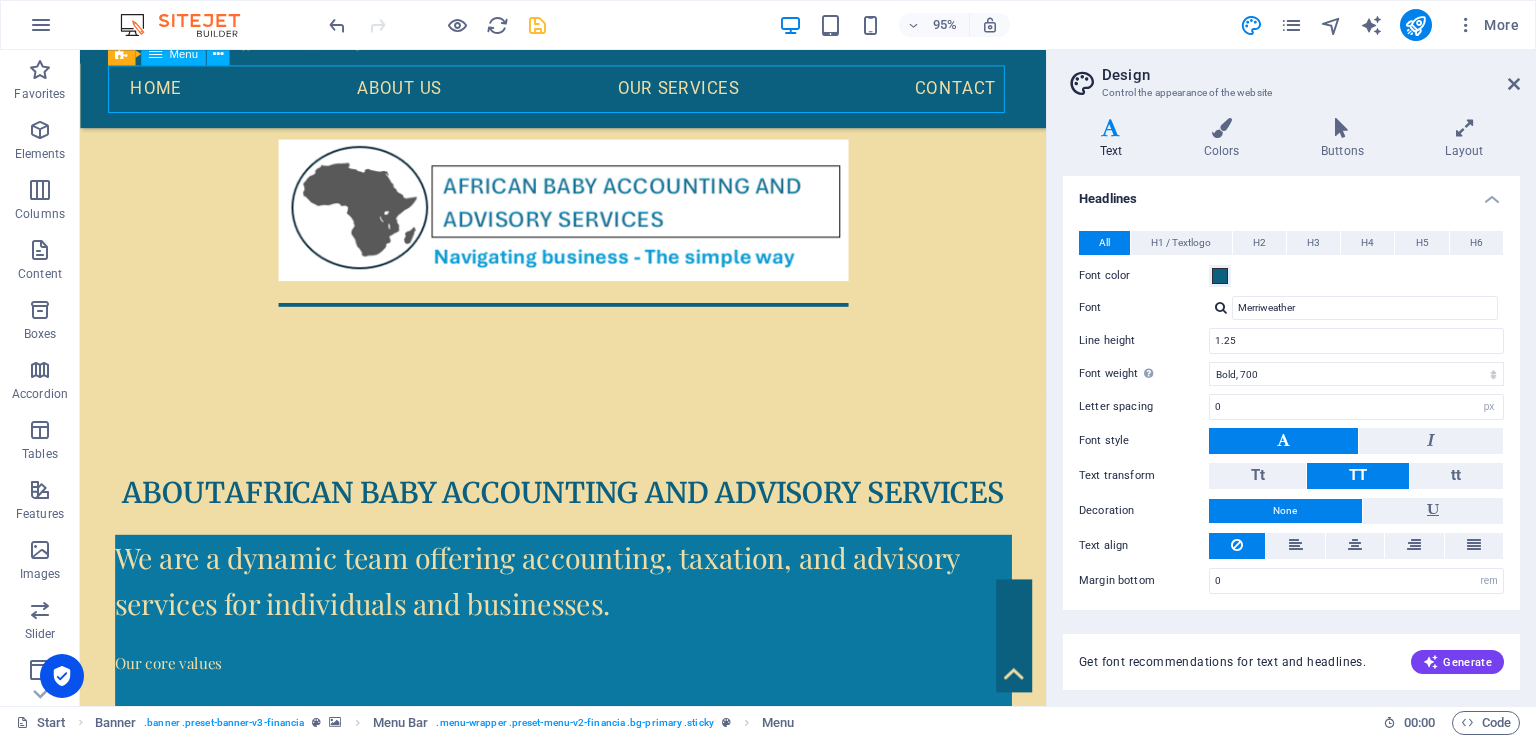 select 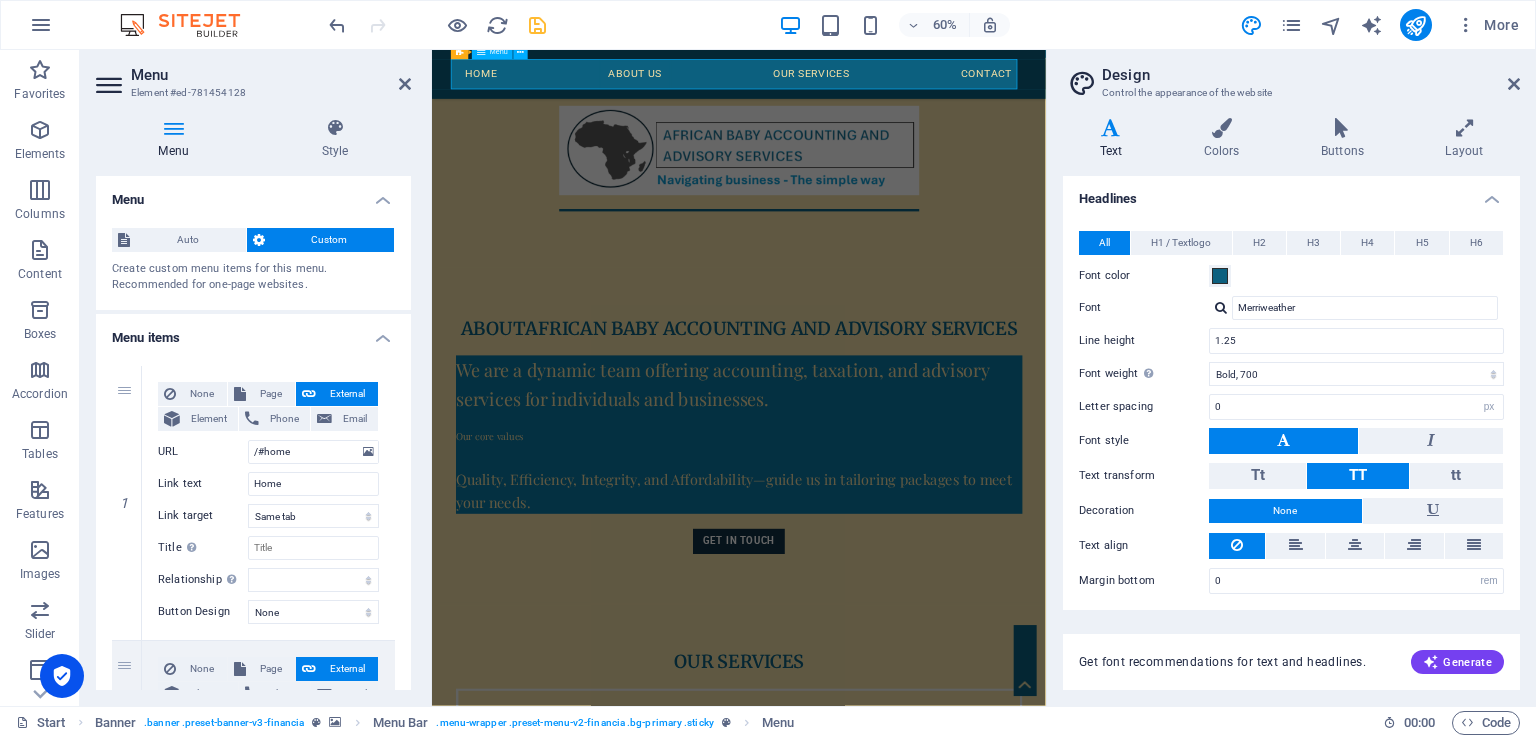 scroll, scrollTop: 1576, scrollLeft: 0, axis: vertical 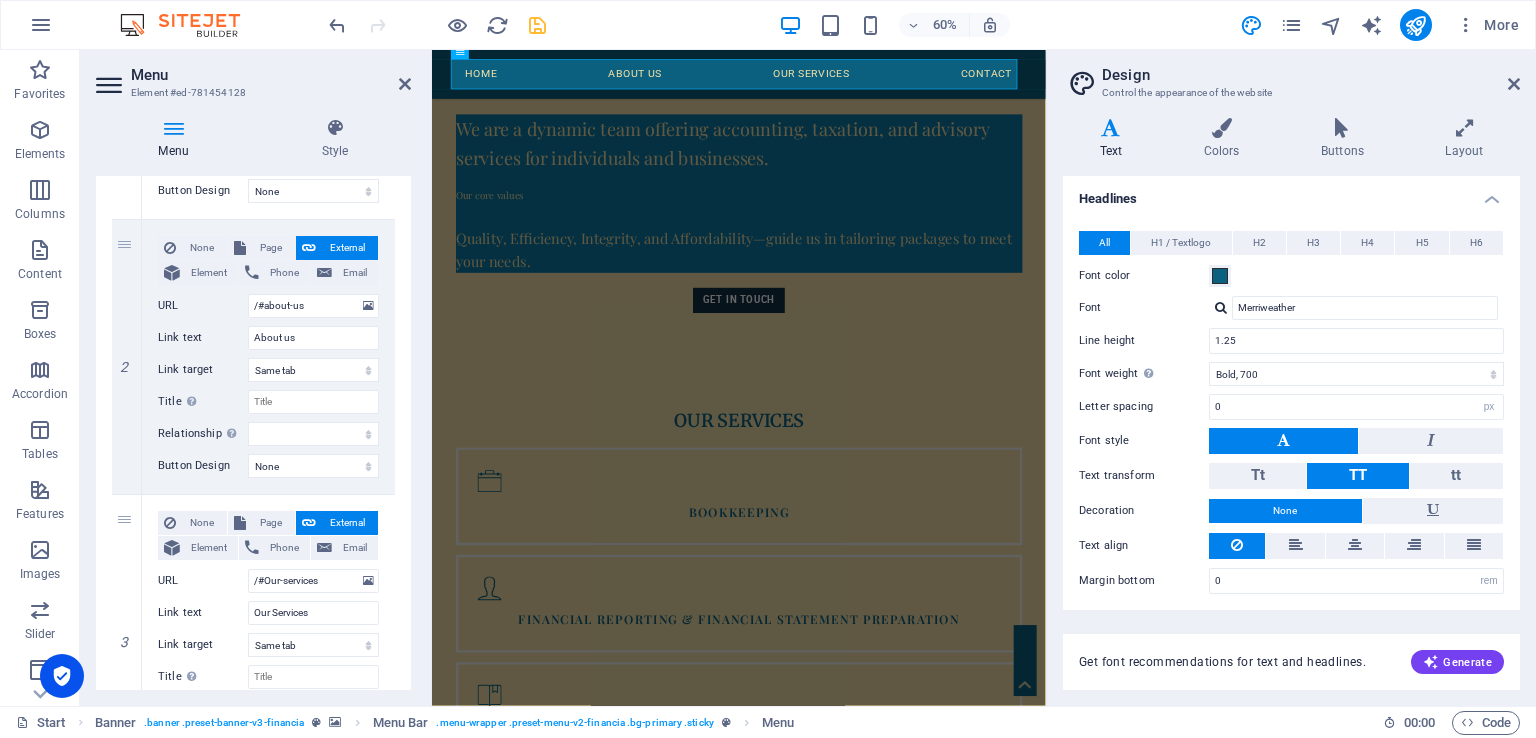 drag, startPoint x: 410, startPoint y: 259, endPoint x: -1, endPoint y: 616, distance: 544.39874 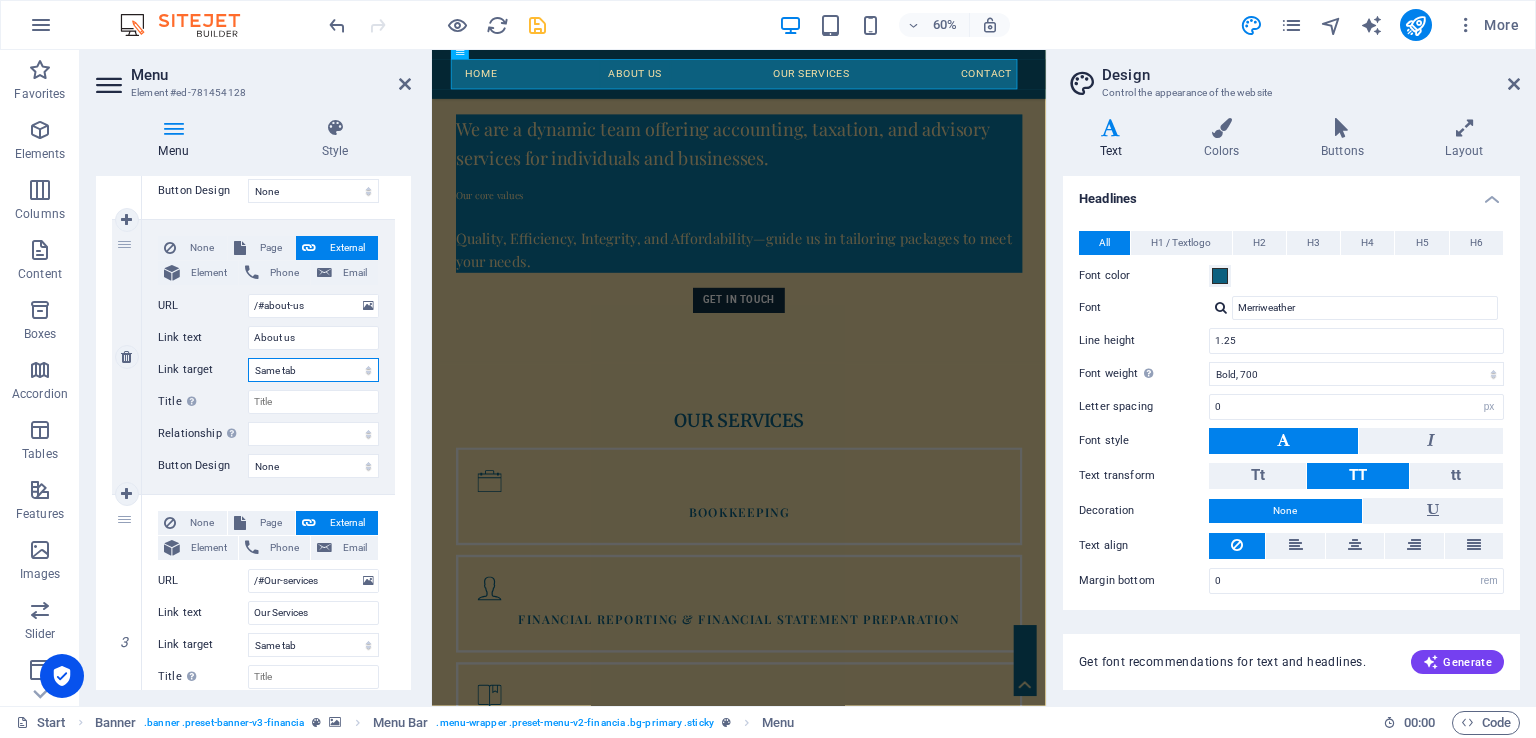 click on "New tab Same tab Overlay" at bounding box center [313, 370] 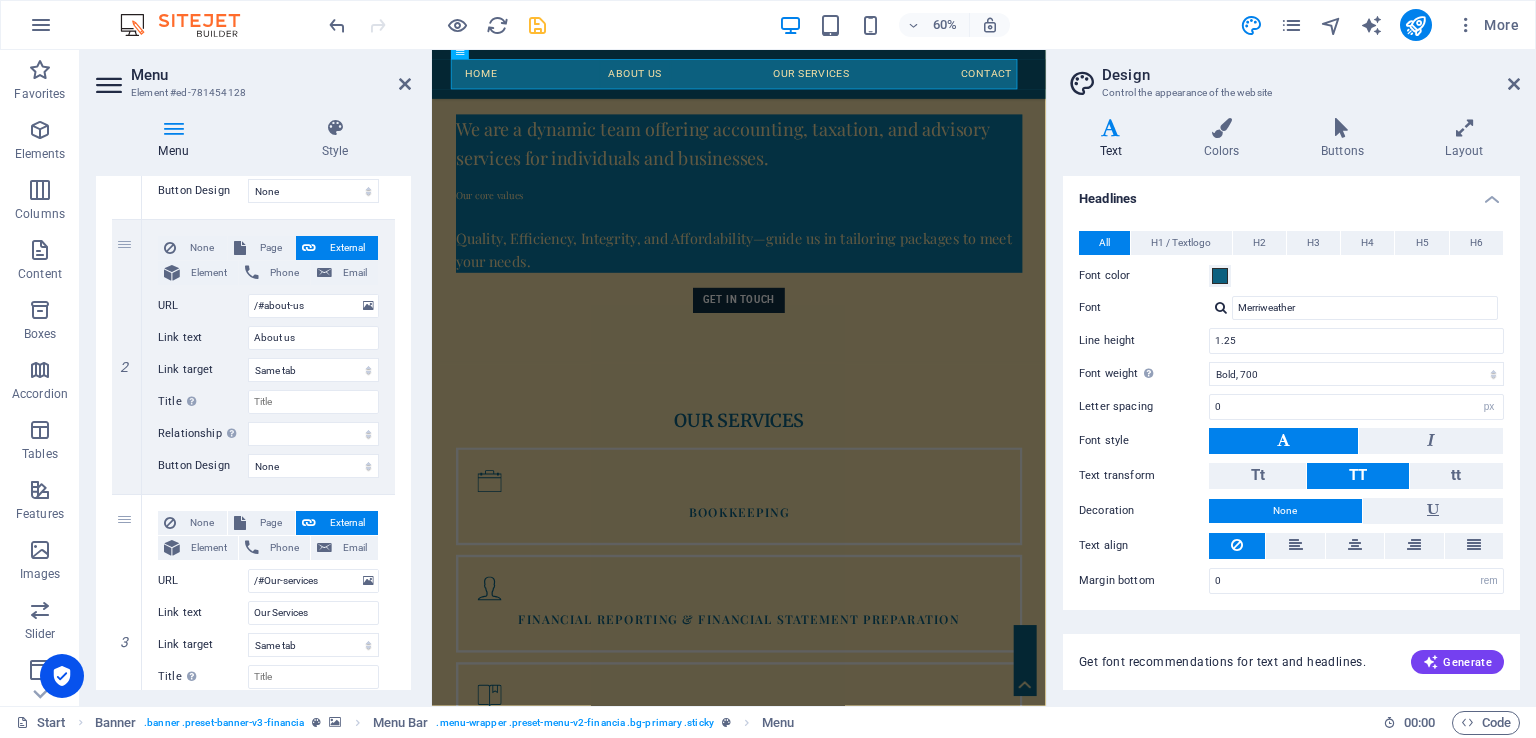 click on "1 None Page External Element Phone Email Page Start Subpage Legal Notice Privacy Element
URL /#home Phone Email Link text Home Link target New tab Same tab Overlay Title Additional link description, should not be the same as the link text. The title is most often shown as a tooltip text when the mouse moves over the element. Leave empty if uncertain. Relationship Sets the  relationship of this link to the link target . For example, the value "nofollow" instructs search engines not to follow the link. Can be left empty. alternate author bookmark external help license next nofollow noreferrer noopener prev search tag Button Design None Default Primary Secondary 2 None Page External Element Phone Email Page Start Subpage Legal Notice Privacy Element
URL /#about-us Phone Email Link text About us Link target New tab Same tab Overlay Title Relationship Sets the  relationship of this link to the link target alternate author bookmark external help license next nofollow" at bounding box center [253, 494] 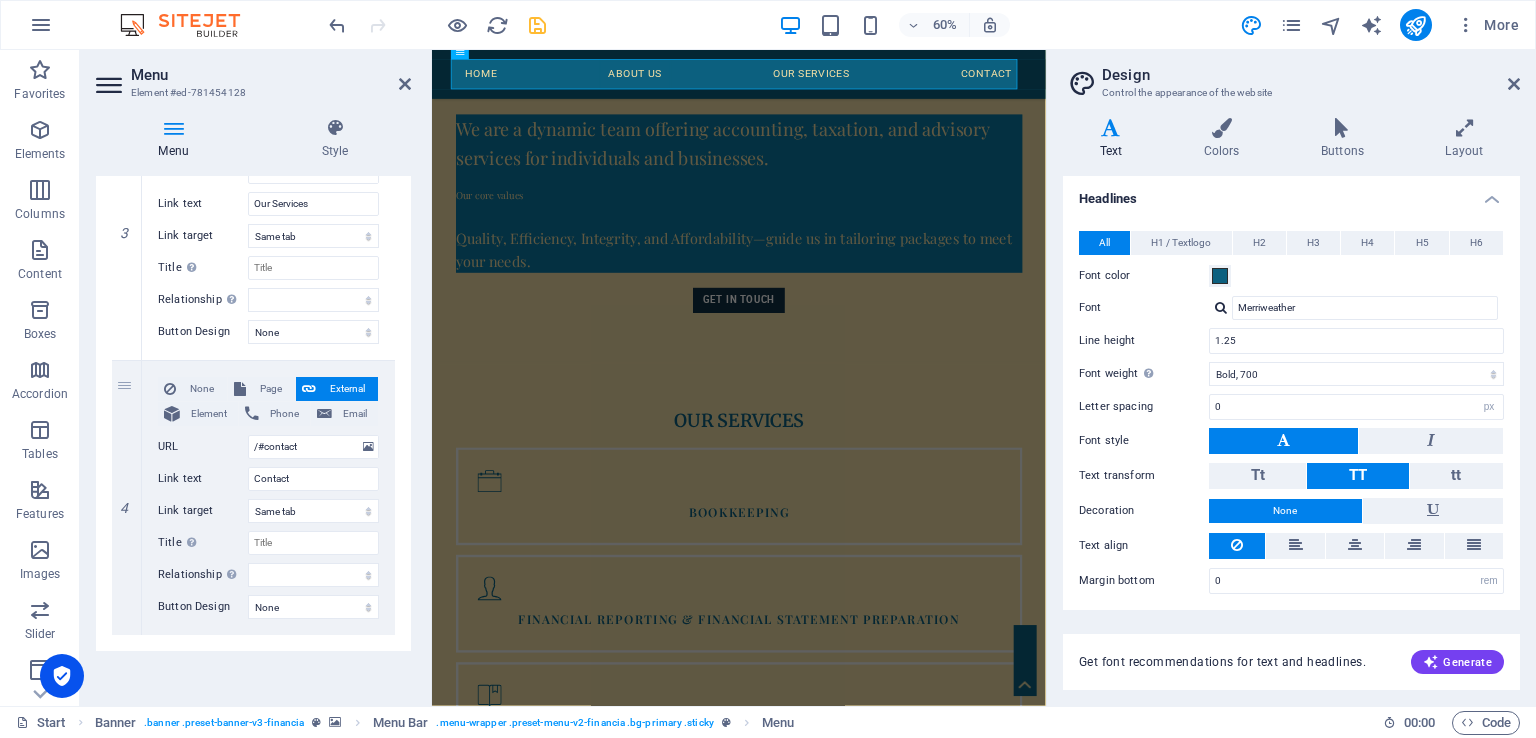 scroll, scrollTop: 289, scrollLeft: 0, axis: vertical 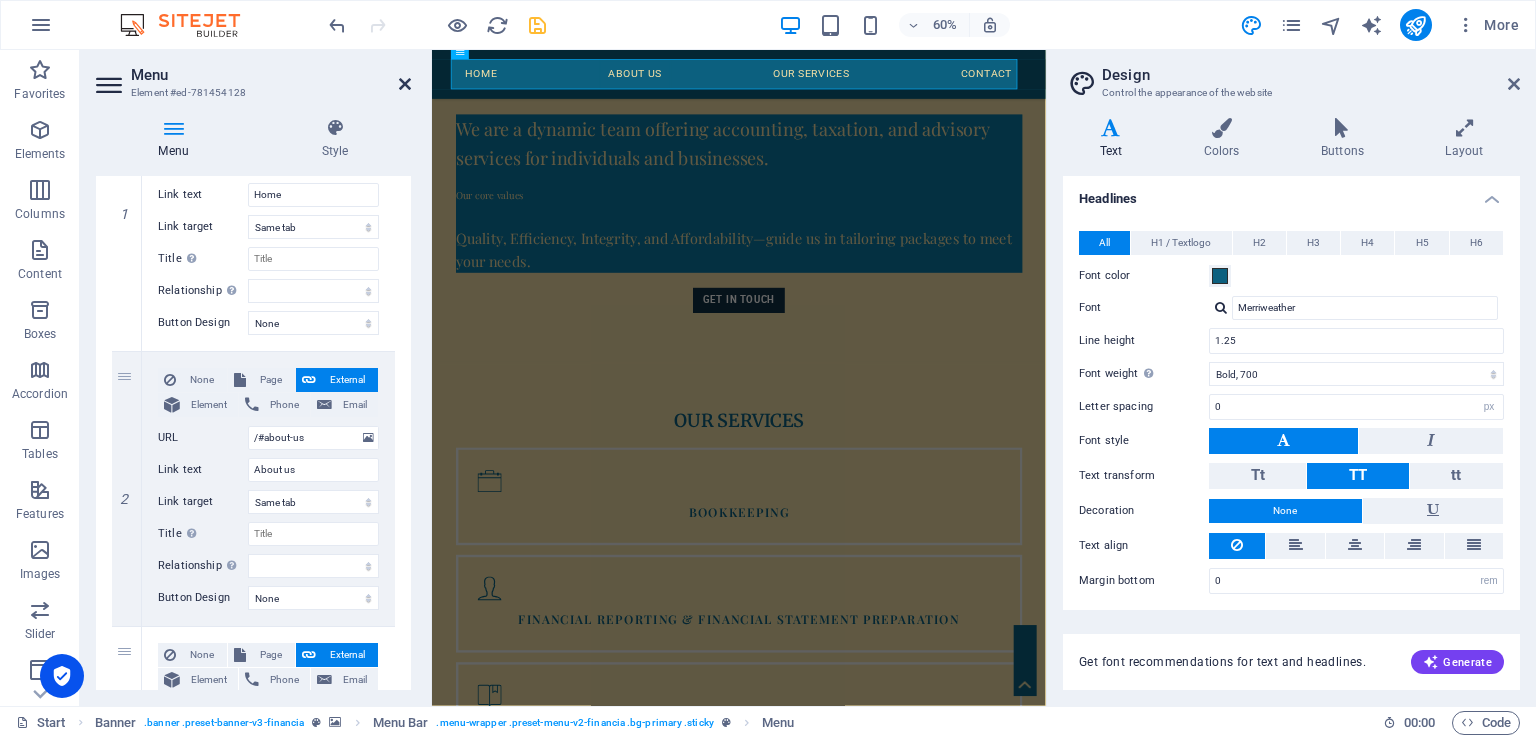 click at bounding box center (405, 84) 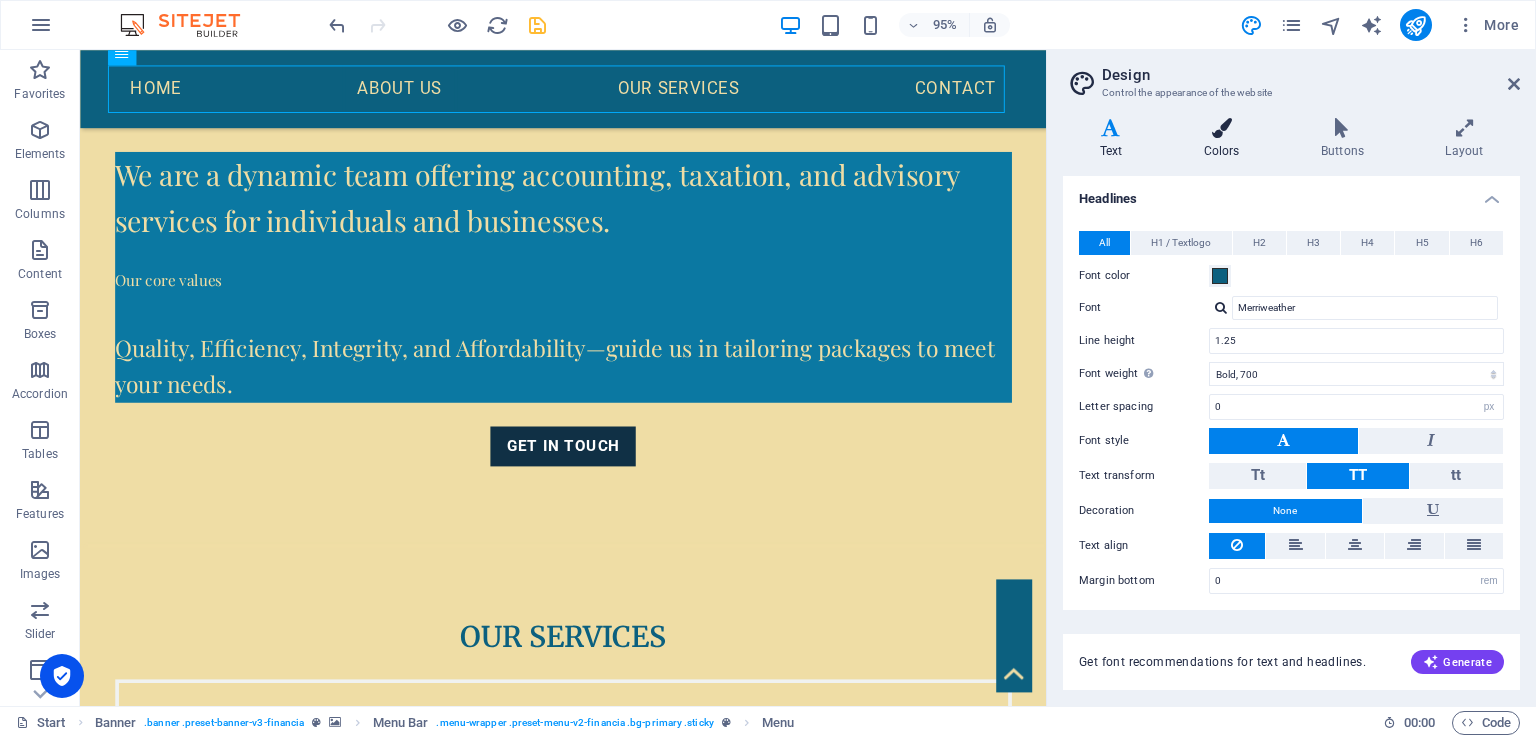 click on "Colors" at bounding box center [1225, 139] 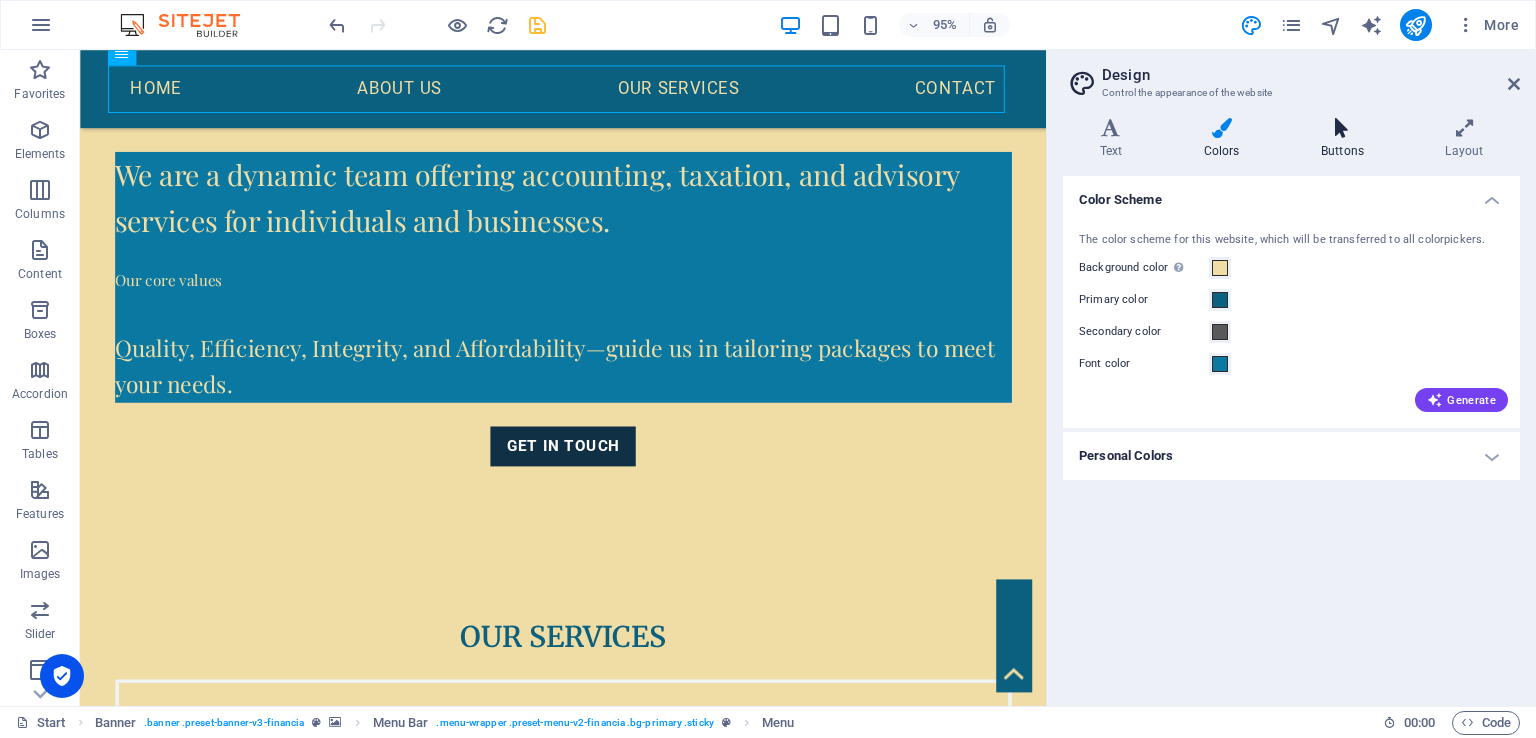 click at bounding box center (1342, 128) 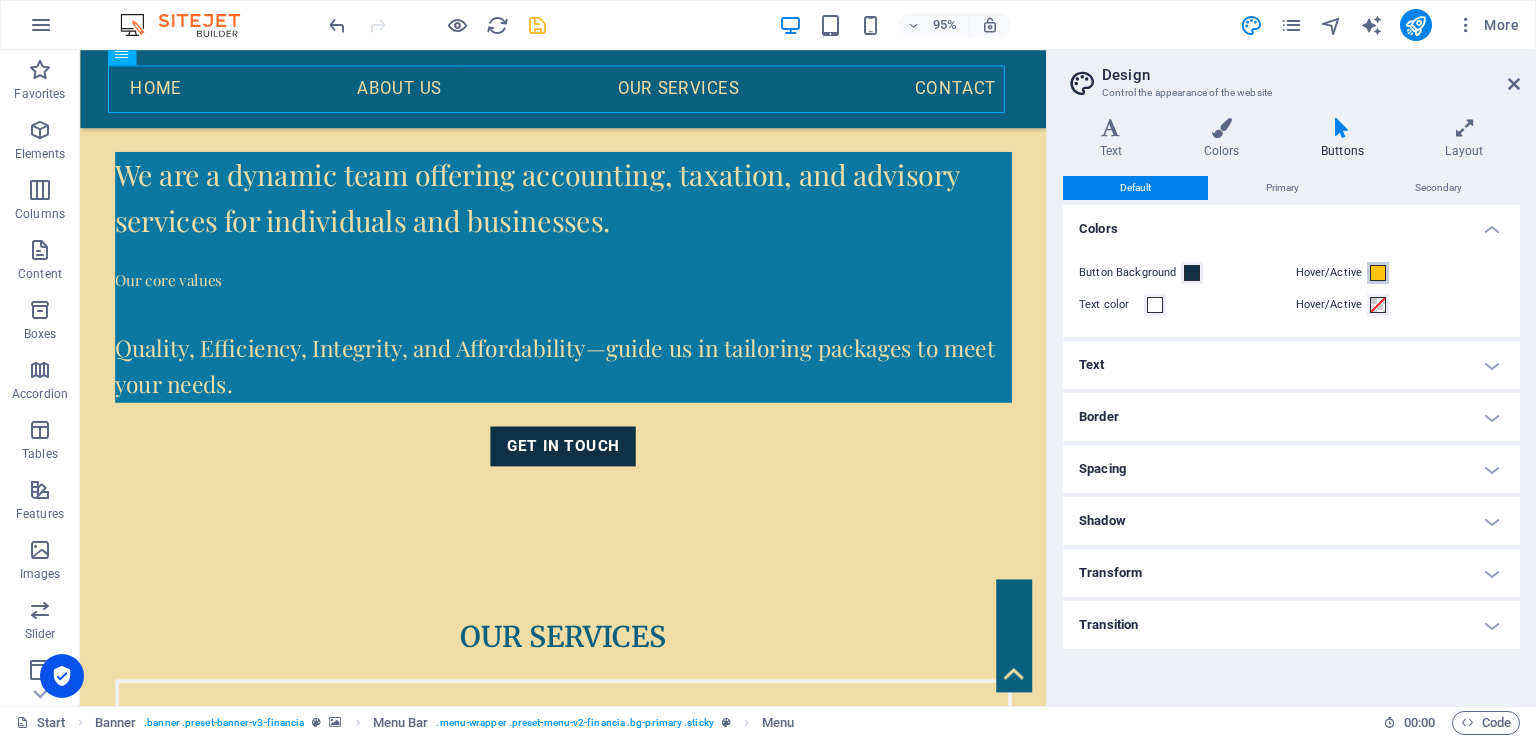 click at bounding box center [1378, 273] 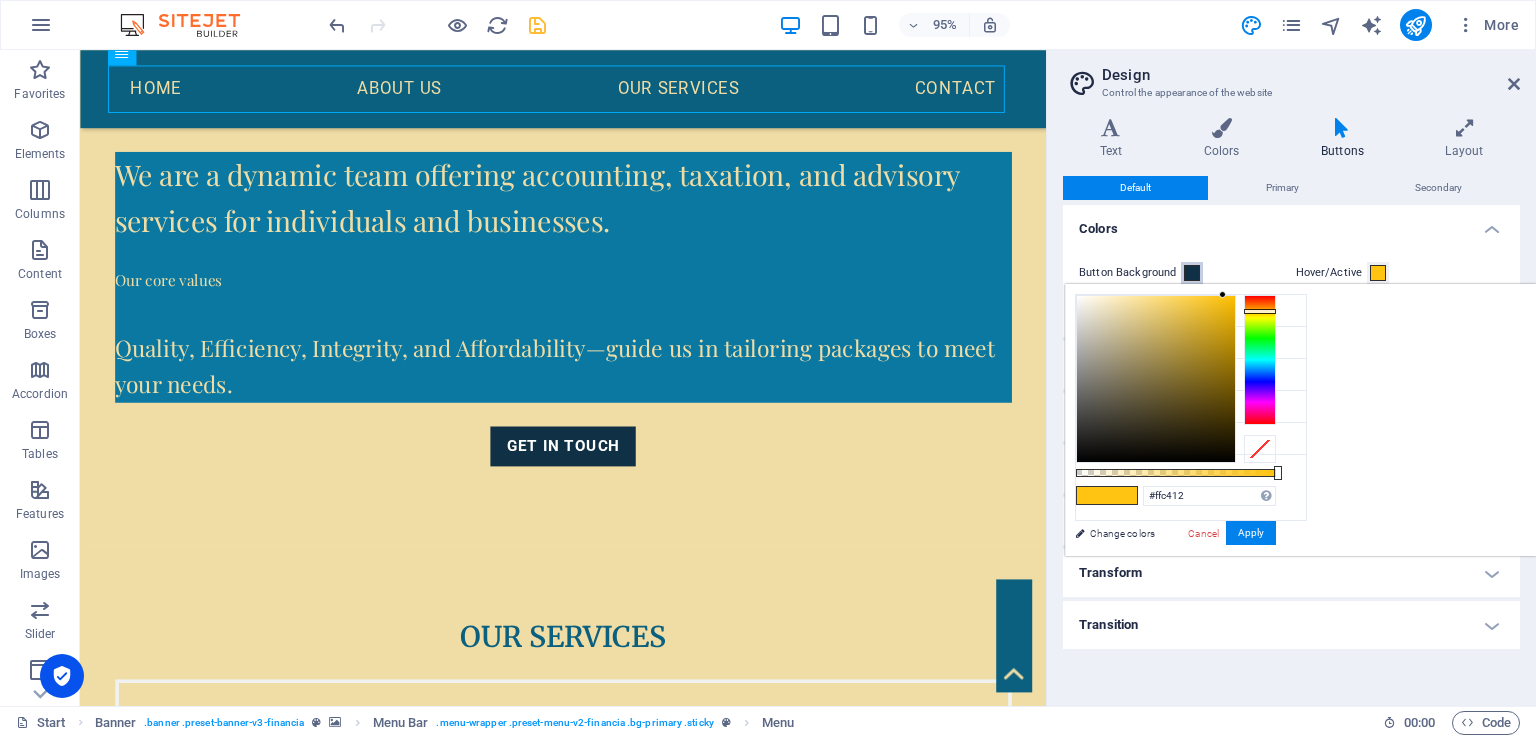 click at bounding box center [1192, 273] 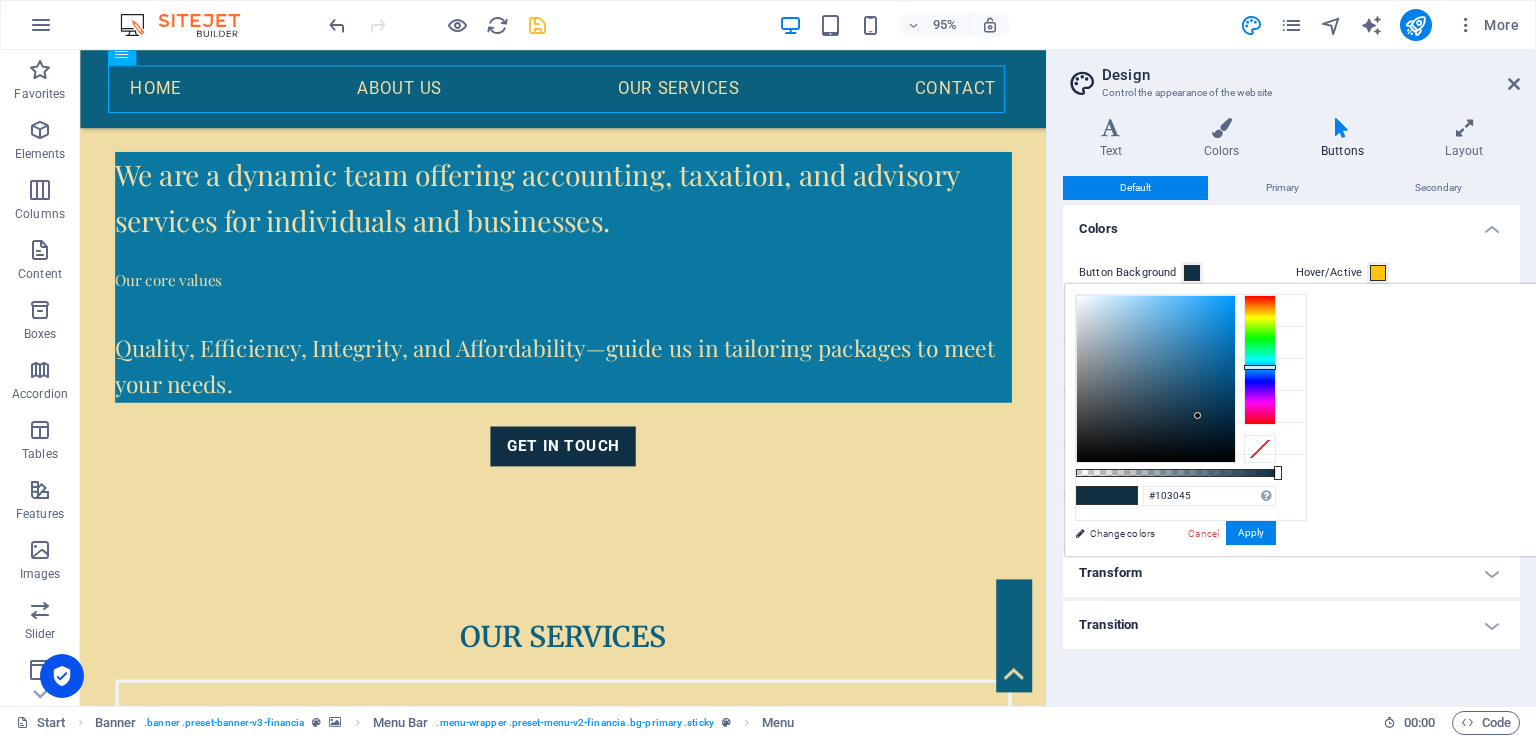 click on "Colors" at bounding box center (1291, 223) 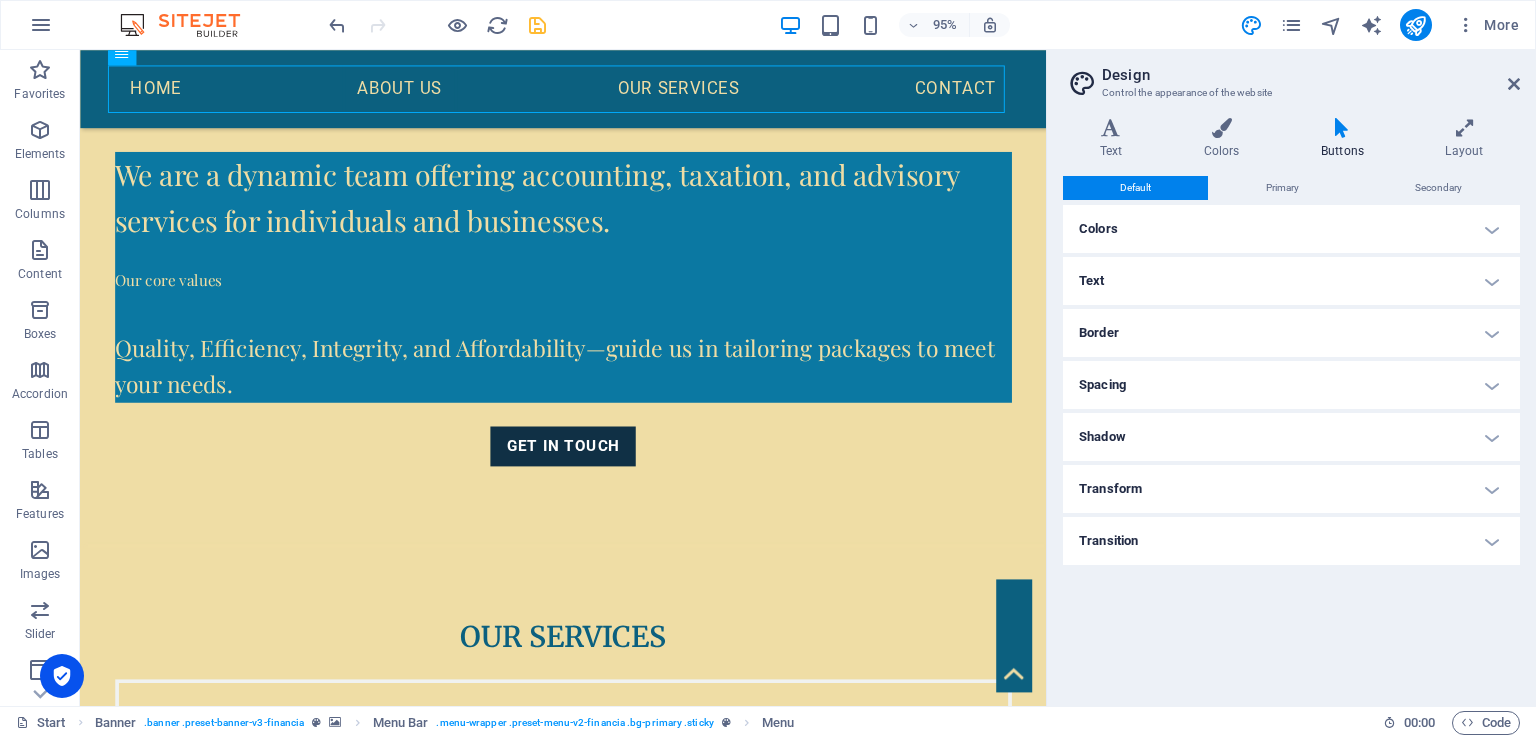 click on "Border" at bounding box center (1291, 333) 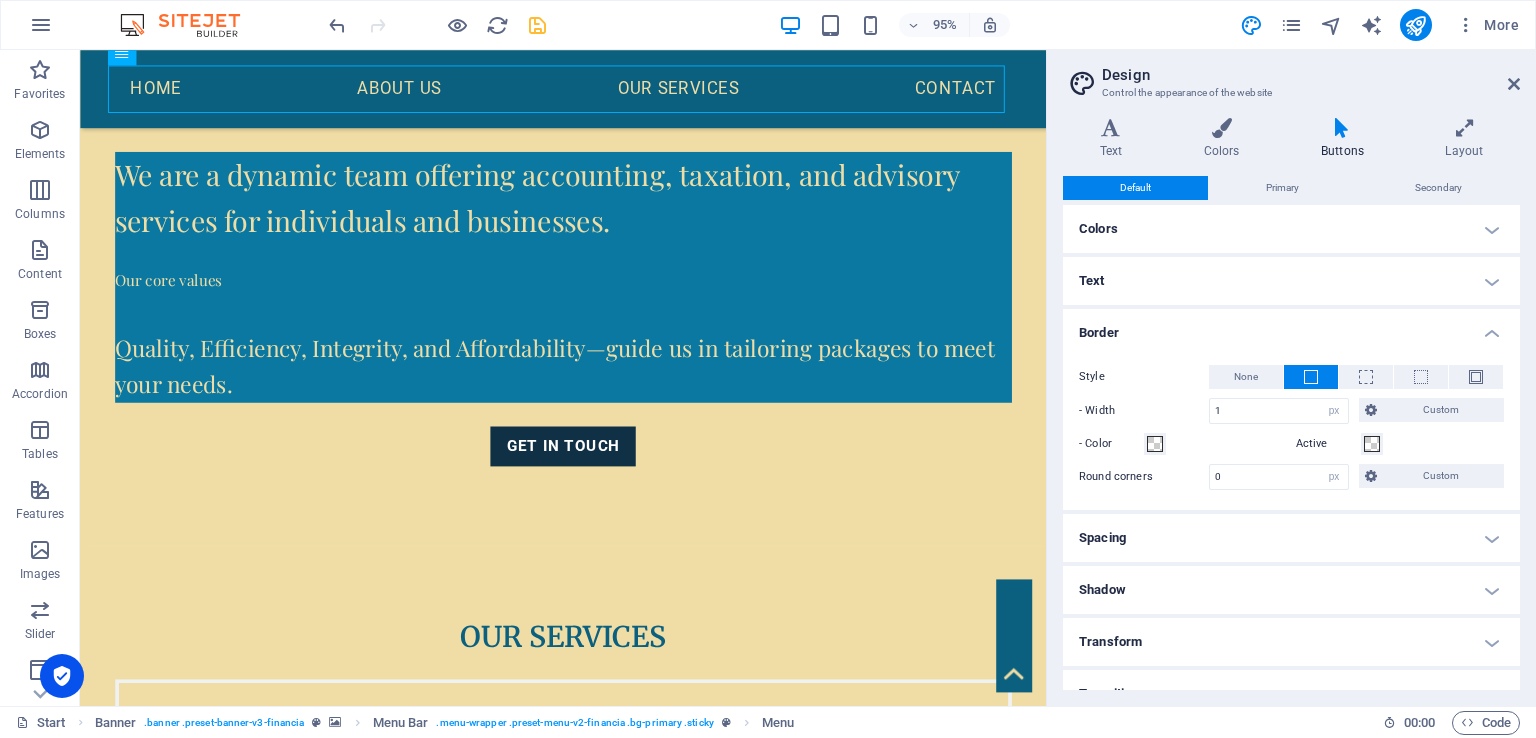 click on "Border" at bounding box center [1291, 327] 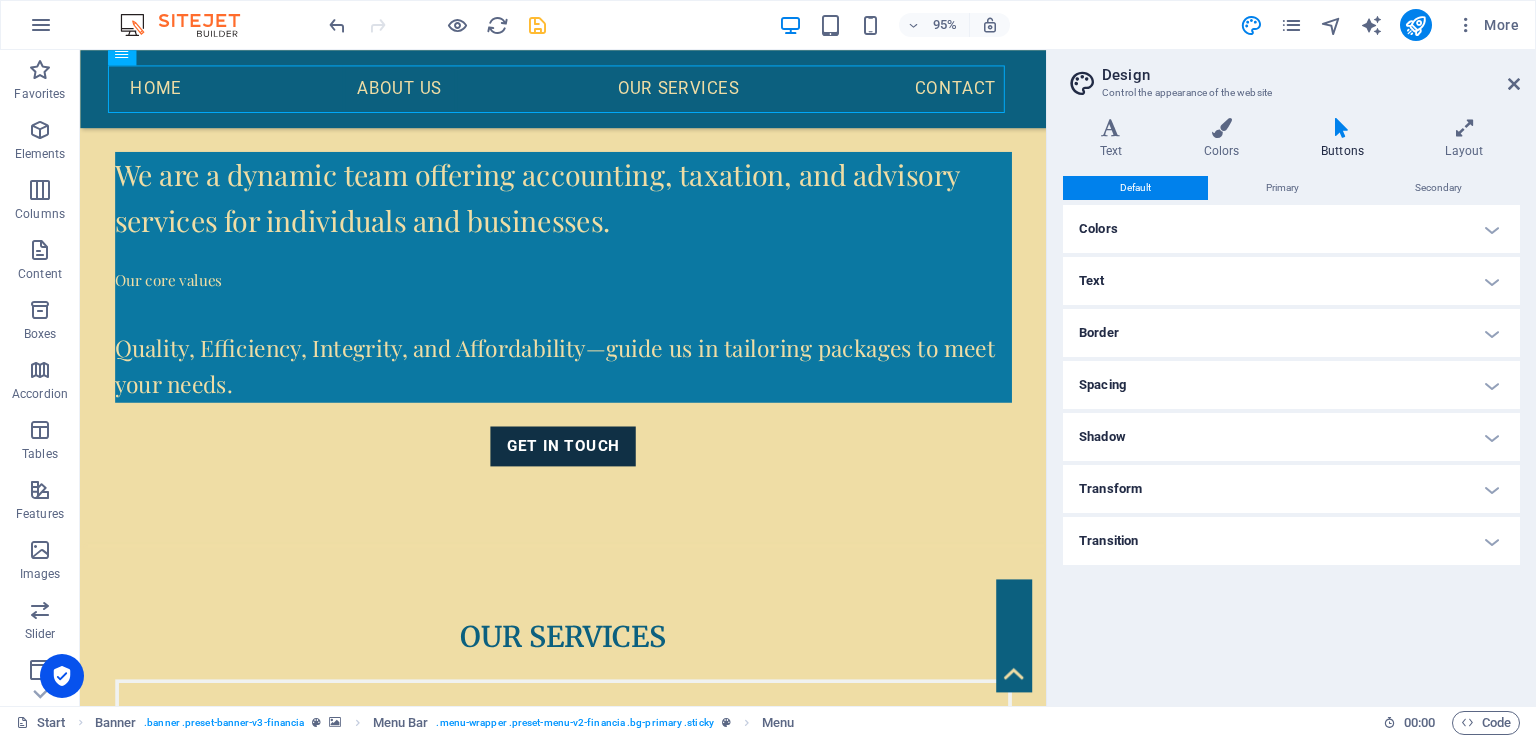 click on "Design" at bounding box center (1311, 75) 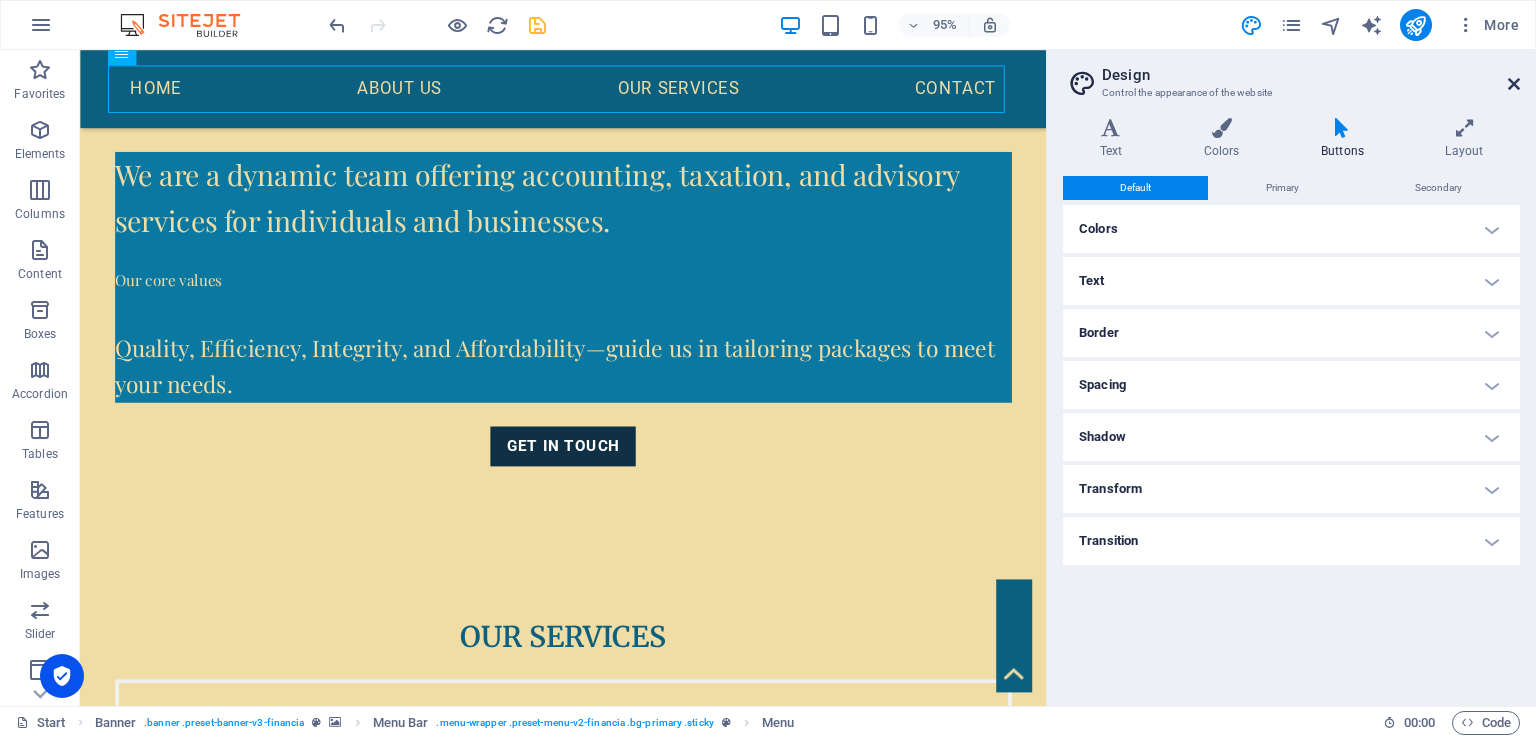 click at bounding box center [1514, 84] 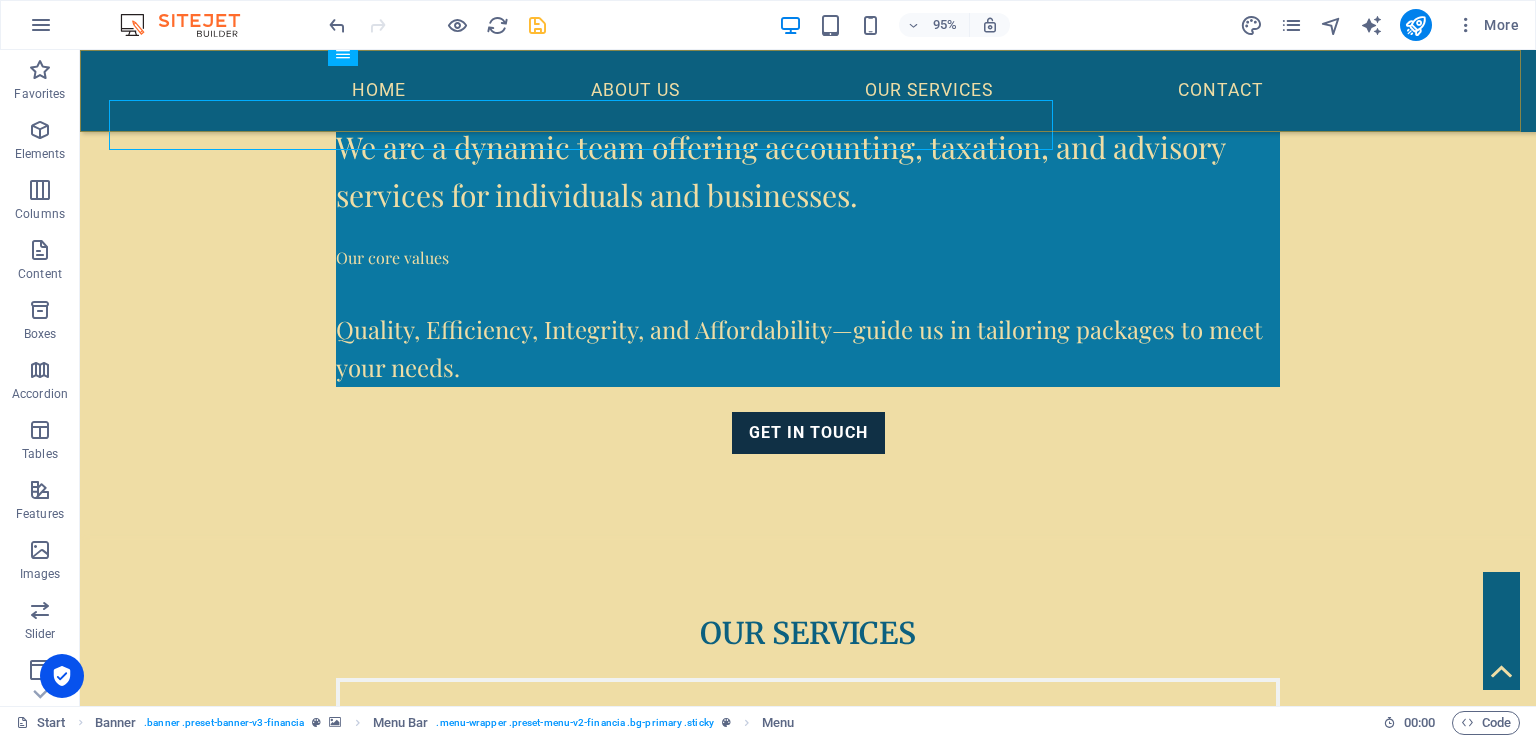 scroll, scrollTop: 1140, scrollLeft: 0, axis: vertical 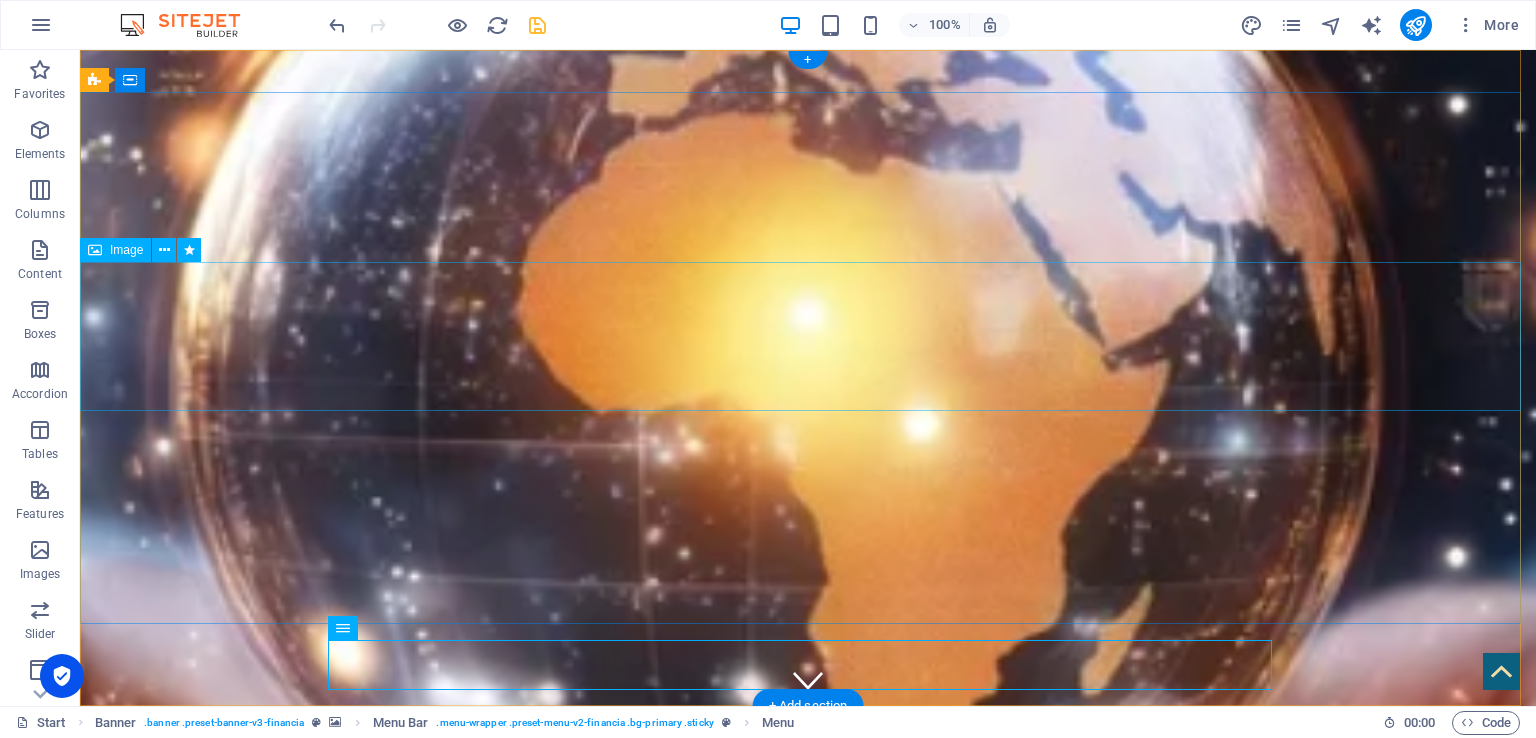 click at bounding box center [808, 955] 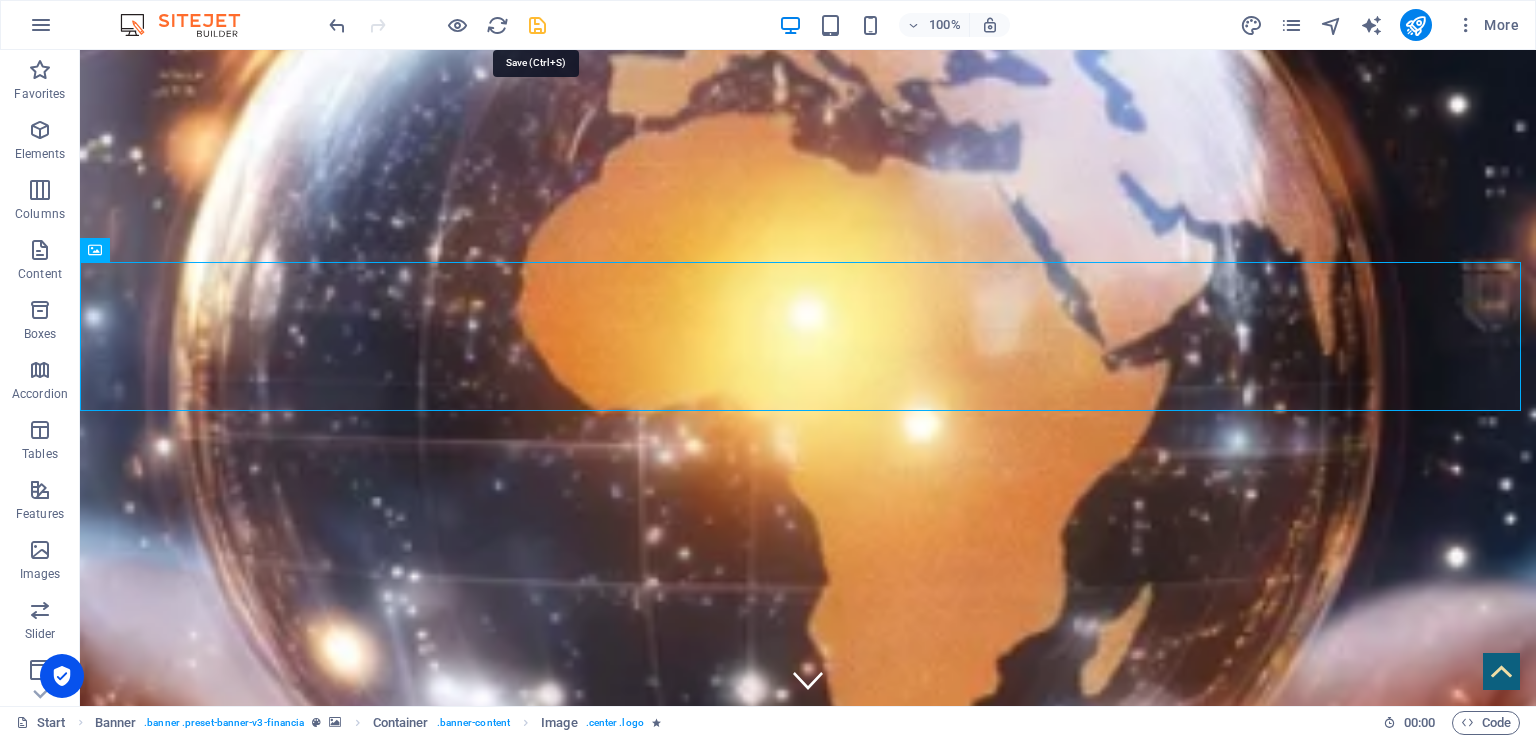 click at bounding box center [537, 25] 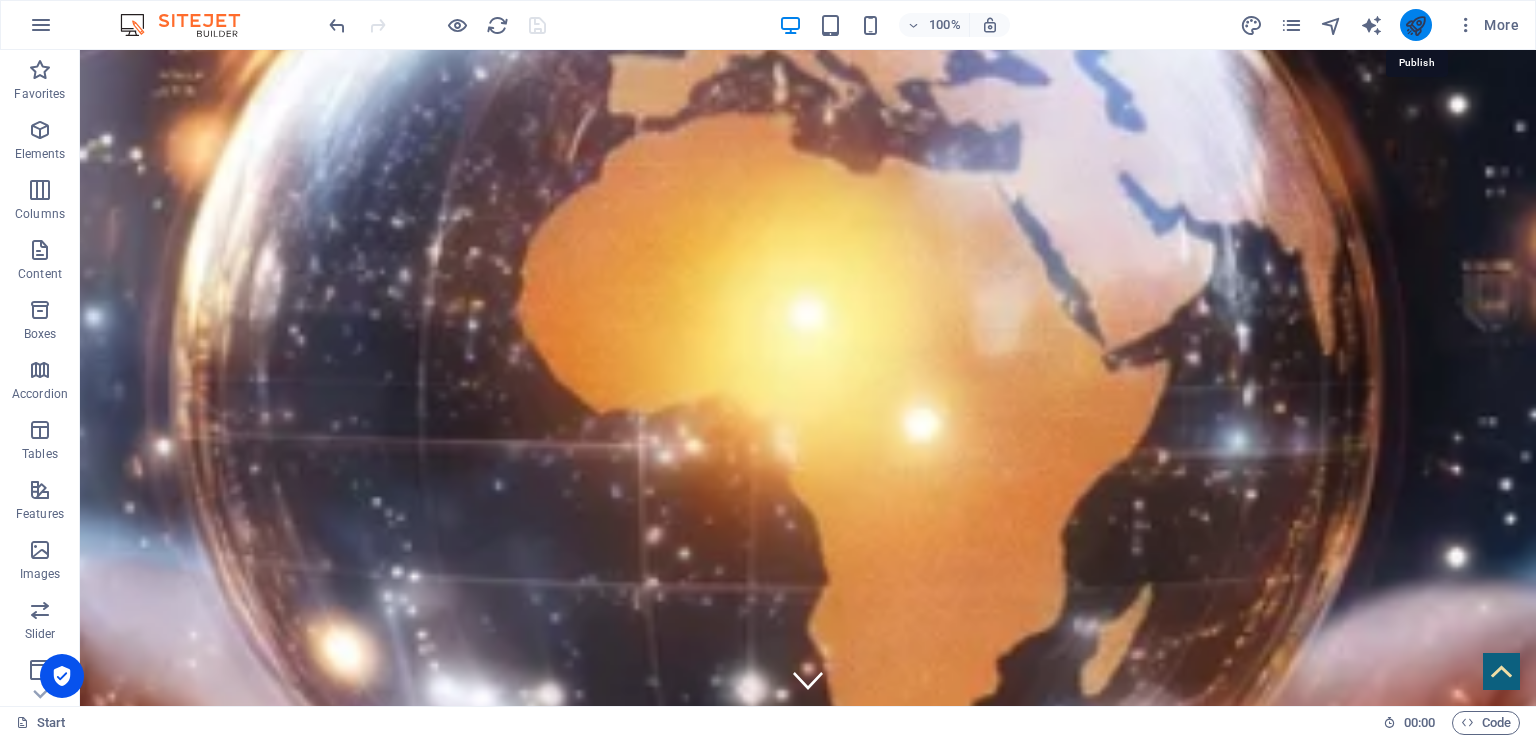 click at bounding box center (1415, 25) 